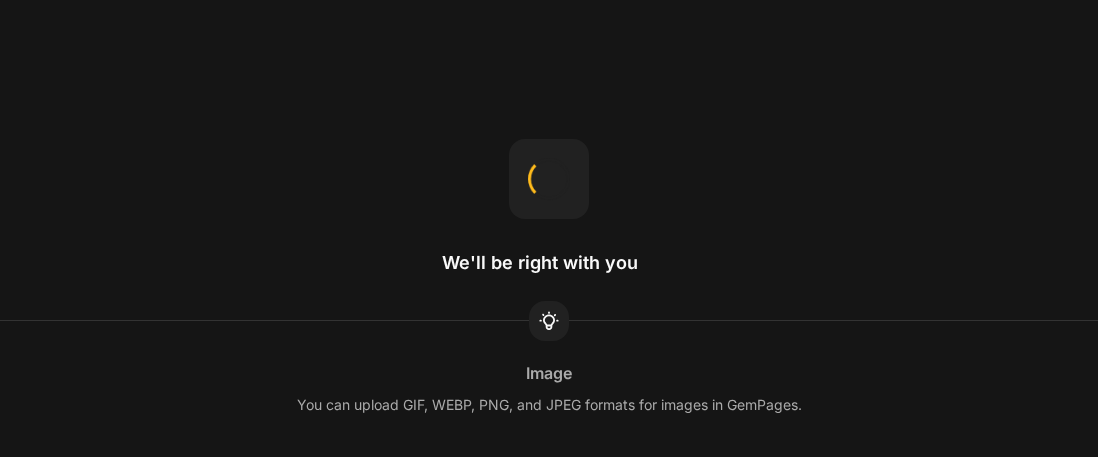 scroll, scrollTop: 0, scrollLeft: 0, axis: both 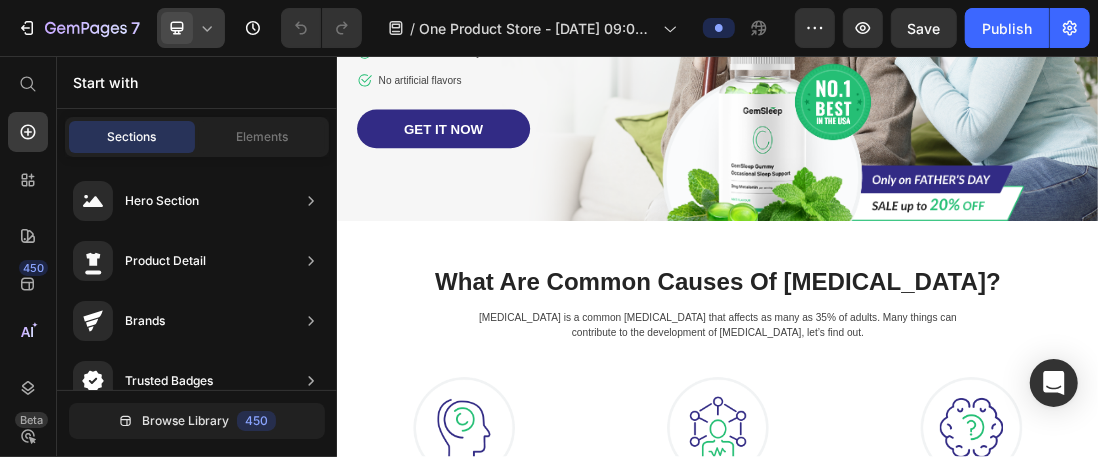 click 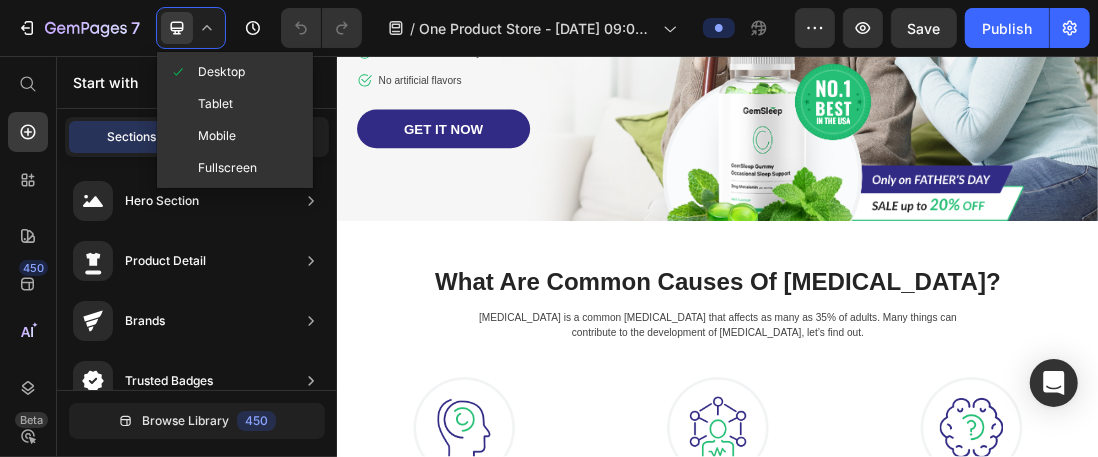 click on "Mobile" 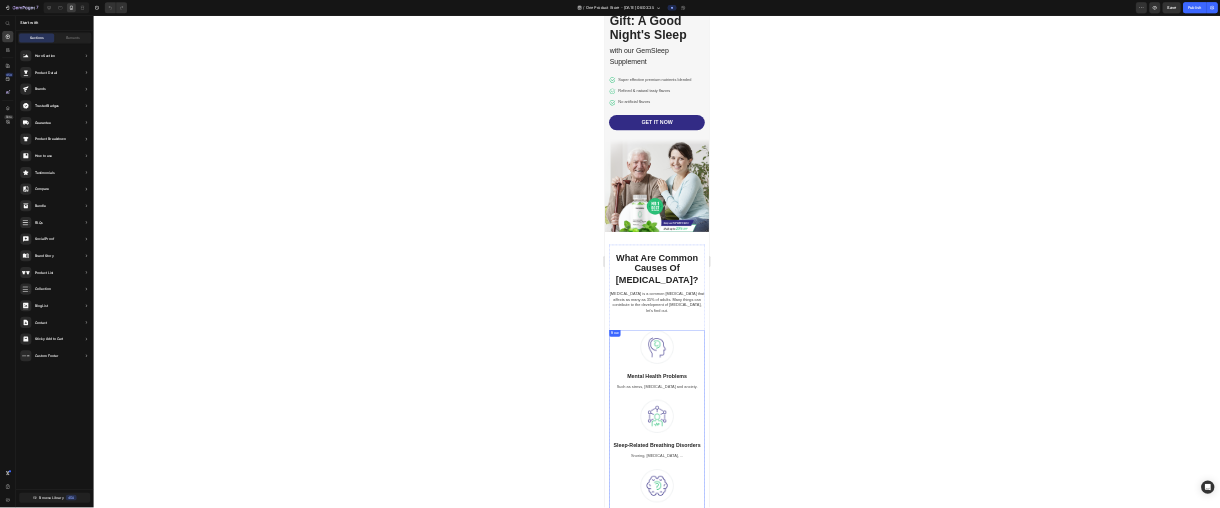 scroll, scrollTop: 0, scrollLeft: 0, axis: both 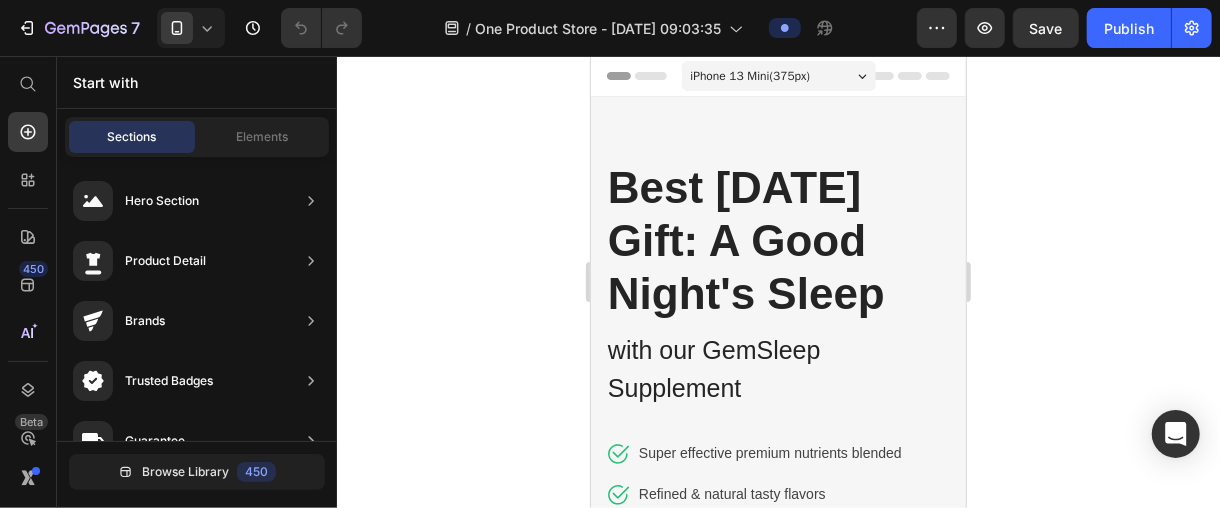 drag, startPoint x: 3522, startPoint y: 12, endPoint x: 485, endPoint y: 198, distance: 3042.6904 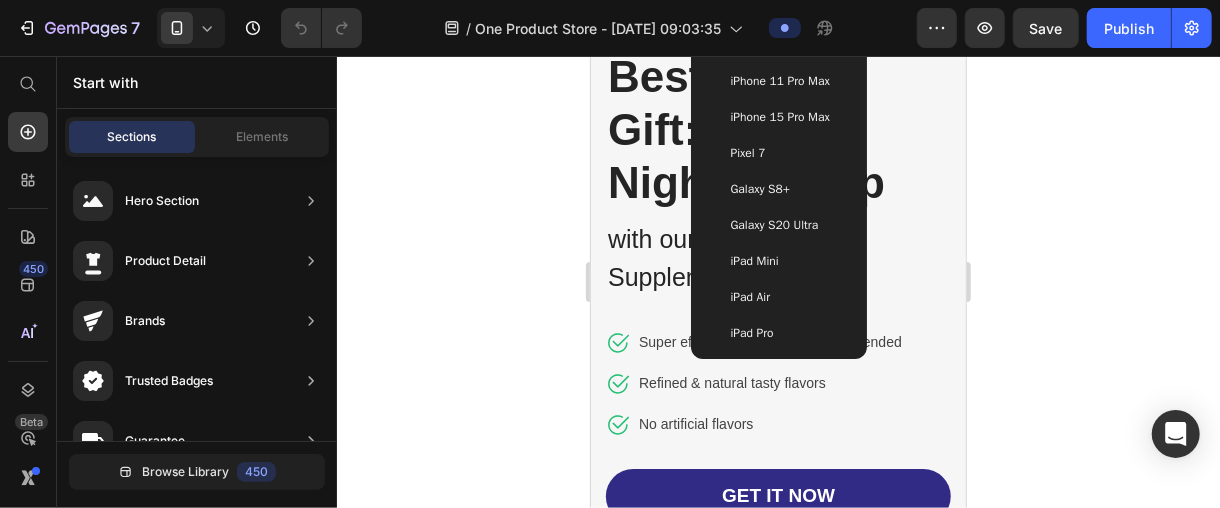 scroll, scrollTop: 0, scrollLeft: 0, axis: both 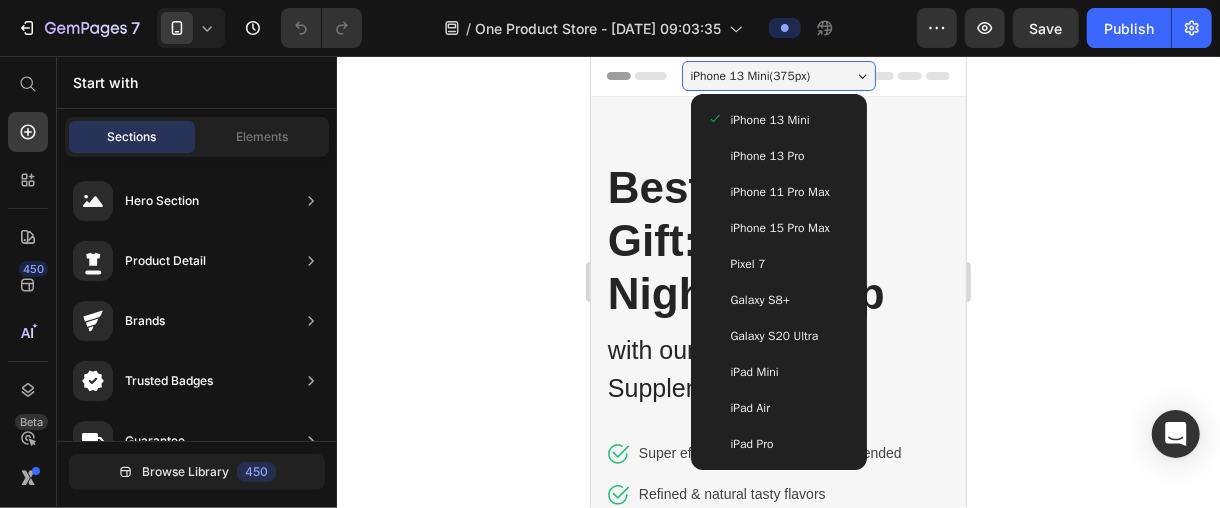 click on "iPhone 15 Pro Max" at bounding box center (779, 227) 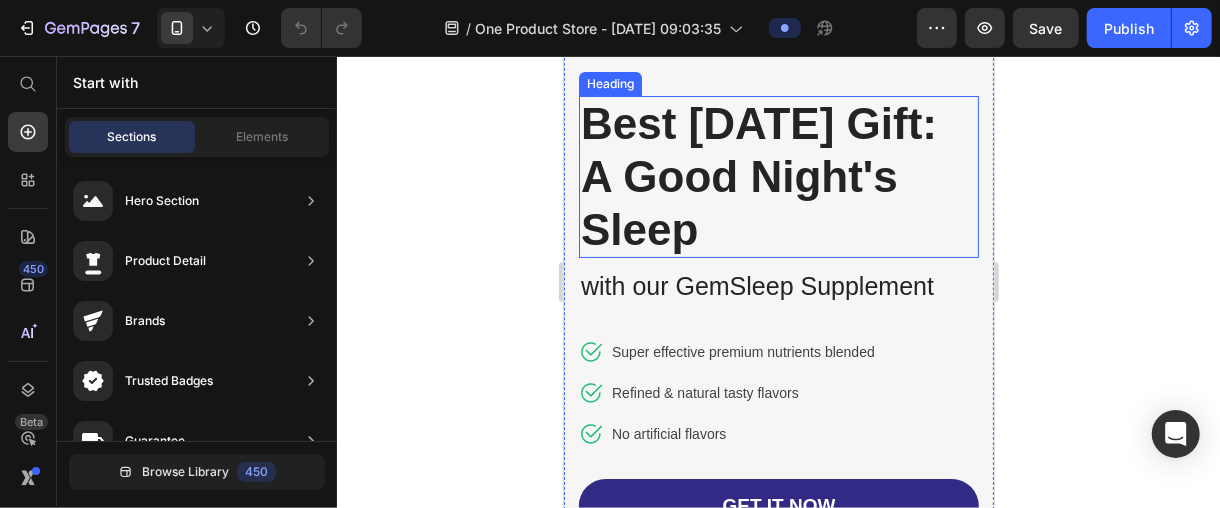 scroll, scrollTop: 0, scrollLeft: 0, axis: both 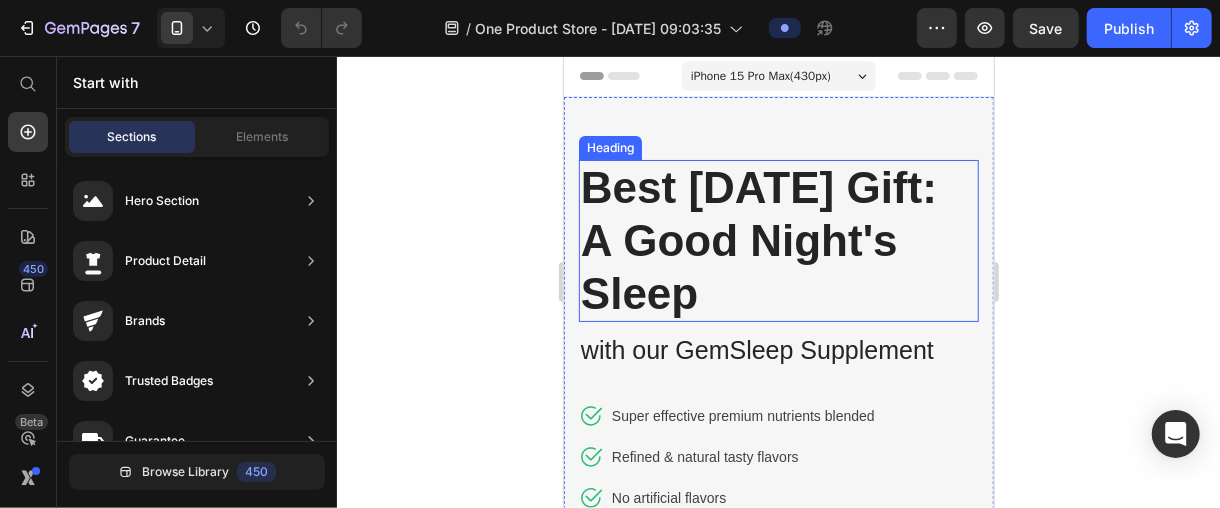 click on "Best [DATE] Gift: A Good Night's Sleep" at bounding box center (778, 240) 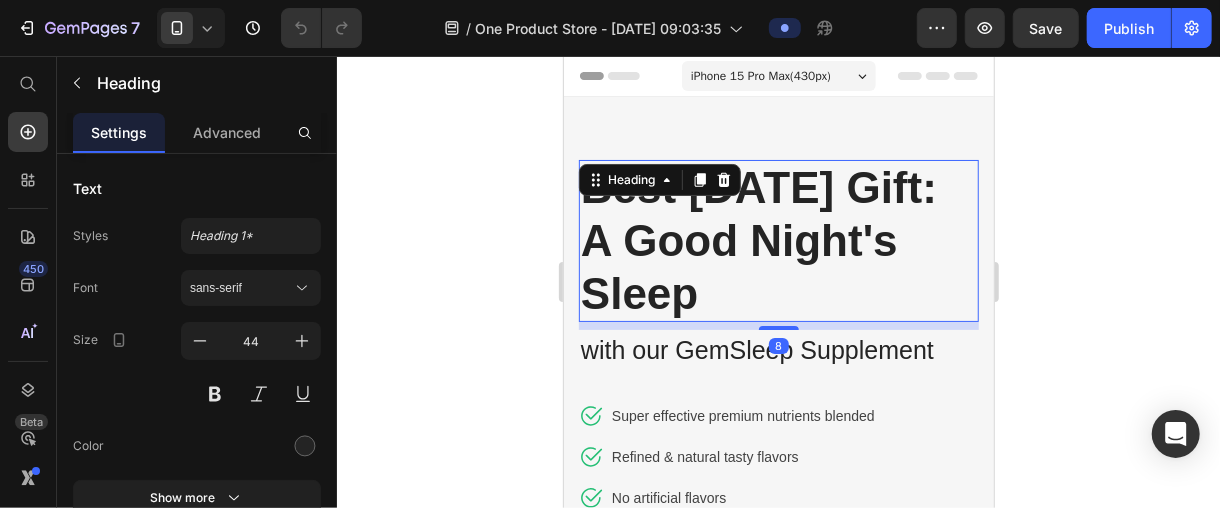 click on "Best [DATE] Gift: A Good Night's Sleep" at bounding box center (778, 240) 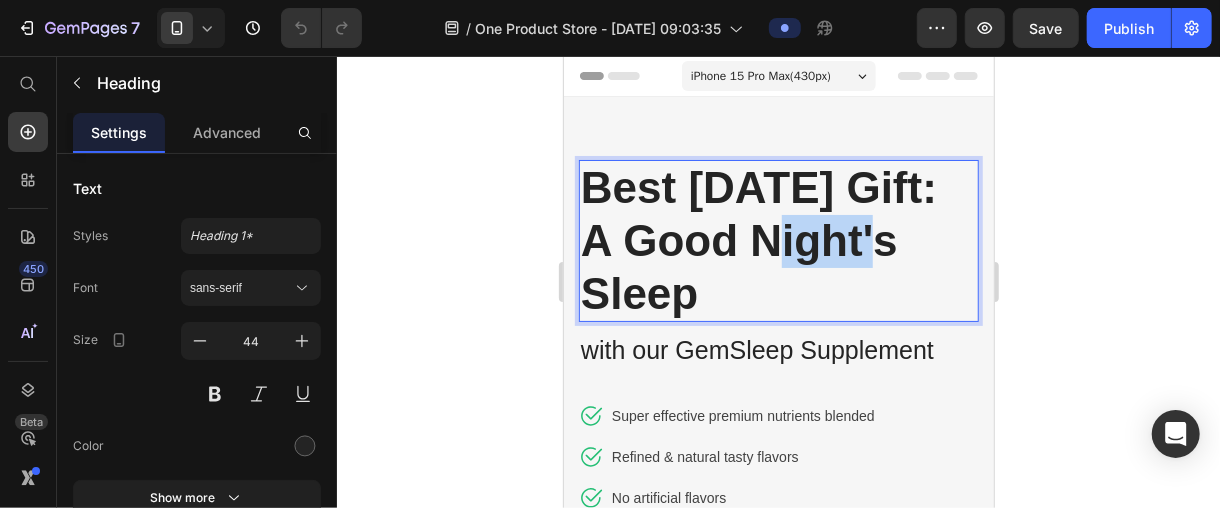 click on "Best [DATE] Gift: A Good Night's Sleep" at bounding box center (778, 240) 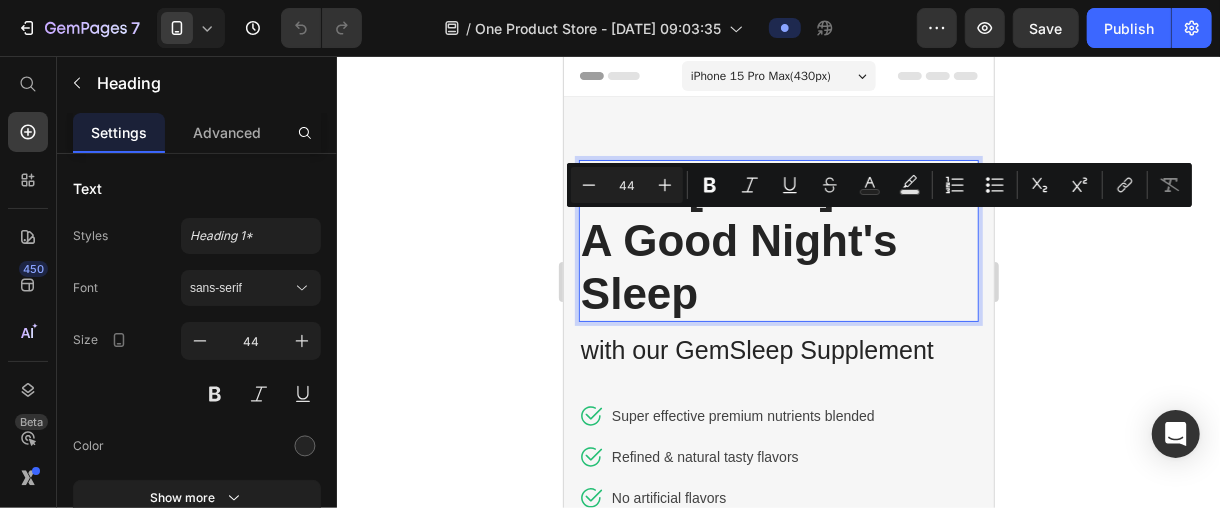 click on "Best [DATE] Gift: A Good Night's Sleep" at bounding box center (778, 240) 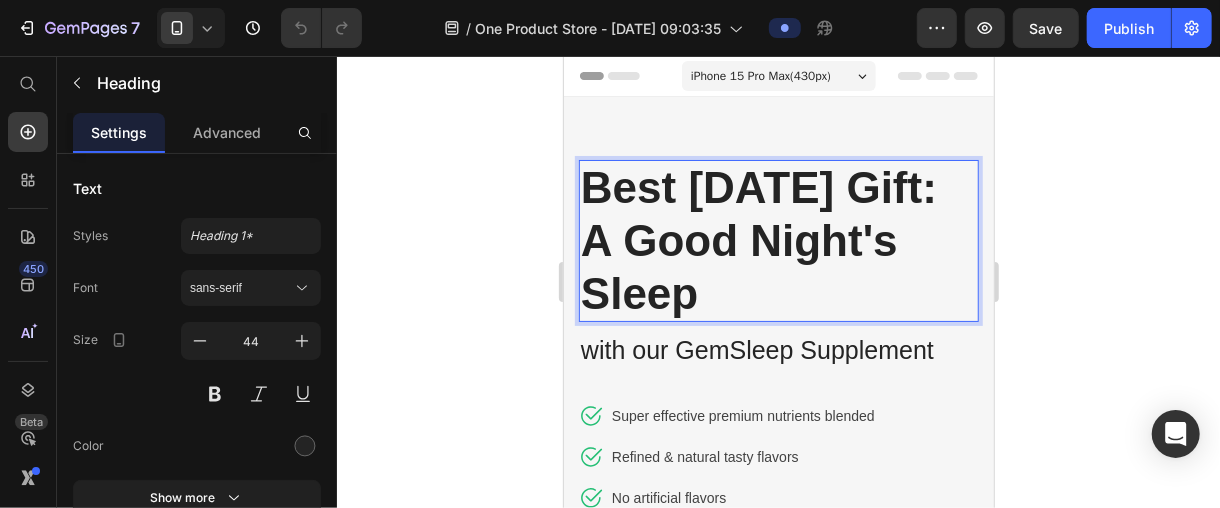 drag, startPoint x: 854, startPoint y: 297, endPoint x: 1121, endPoint y: 227, distance: 276.02356 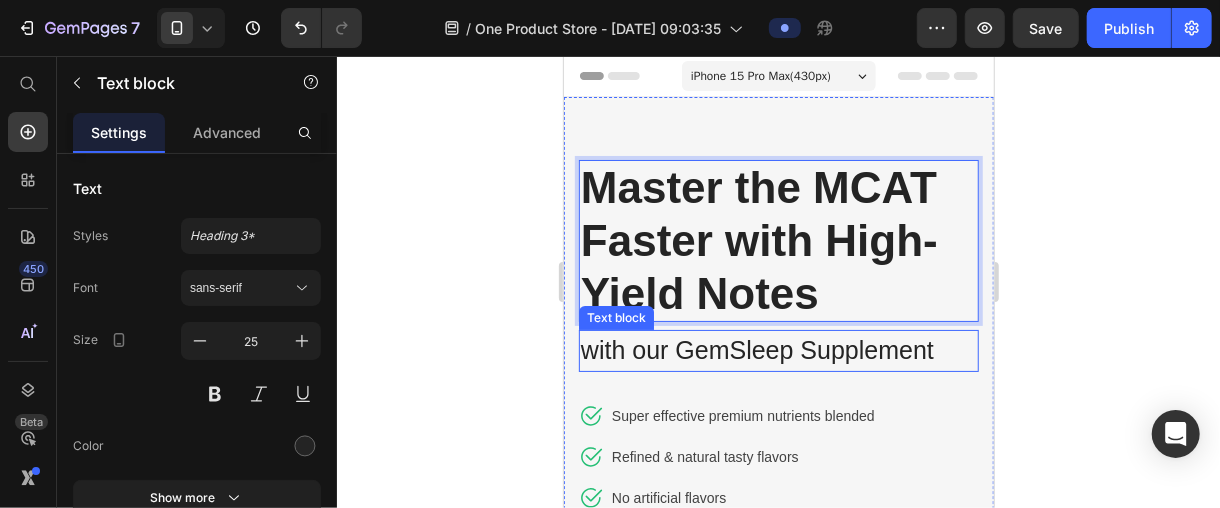 click on "with our GemSleep Supplement" at bounding box center [778, 350] 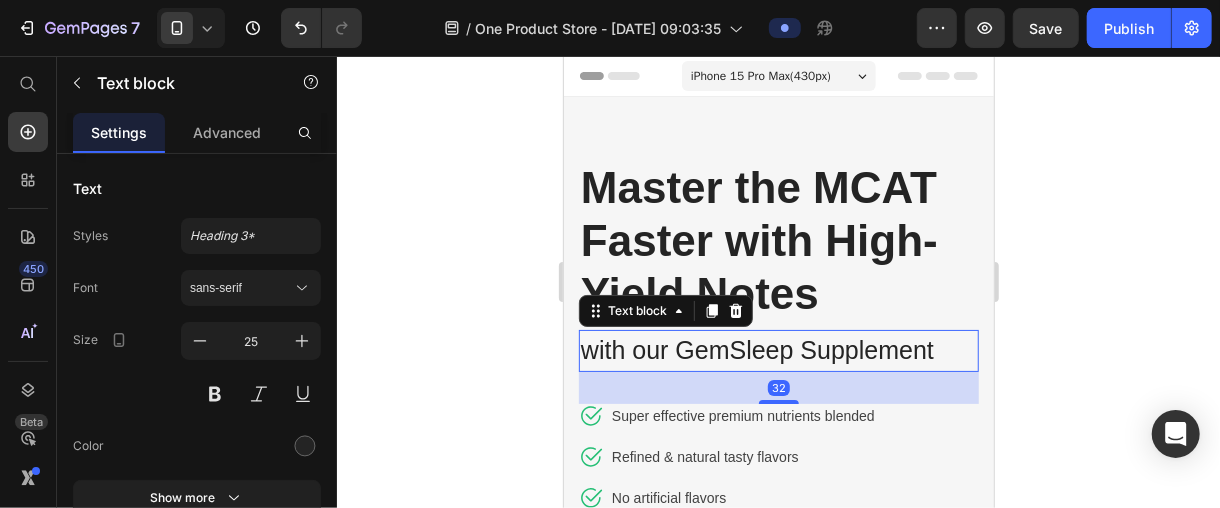 click on "with our GemSleep Supplement" at bounding box center (778, 350) 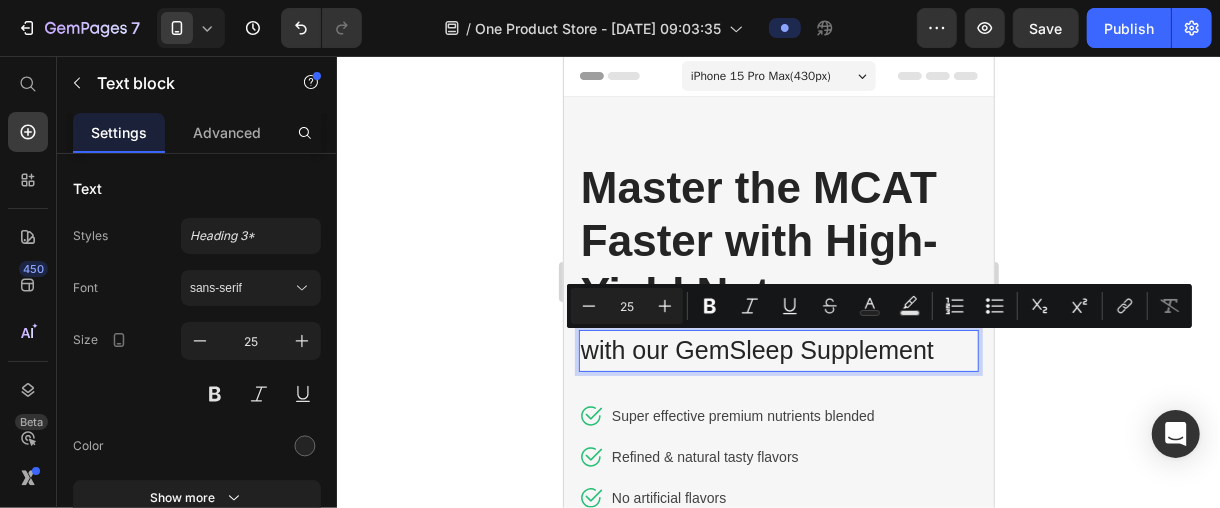 click on "with our GemSleep Supplement" at bounding box center [778, 350] 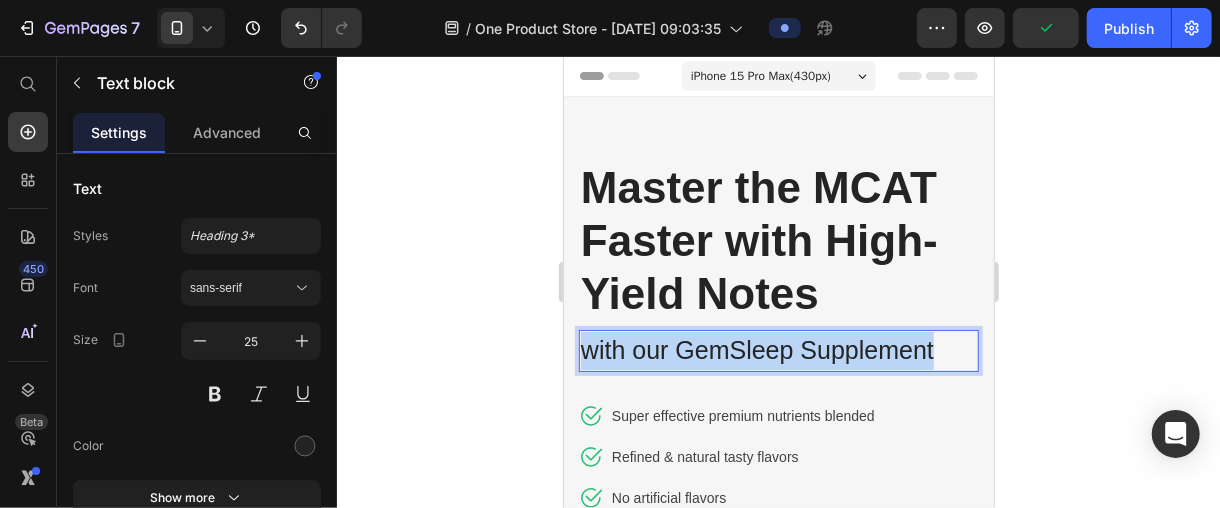 drag, startPoint x: 589, startPoint y: 349, endPoint x: 959, endPoint y: 357, distance: 370.0865 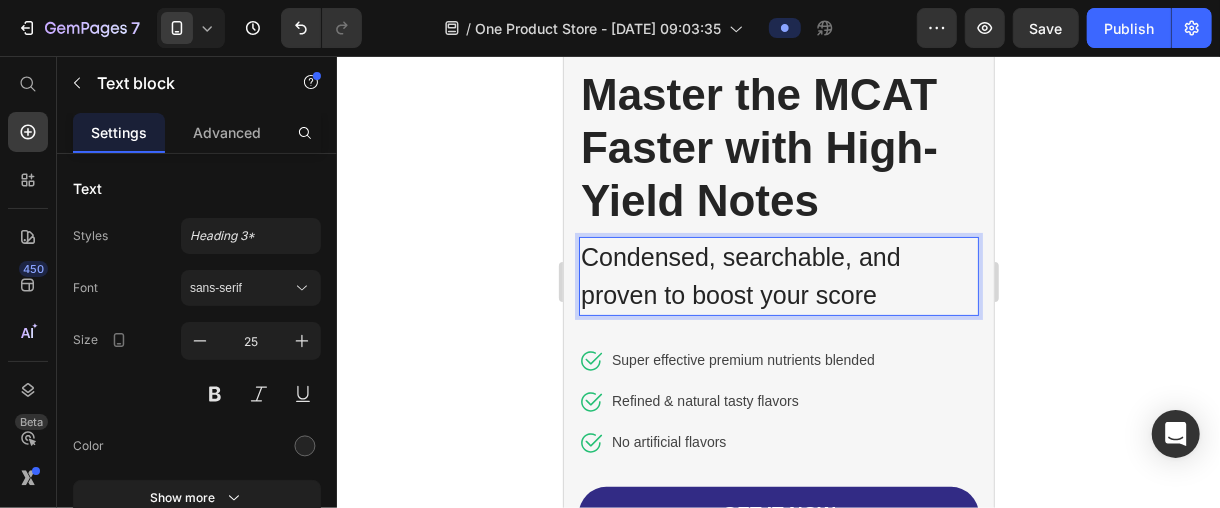 scroll, scrollTop: 111, scrollLeft: 0, axis: vertical 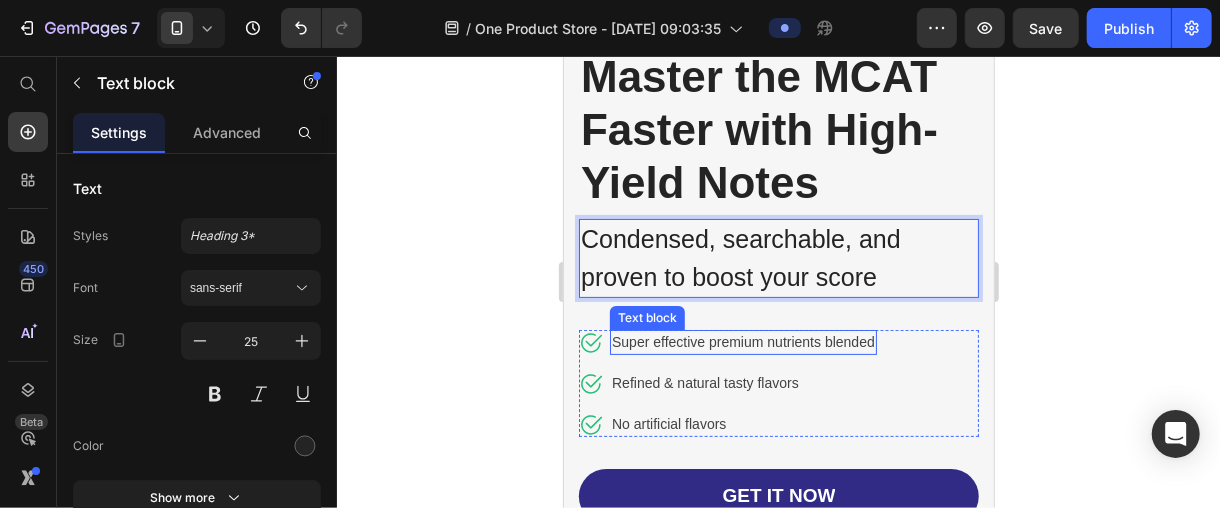 click on "Super effective premium nutrients blended" at bounding box center (742, 341) 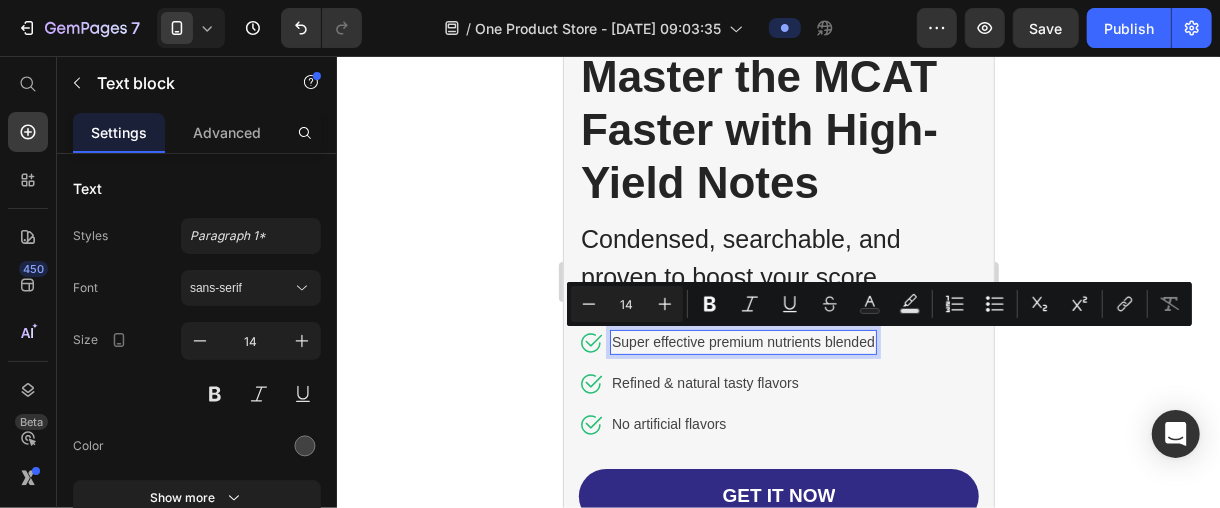 click on "Super effective premium nutrients blended" at bounding box center [742, 341] 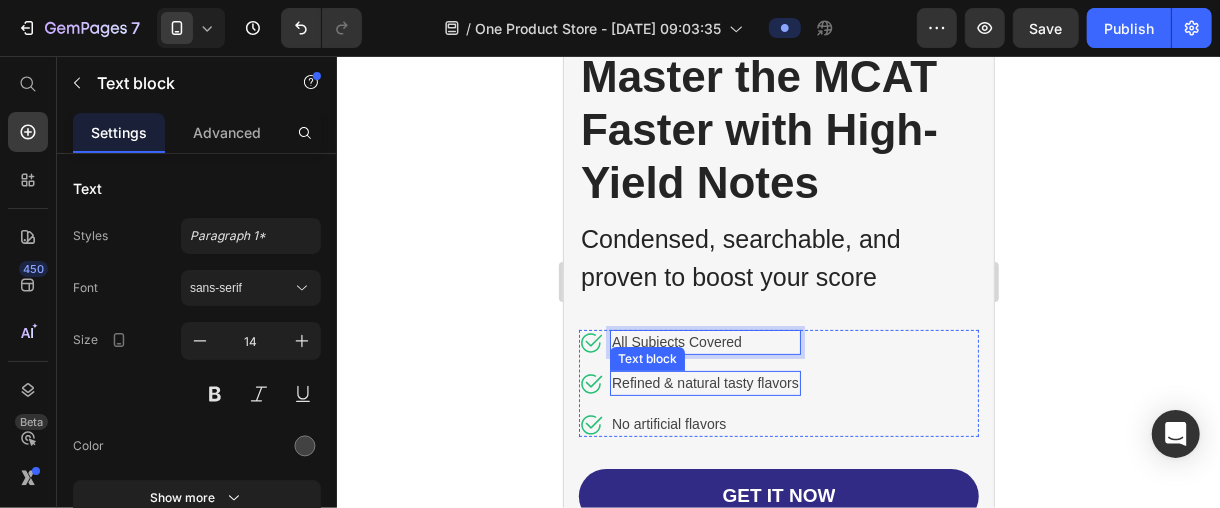 click on "Refined & natural tasty flavors" at bounding box center [704, 382] 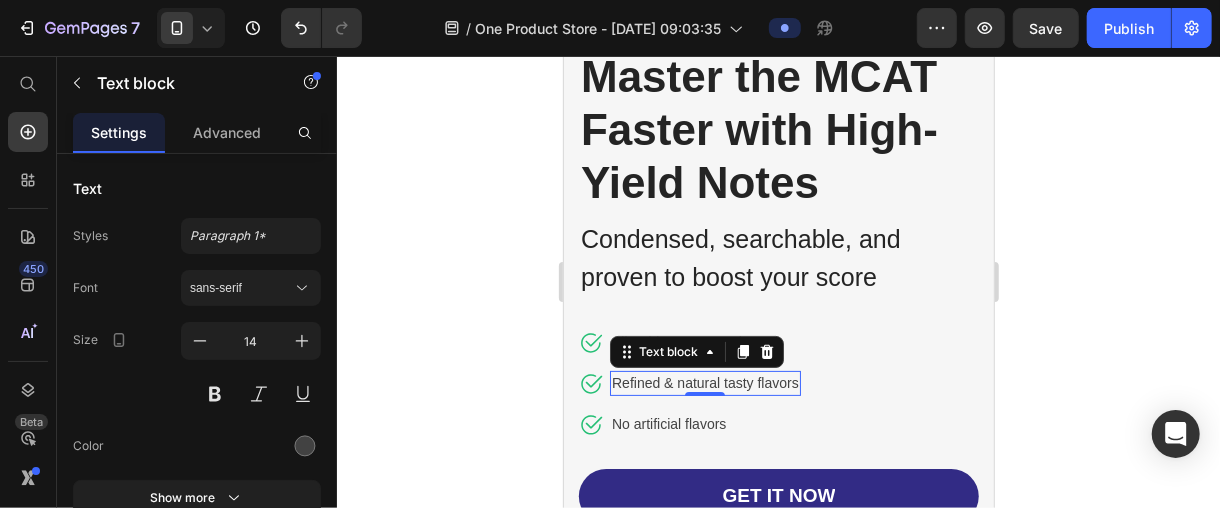 click on "Refined & natural tasty flavors" at bounding box center [704, 382] 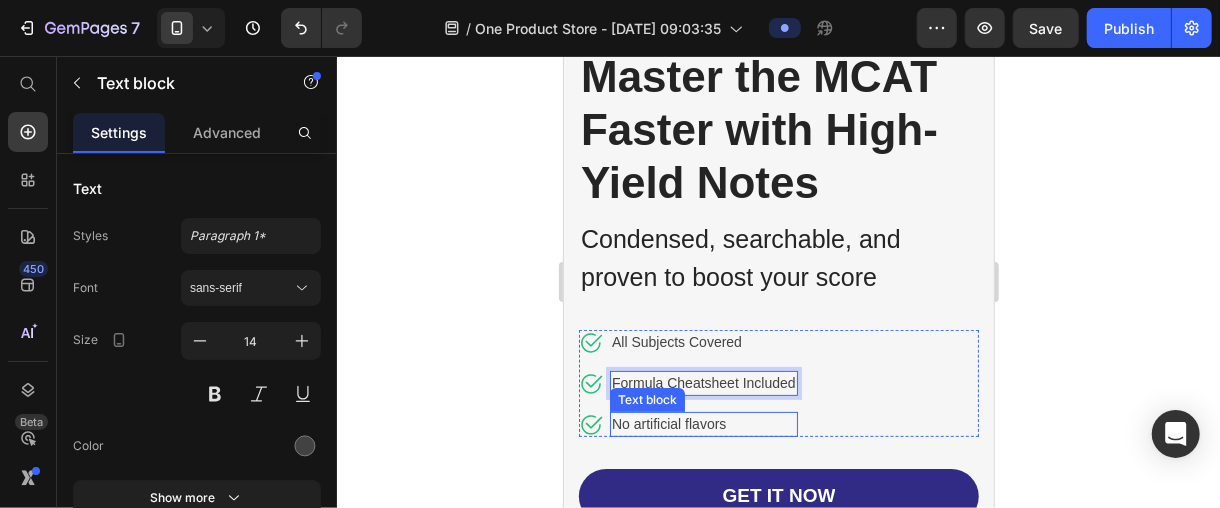 click on "No artificial flavors" at bounding box center (703, 423) 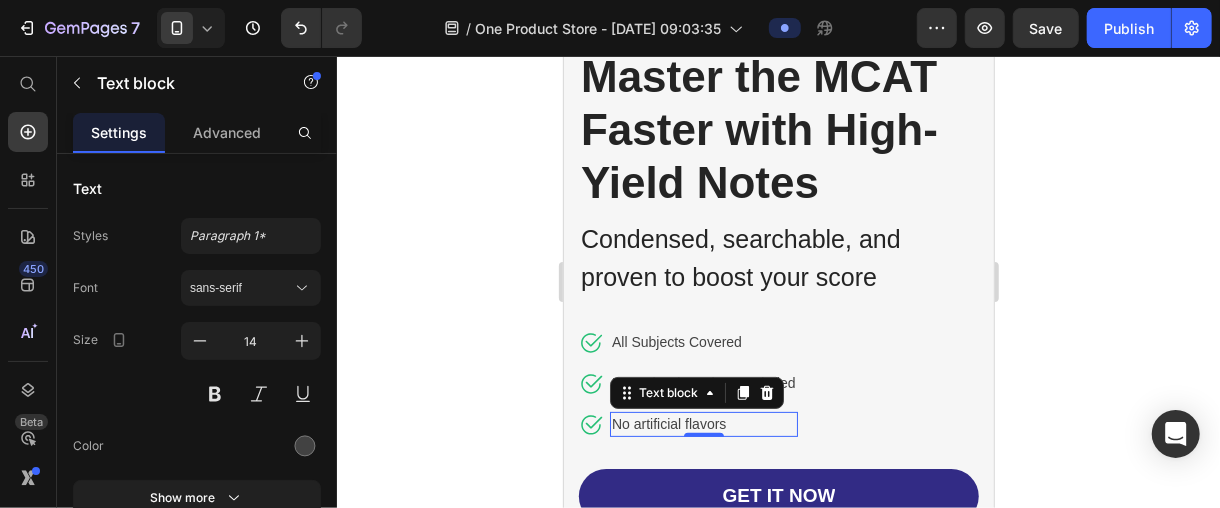 click on "No artificial flavors" at bounding box center [703, 423] 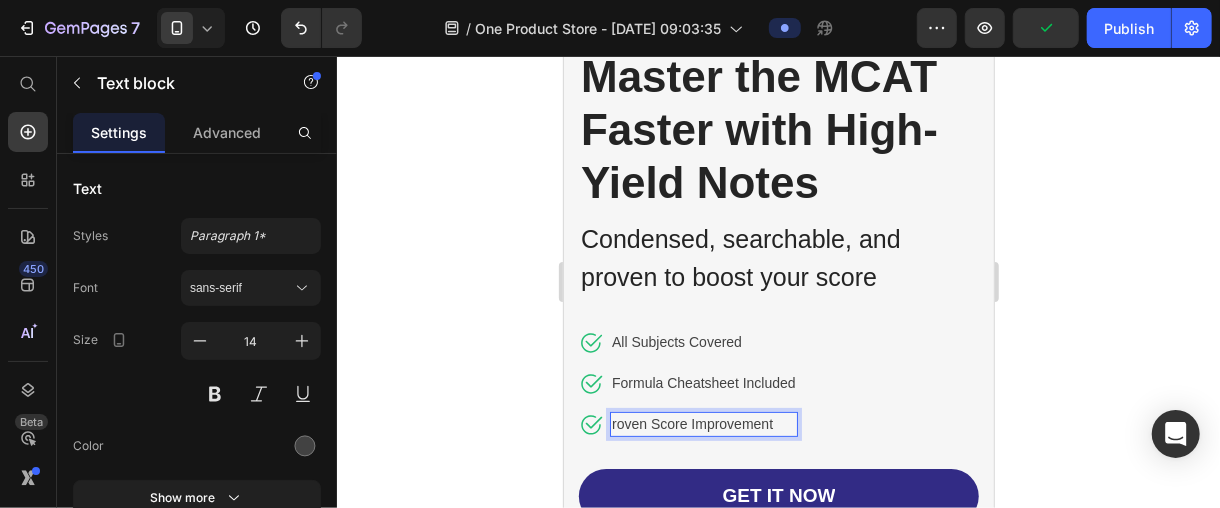 click on "roven Score Improvement" at bounding box center [703, 423] 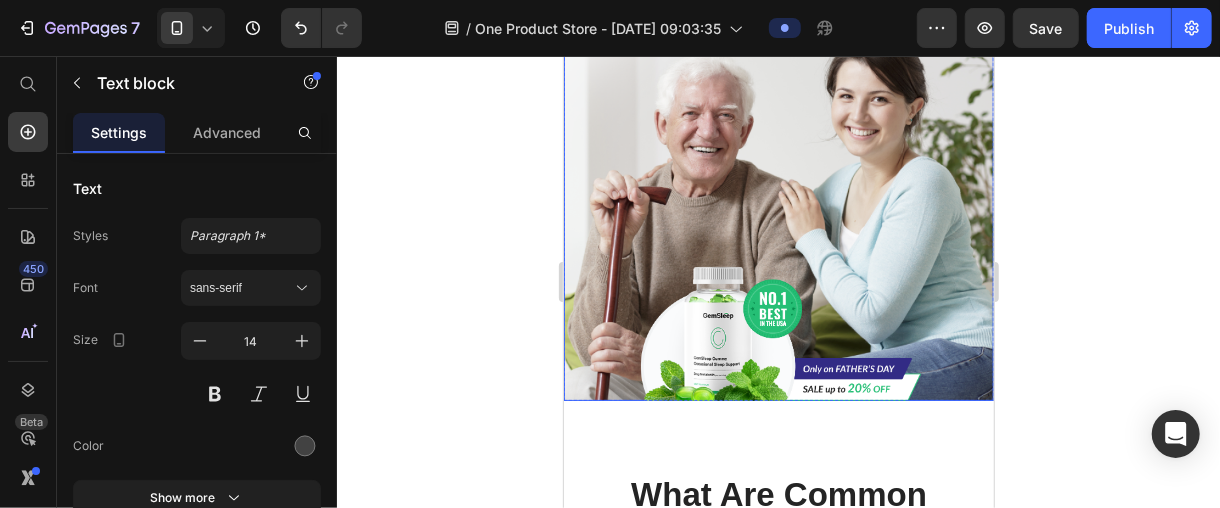 scroll, scrollTop: 666, scrollLeft: 0, axis: vertical 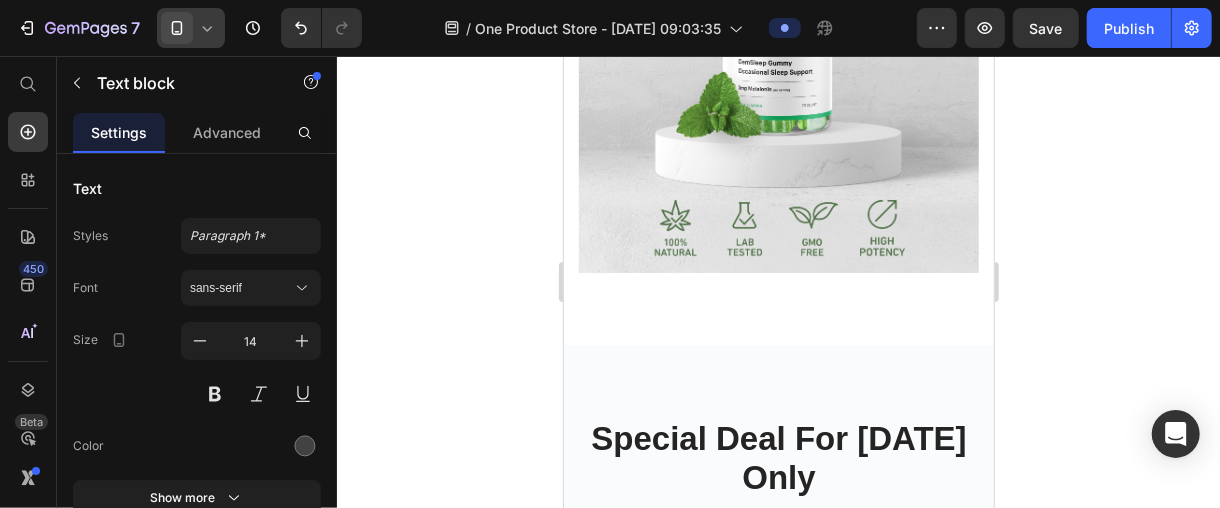 click 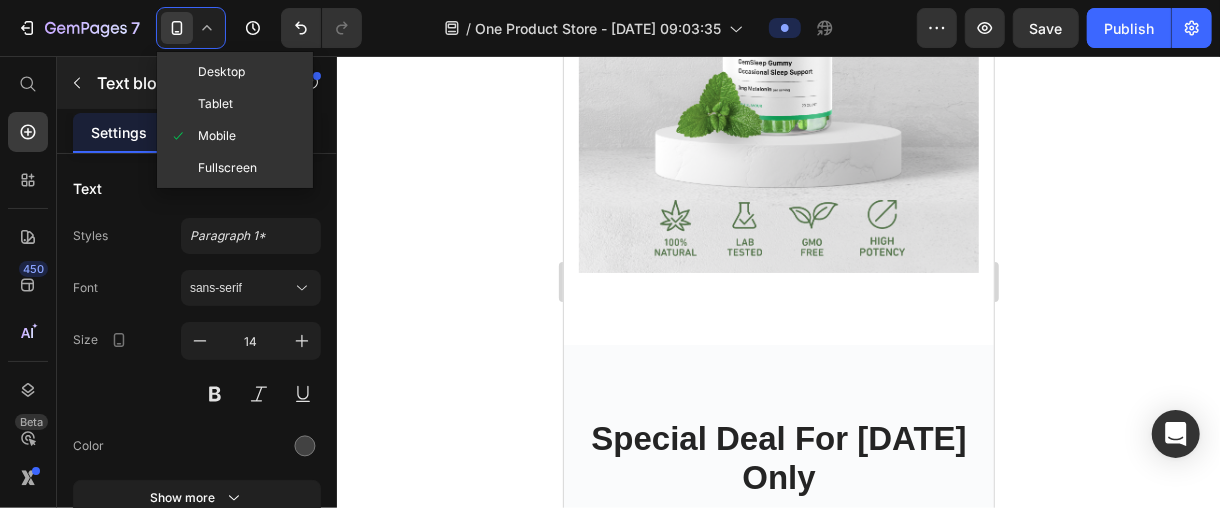 click on "Desktop" 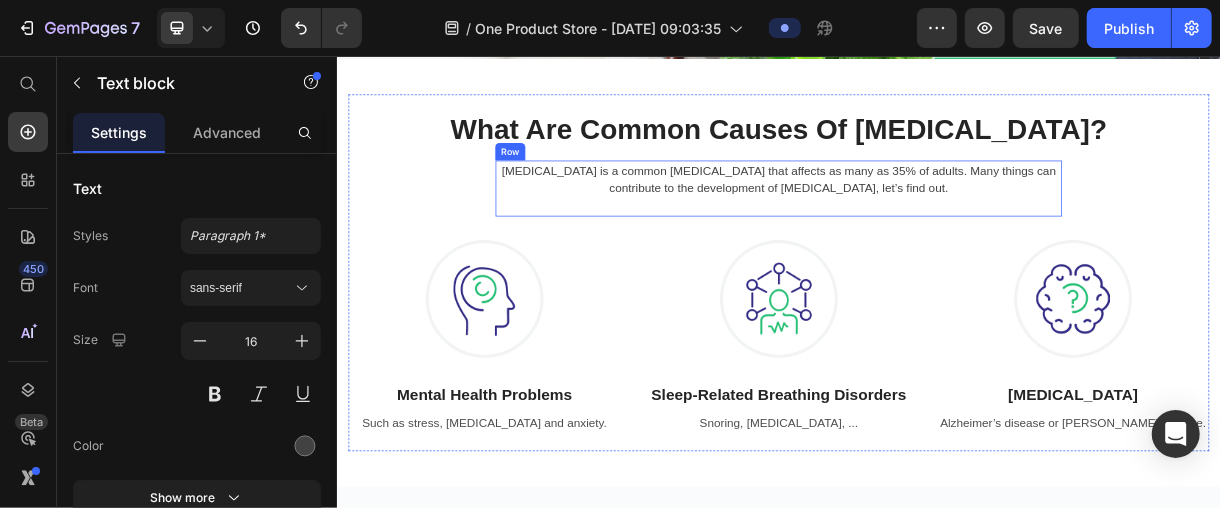 scroll, scrollTop: 777, scrollLeft: 0, axis: vertical 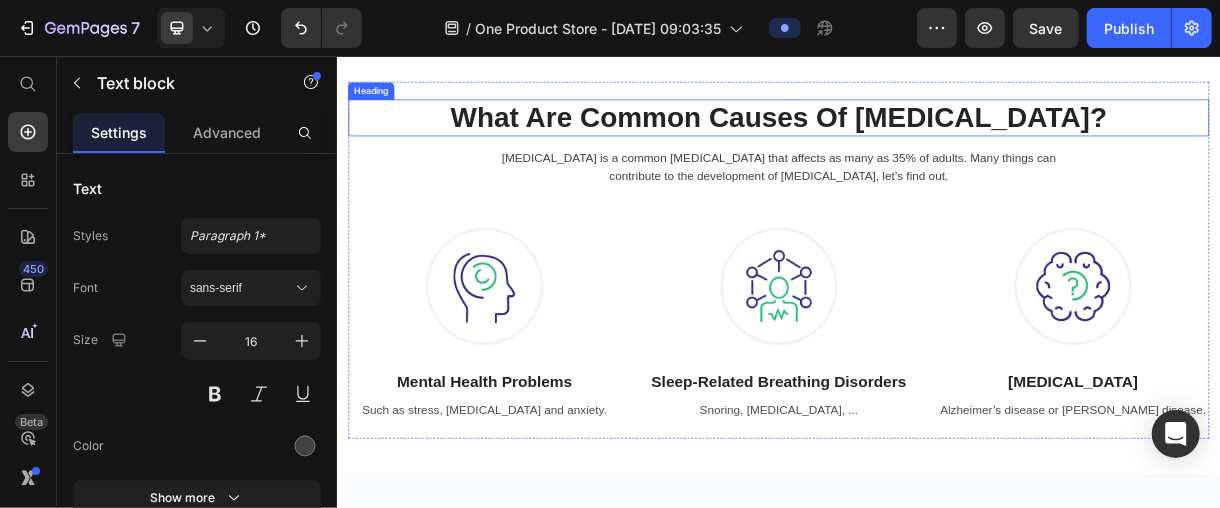 click on "What Are Common Causes Of [MEDICAL_DATA]?" at bounding box center [936, 140] 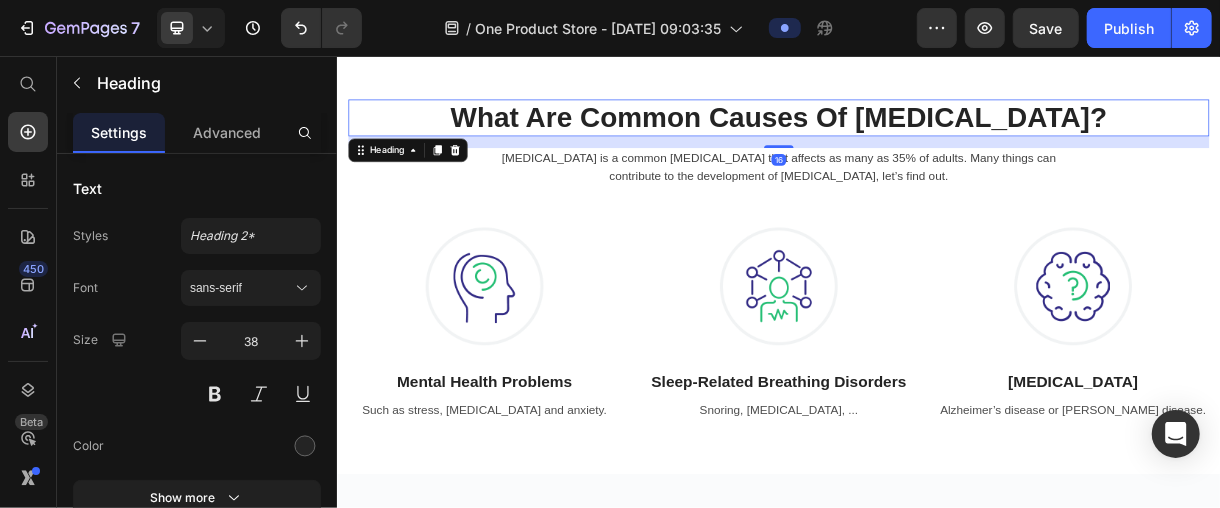 click on "What Are Common Causes Of [MEDICAL_DATA]?" at bounding box center [936, 140] 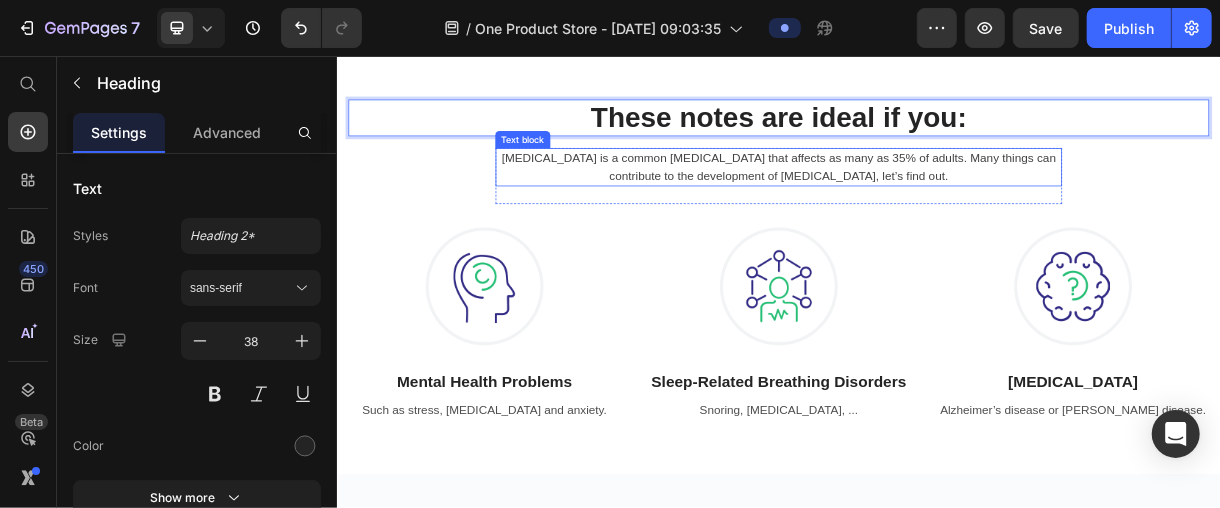 click on "[MEDICAL_DATA] is a common [MEDICAL_DATA] that affects as many as 35% of adults. Many things can contribute to the development of [MEDICAL_DATA], let’s find out." at bounding box center [936, 207] 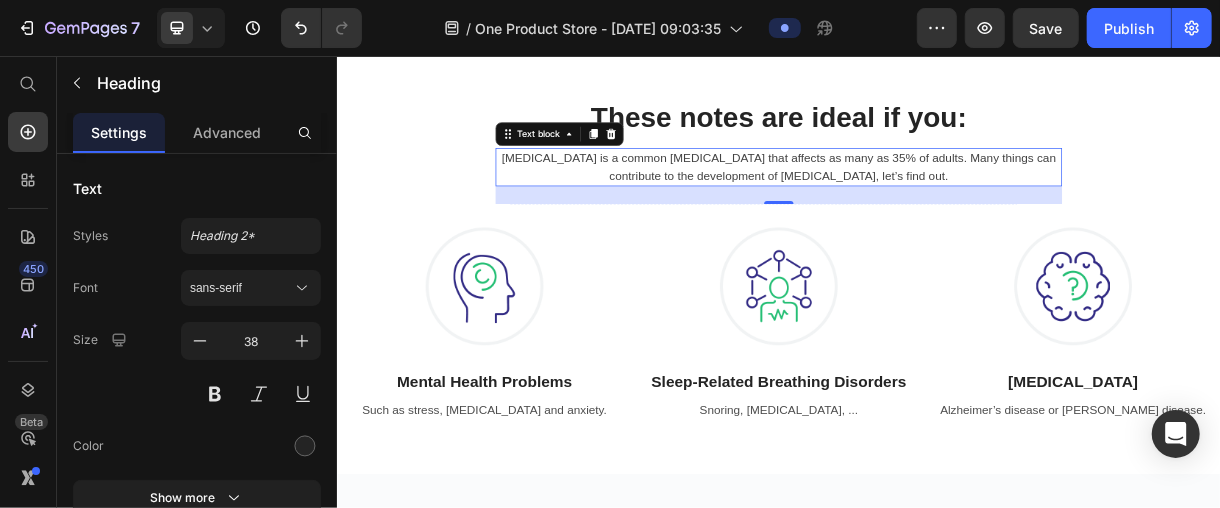 click on "[MEDICAL_DATA] is a common [MEDICAL_DATA] that affects as many as 35% of adults. Many things can contribute to the development of [MEDICAL_DATA], let’s find out." at bounding box center [936, 207] 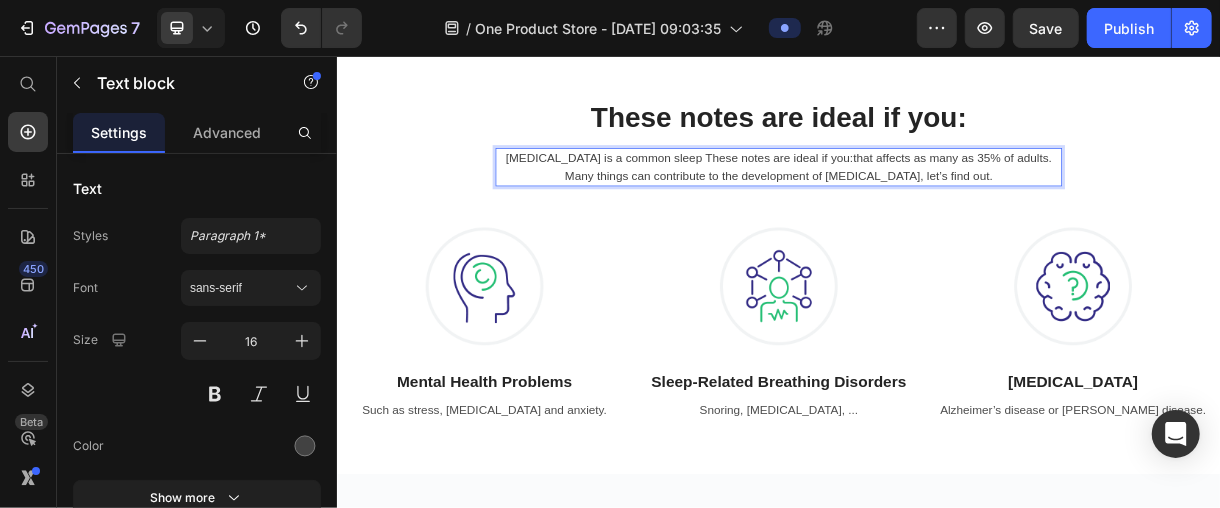 click on "[MEDICAL_DATA] is a common sleep These notes are ideal if you:that affects as many as 35% of adults. Many things can contribute to the development of [MEDICAL_DATA], let’s find out." at bounding box center (936, 207) 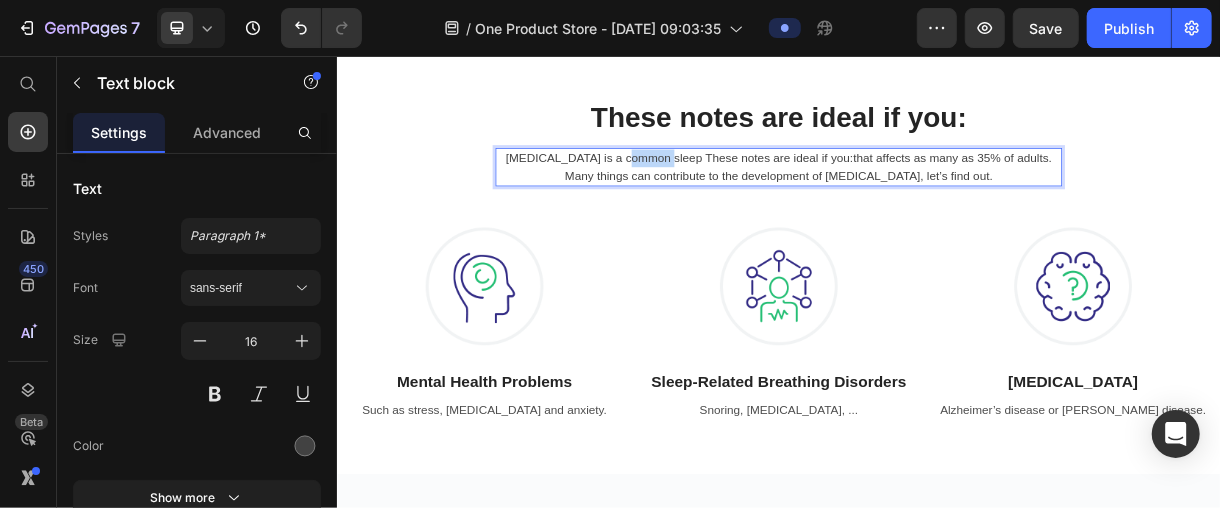 click on "[MEDICAL_DATA] is a common sleep These notes are ideal if you:that affects as many as 35% of adults. Many things can contribute to the development of [MEDICAL_DATA], let’s find out." at bounding box center [936, 207] 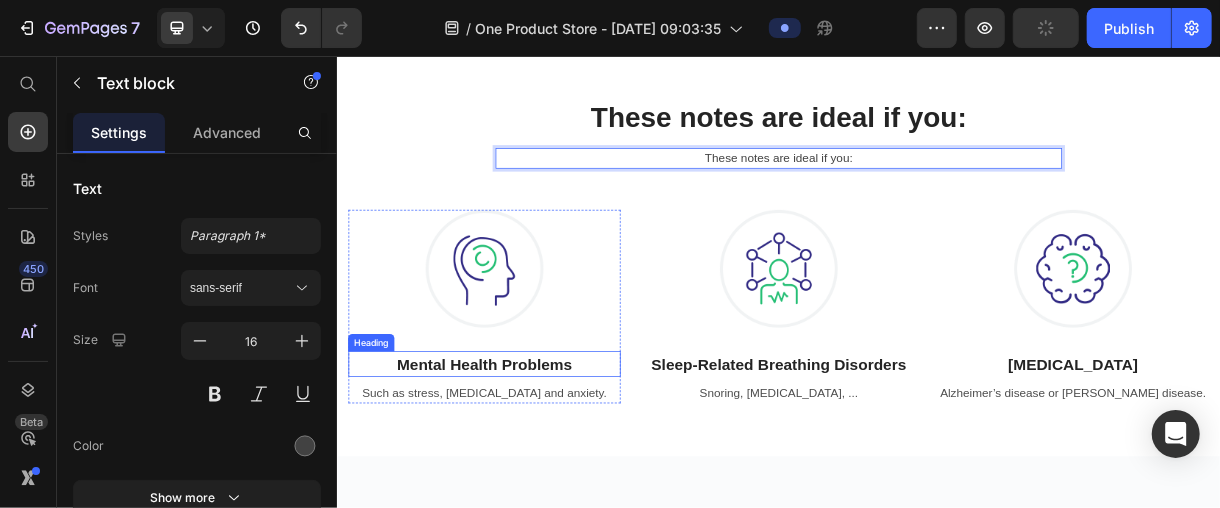 click on "Mental Health Problems" at bounding box center (536, 475) 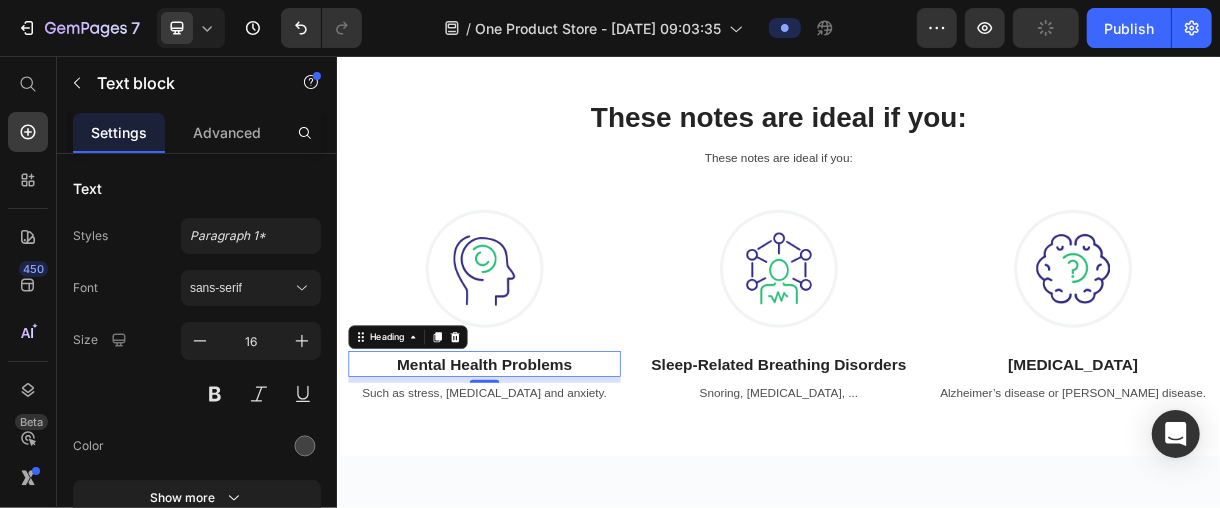 click on "Mental Health Problems" at bounding box center (536, 475) 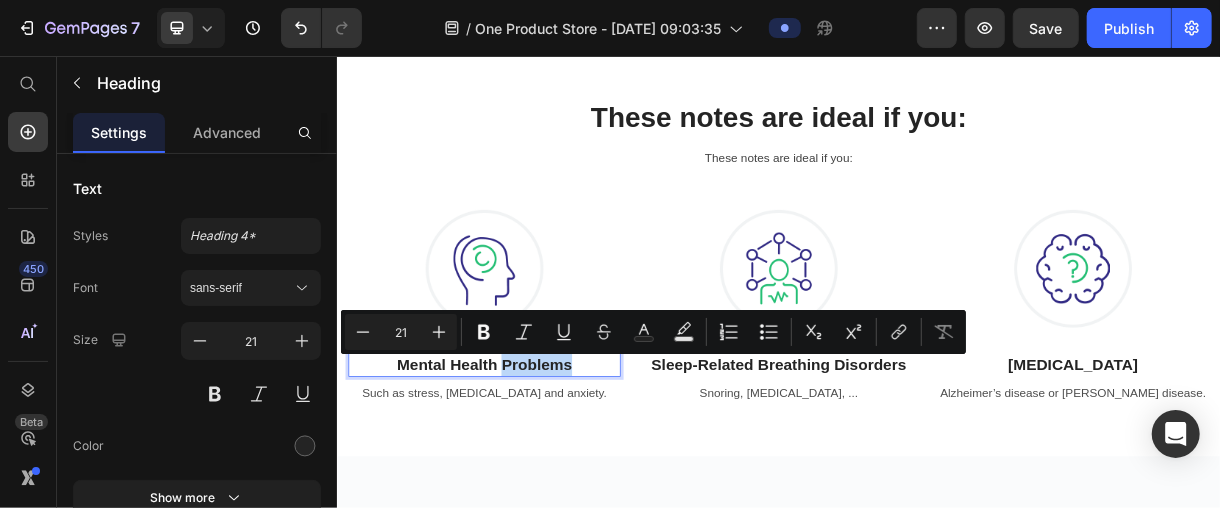 click on "Mental Health Problems" at bounding box center (536, 475) 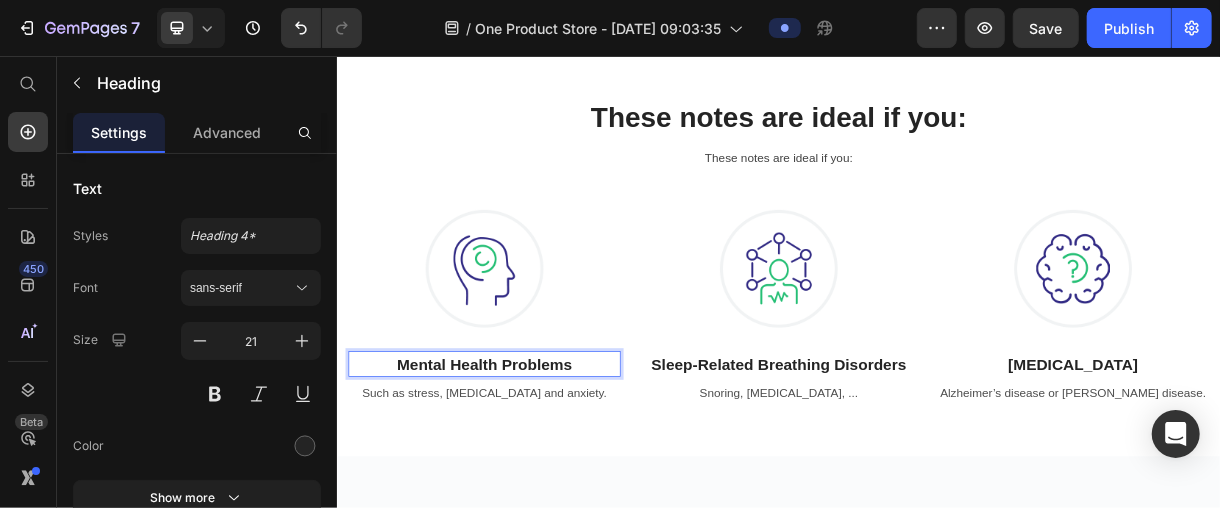 click on "Mental Health Problems" at bounding box center [536, 475] 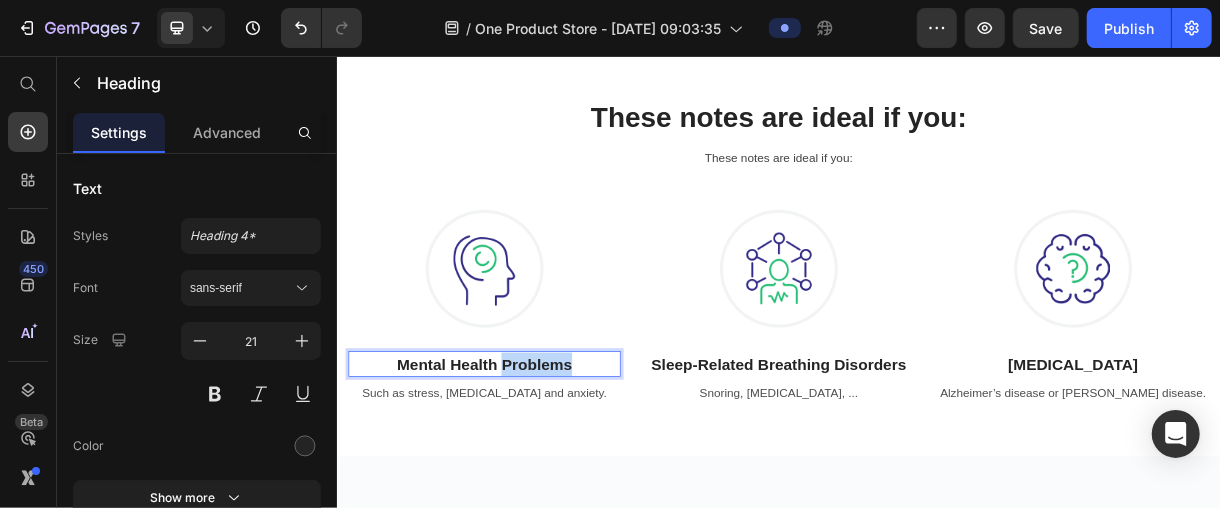 click on "Mental Health Problems" at bounding box center [536, 475] 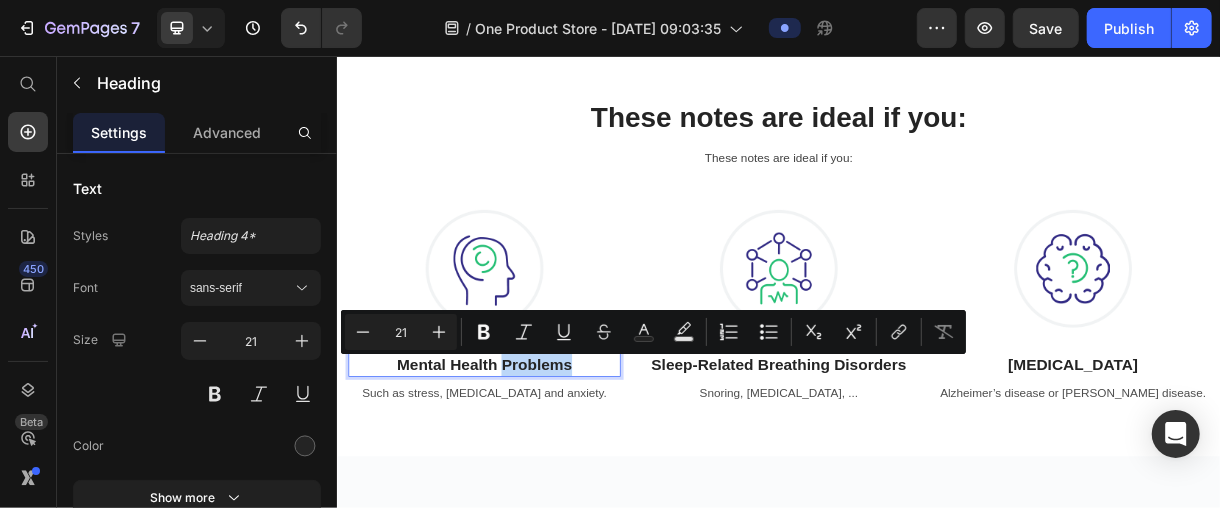 click on "Mental Health Problems" at bounding box center [536, 475] 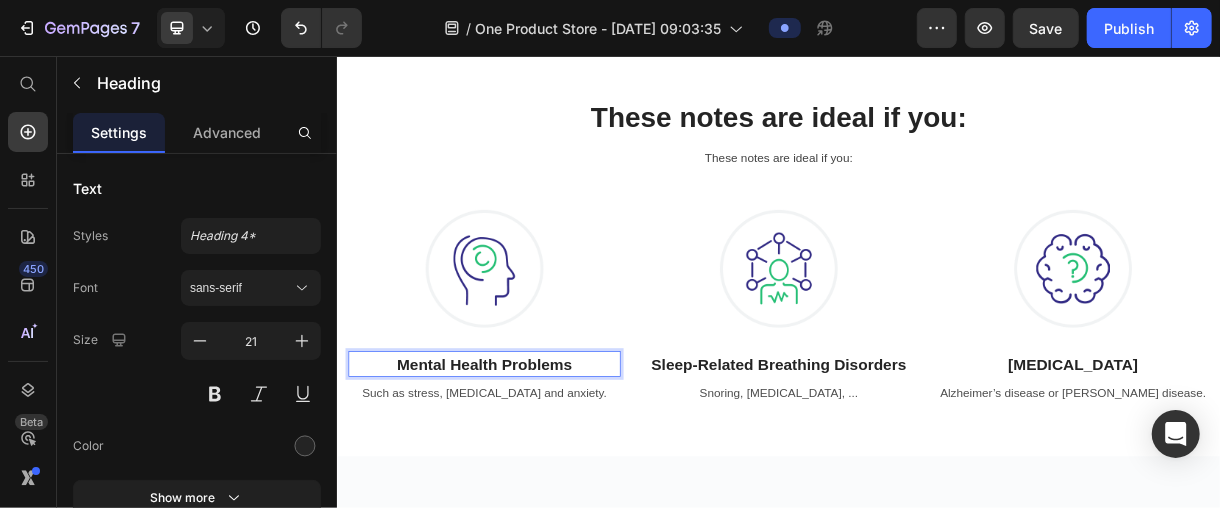 click on "Mental Health Problems" at bounding box center [536, 475] 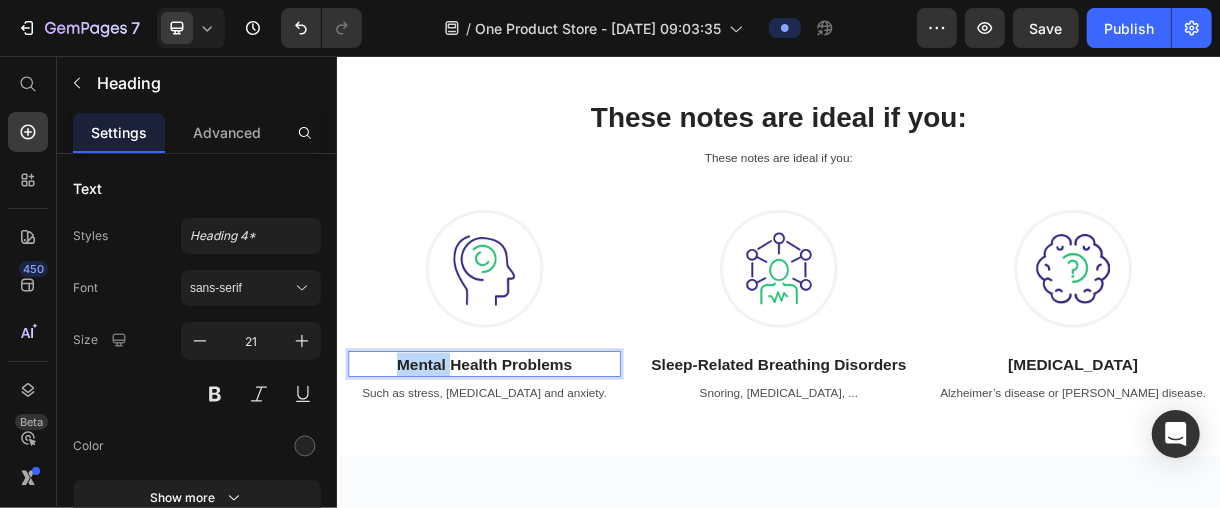 click on "Mental Health Problems" at bounding box center [536, 475] 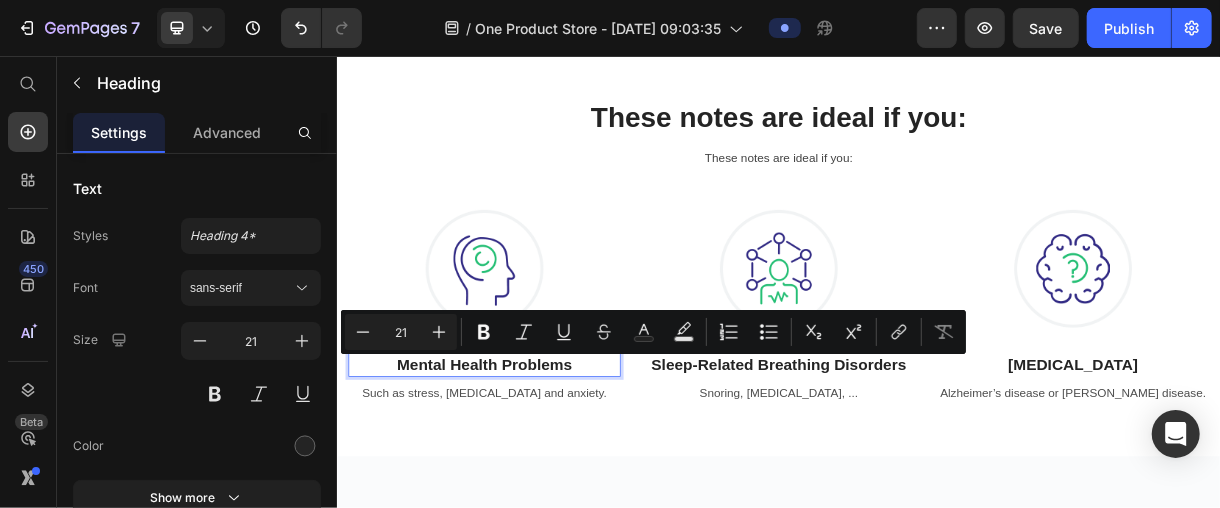 click on "Mental Health Problems" at bounding box center (536, 475) 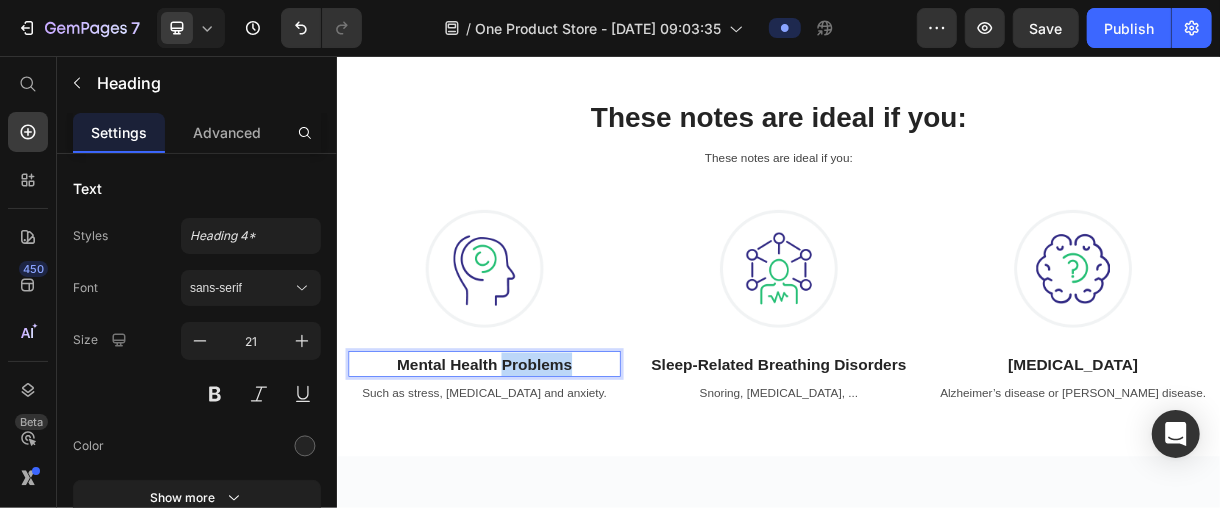 click on "Mental Health Problems" at bounding box center (536, 475) 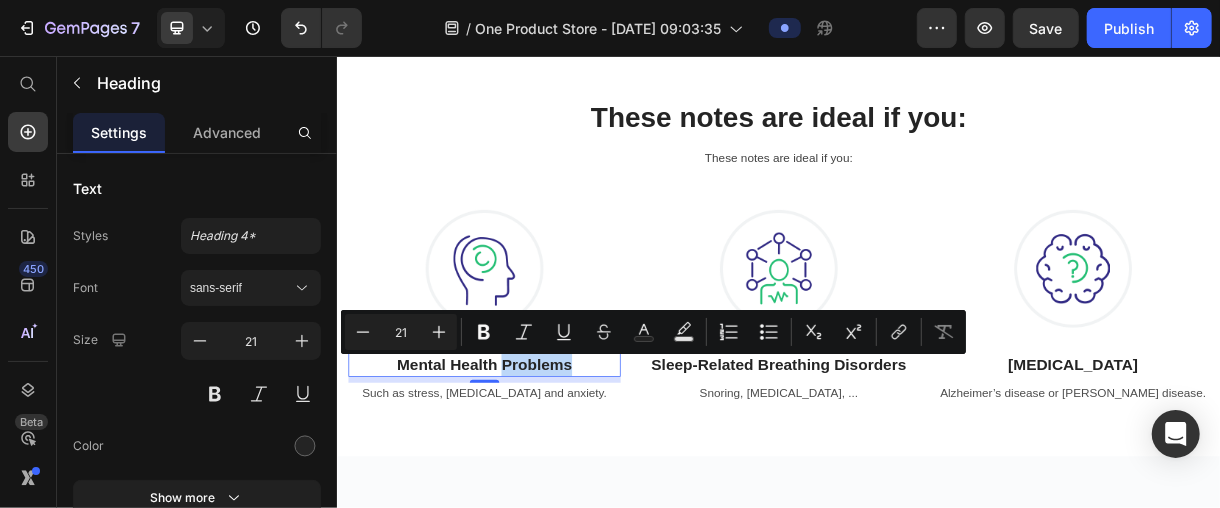 click on "Mental Health Problems" at bounding box center (536, 475) 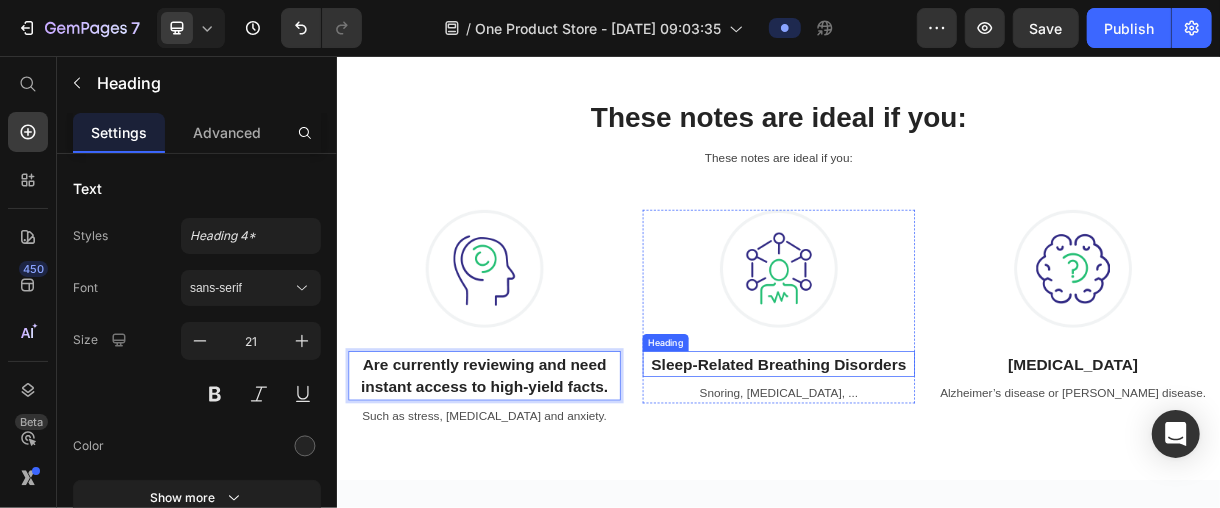 click on "Sleep-Related Breathing Disorders" at bounding box center (936, 475) 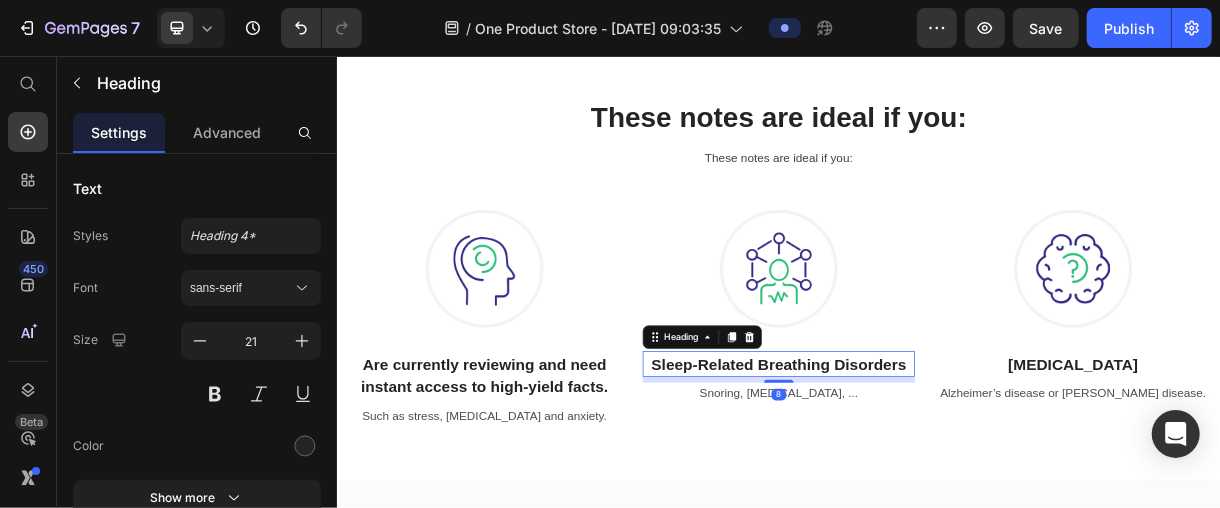 click on "Sleep-Related Breathing Disorders" at bounding box center (936, 475) 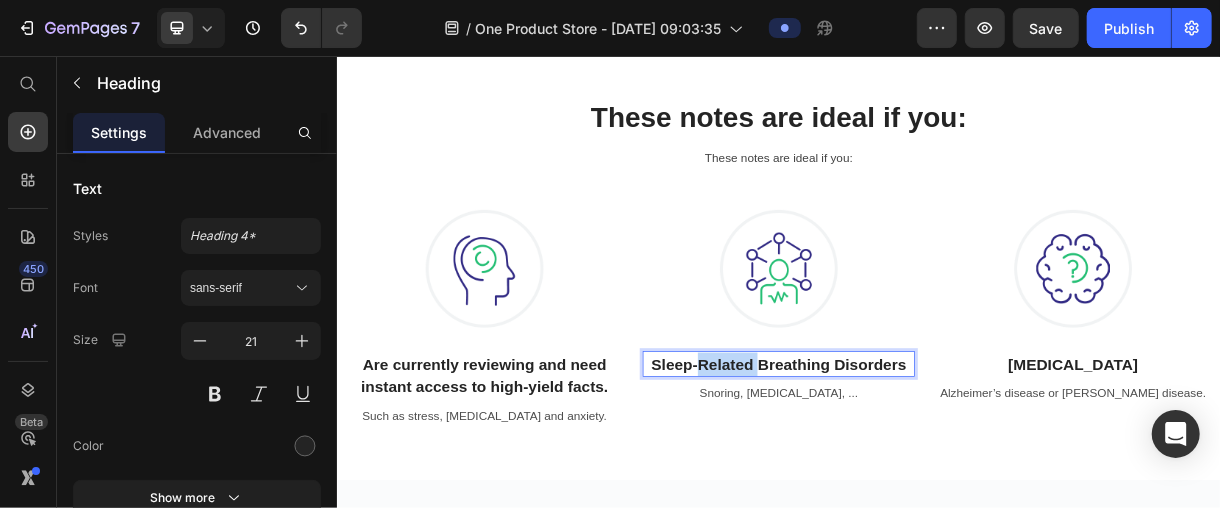 click on "Sleep-Related Breathing Disorders" at bounding box center (936, 475) 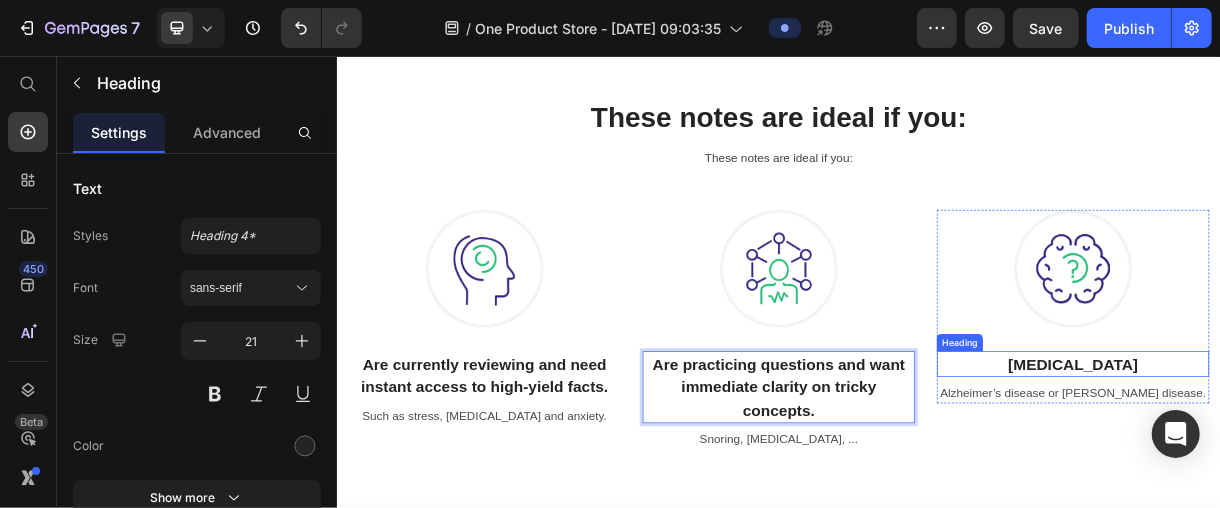 click on "[MEDICAL_DATA]" at bounding box center (1336, 475) 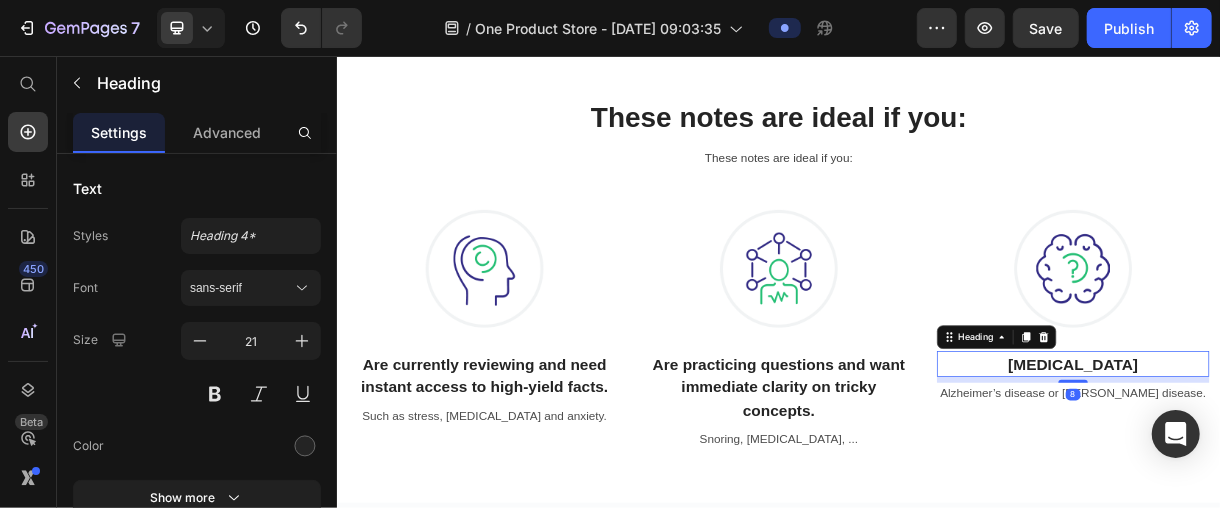 click on "[MEDICAL_DATA]" at bounding box center [1336, 475] 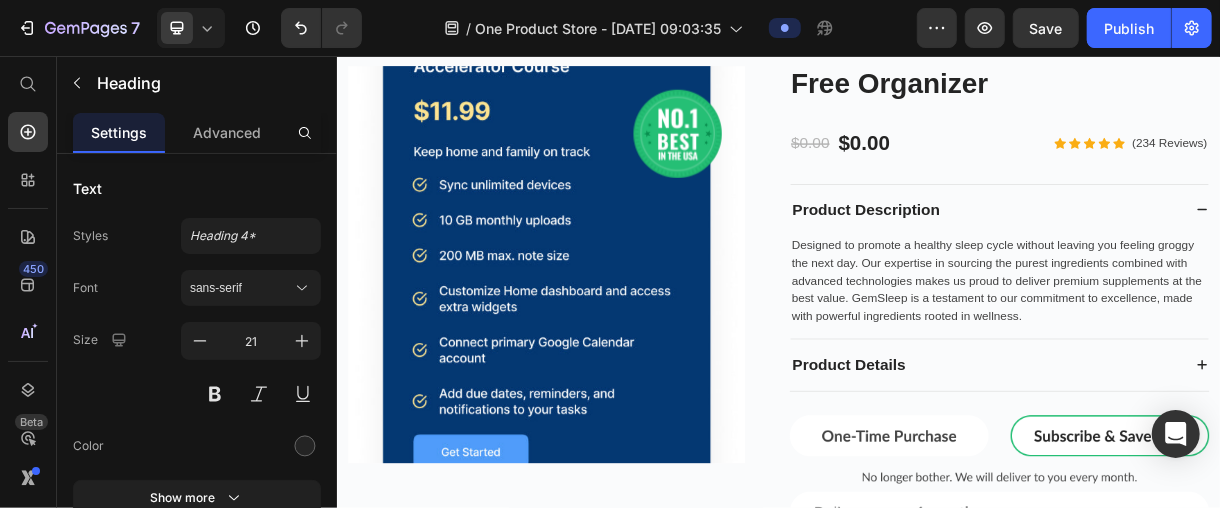 scroll, scrollTop: 5888, scrollLeft: 0, axis: vertical 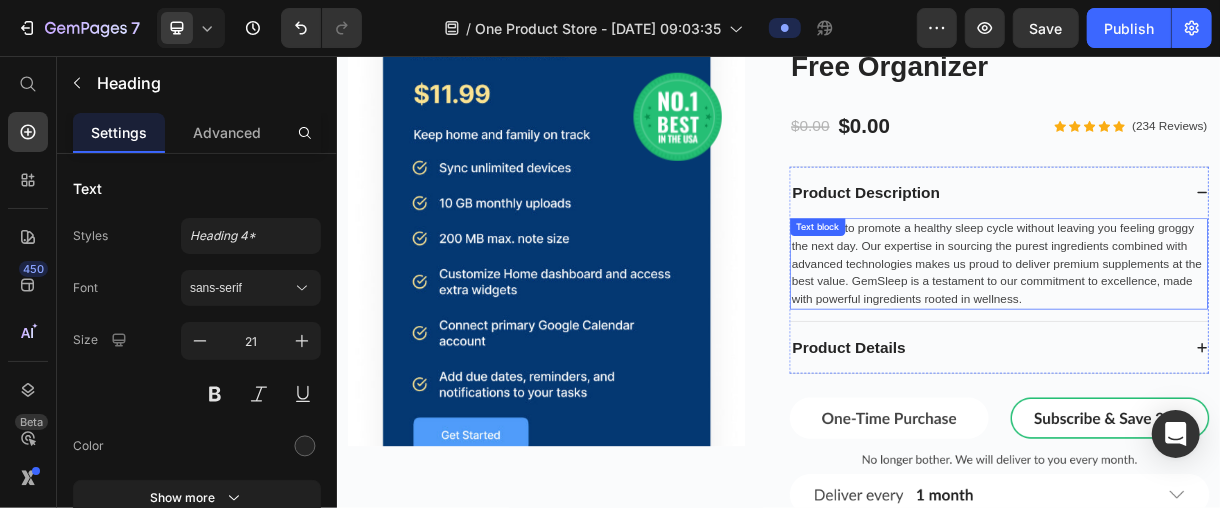 click on "Designed to promote a healthy sleep cycle without leaving you feeling groggy the next day. Our expertise in sourcing the purest ingredients combined with advanced technologies makes us proud to deliver premium supplements at the best value. GemSleep is a testament to our commitment to excellence, made with powerful ingredients rooted in wellness. Text block" at bounding box center (1236, 338) 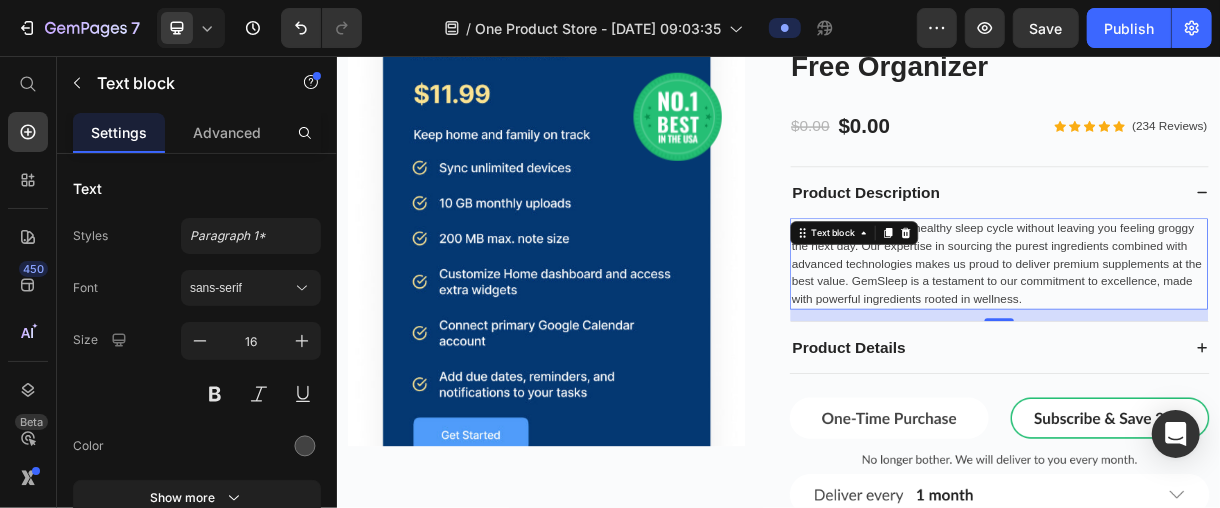 click on "Text block" at bounding box center (1010, 296) 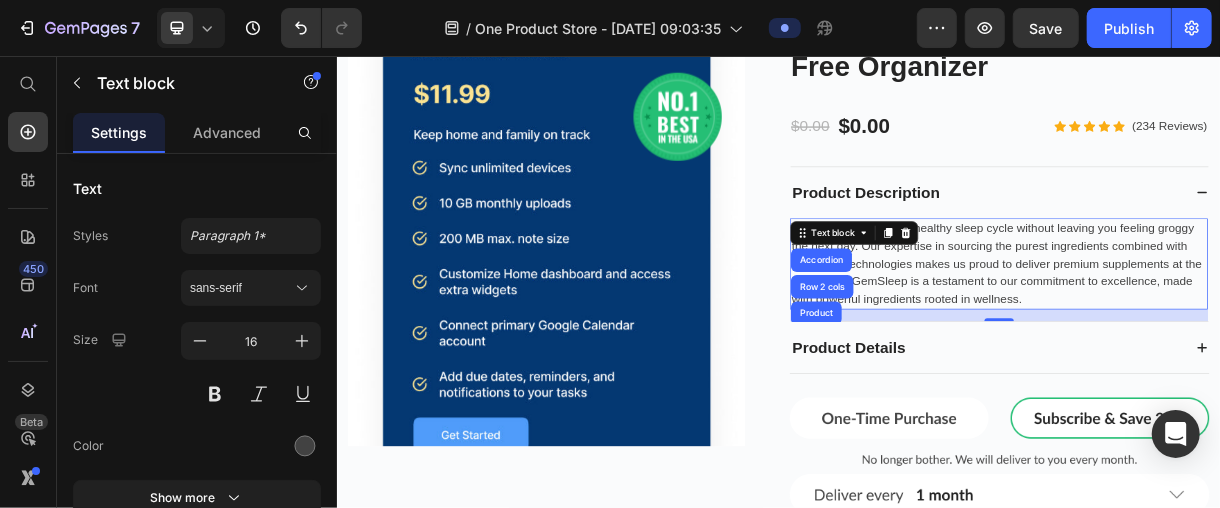click on "Designed to promote a healthy sleep cycle without leaving you feeling groggy the next day. Our expertise in sourcing the purest ingredients combined with advanced technologies makes us proud to deliver premium supplements at the best value. GemSleep is a testament to our commitment to excellence, made with powerful ingredients rooted in wellness." at bounding box center [1236, 338] 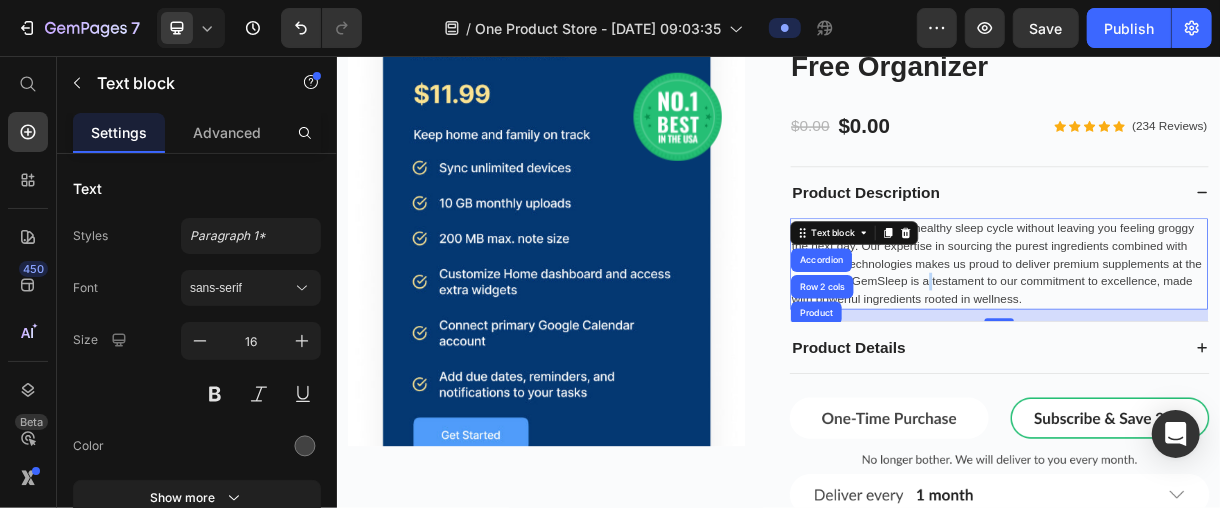 click on "Designed to promote a healthy sleep cycle without leaving you feeling groggy the next day. Our expertise in sourcing the purest ingredients combined with advanced technologies makes us proud to deliver premium supplements at the best value. GemSleep is a testament to our commitment to excellence, made with powerful ingredients rooted in wellness." at bounding box center [1236, 338] 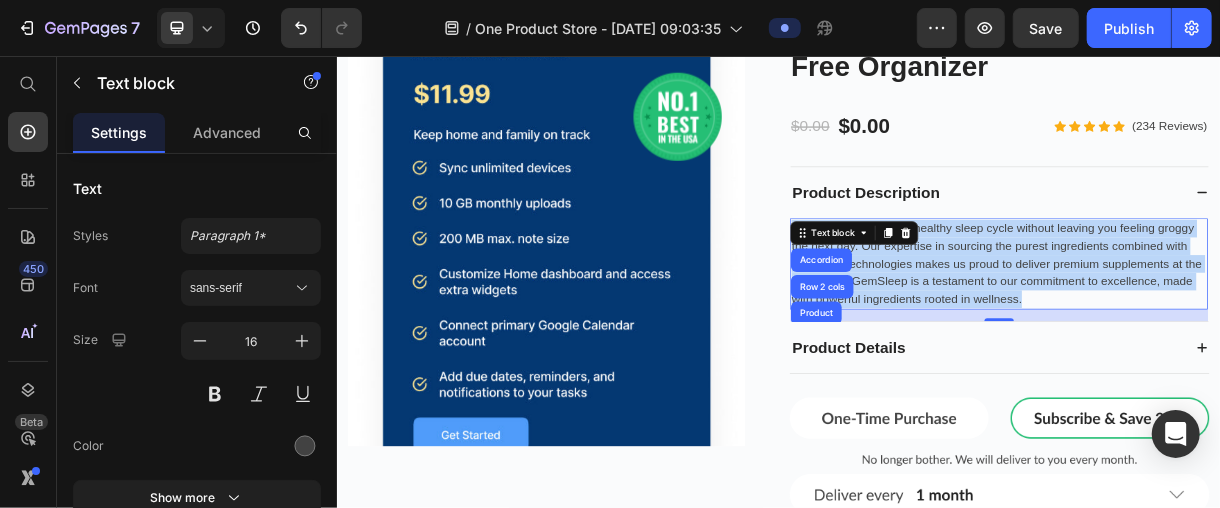click on "Designed to promote a healthy sleep cycle without leaving you feeling groggy the next day. Our expertise in sourcing the purest ingredients combined with advanced technologies makes us proud to deliver premium supplements at the best value. GemSleep is a testament to our commitment to excellence, made with powerful ingredients rooted in wellness." at bounding box center (1236, 338) 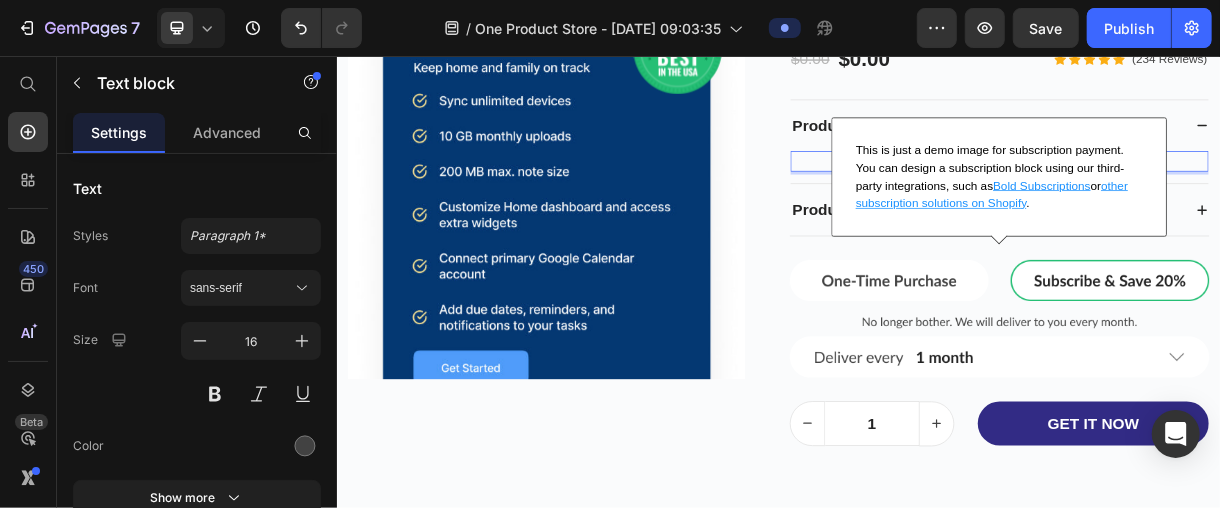scroll, scrollTop: 6000, scrollLeft: 0, axis: vertical 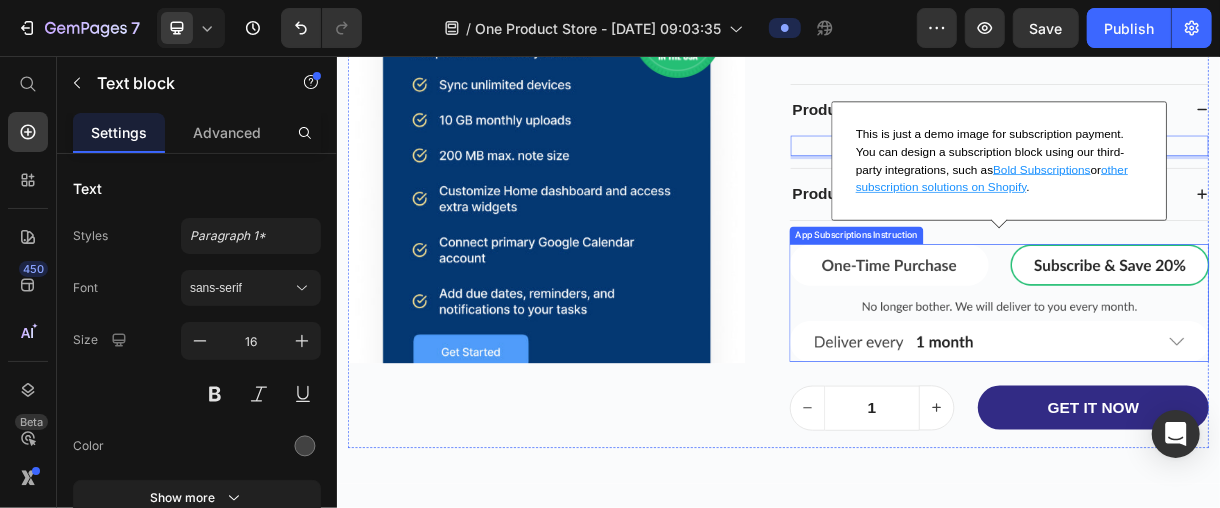 click at bounding box center (1236, 392) 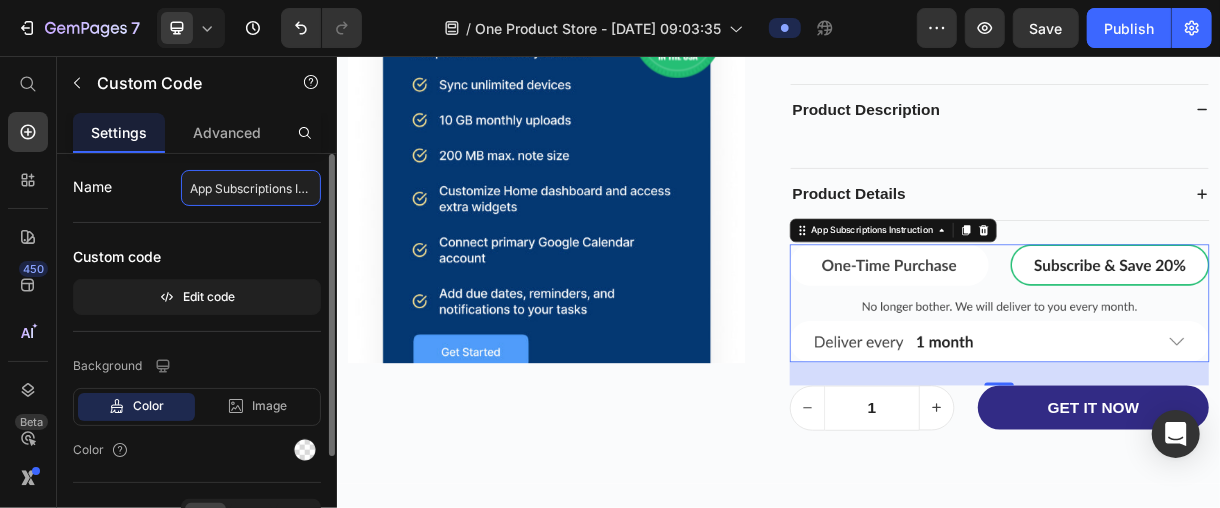 click on "App Subscriptions Instruction" 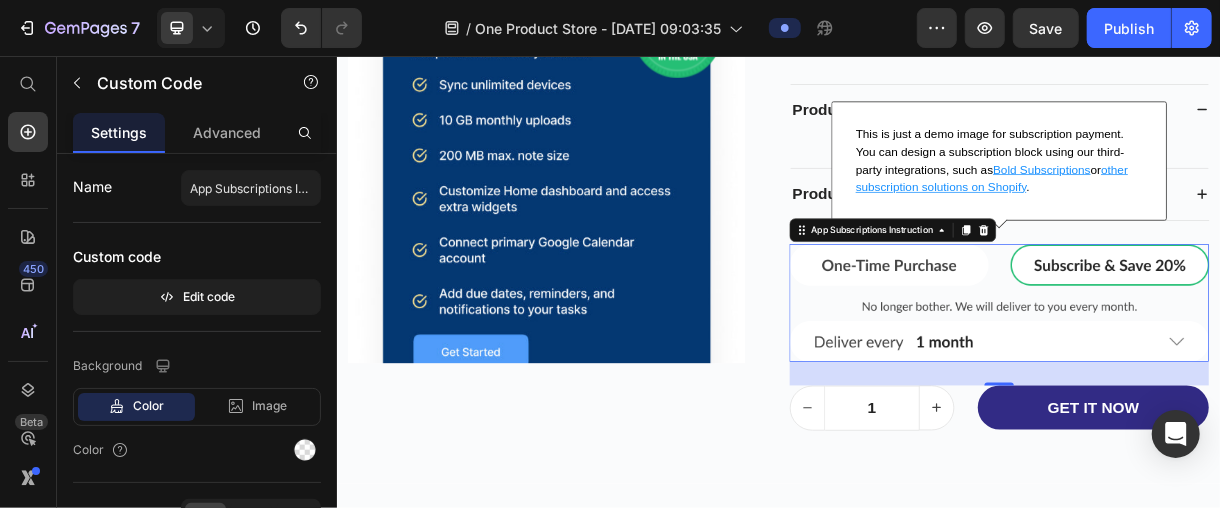 click at bounding box center [1236, 392] 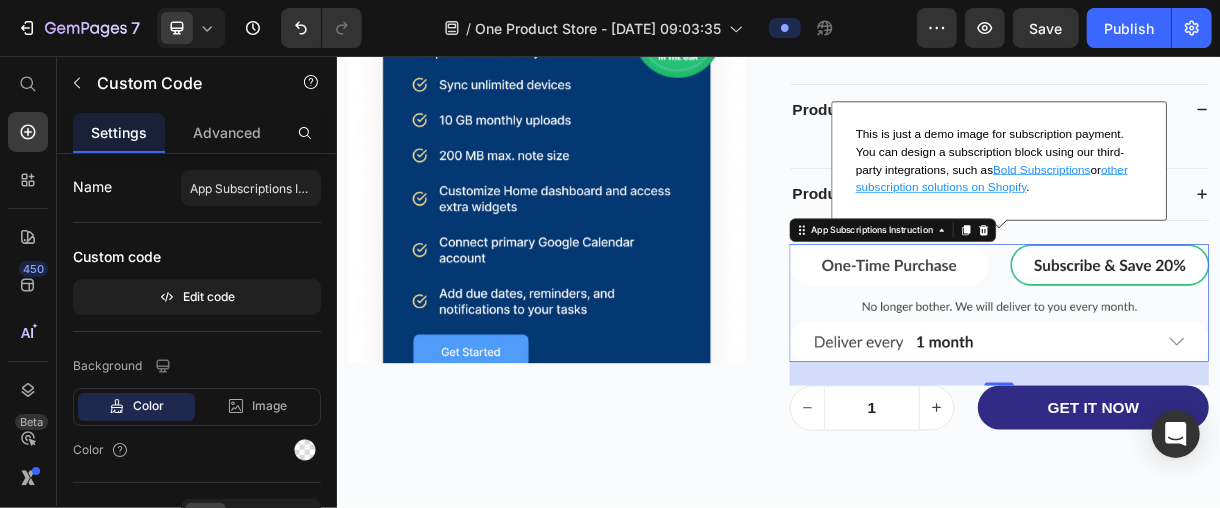 click at bounding box center (1236, 392) 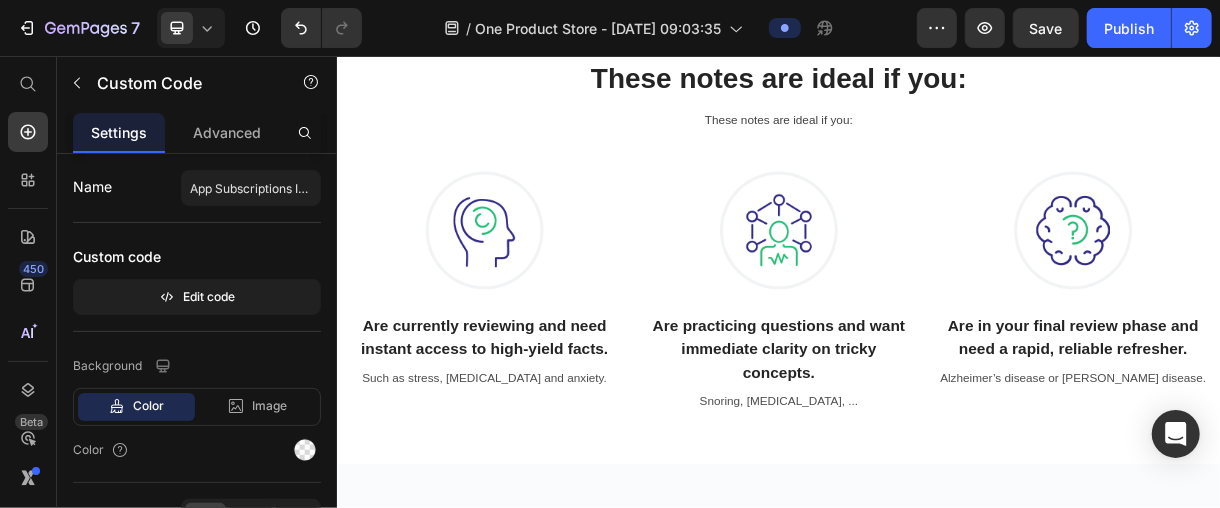 scroll, scrollTop: 824, scrollLeft: 0, axis: vertical 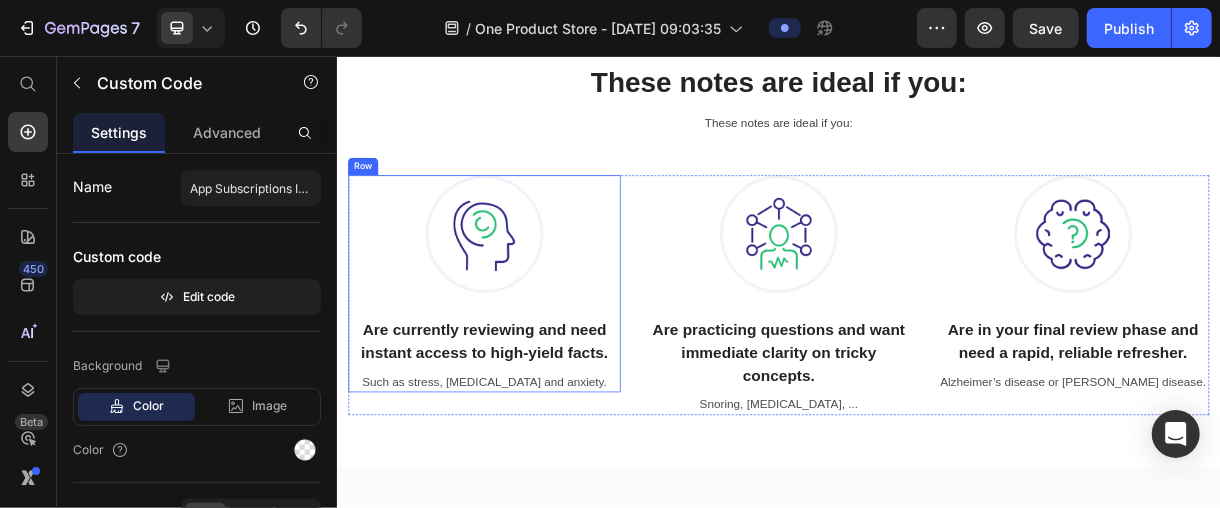 click on "Are currently reviewing and need instant access to high-yield facts." at bounding box center (536, 443) 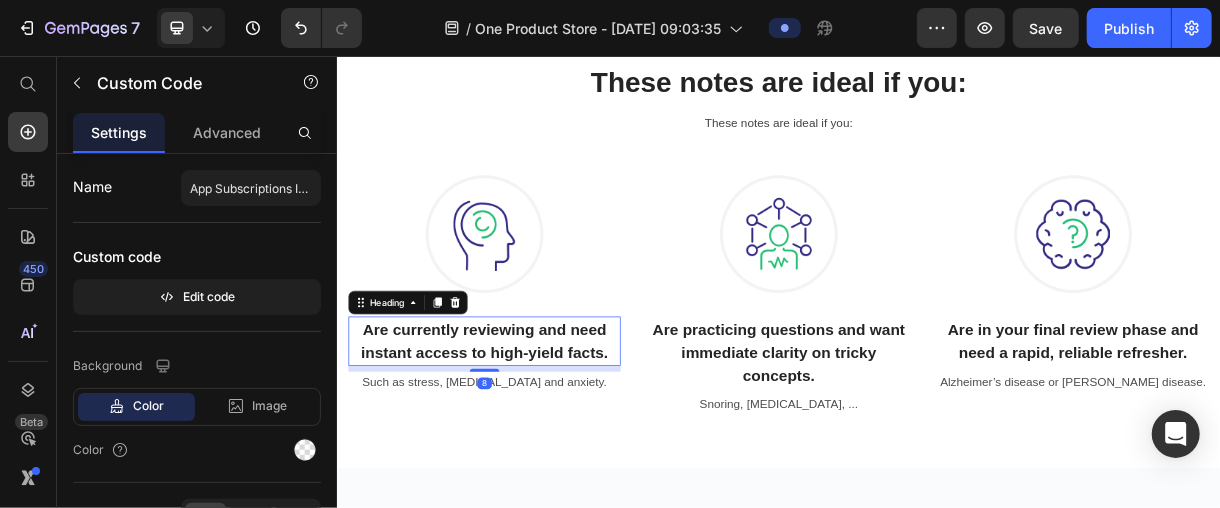 click on "Are currently reviewing and need instant access to high-yield facts." at bounding box center (536, 443) 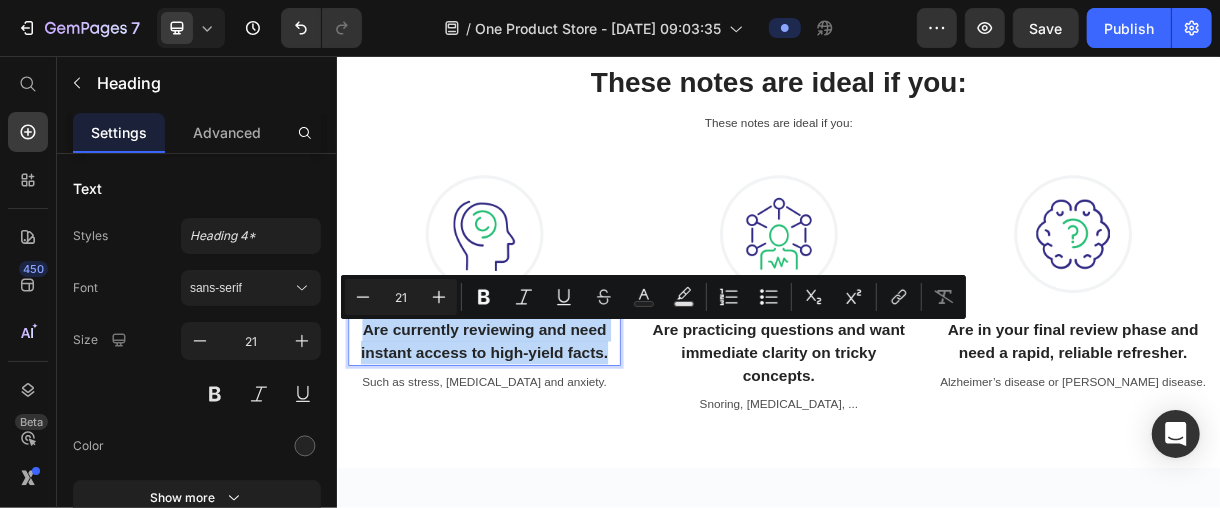 click on "Are currently reviewing and need instant access to high-yield facts." at bounding box center [536, 443] 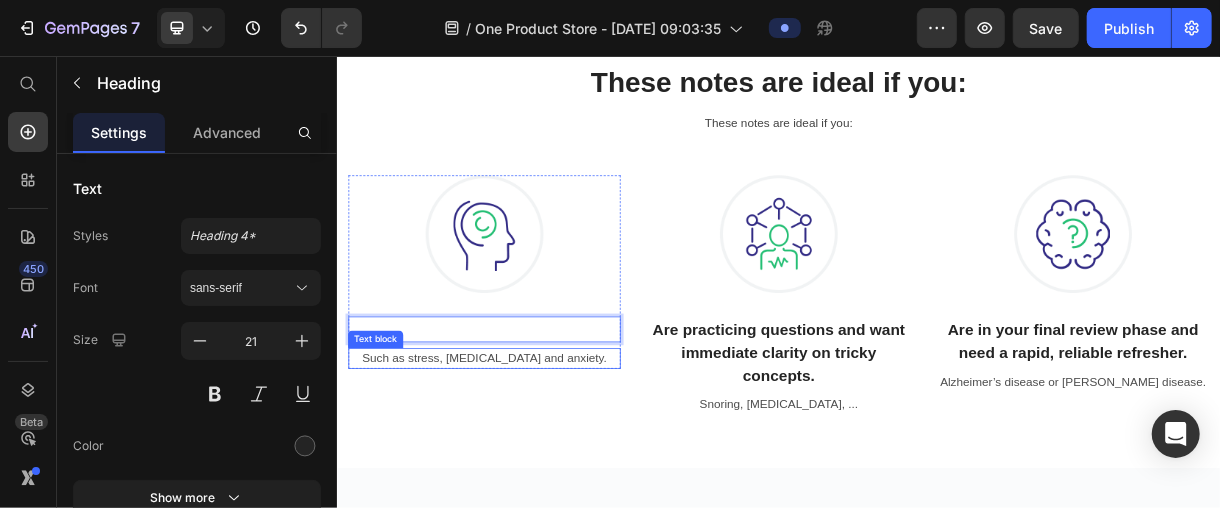 click on "Such as stress, [MEDICAL_DATA] and anxiety." at bounding box center [536, 467] 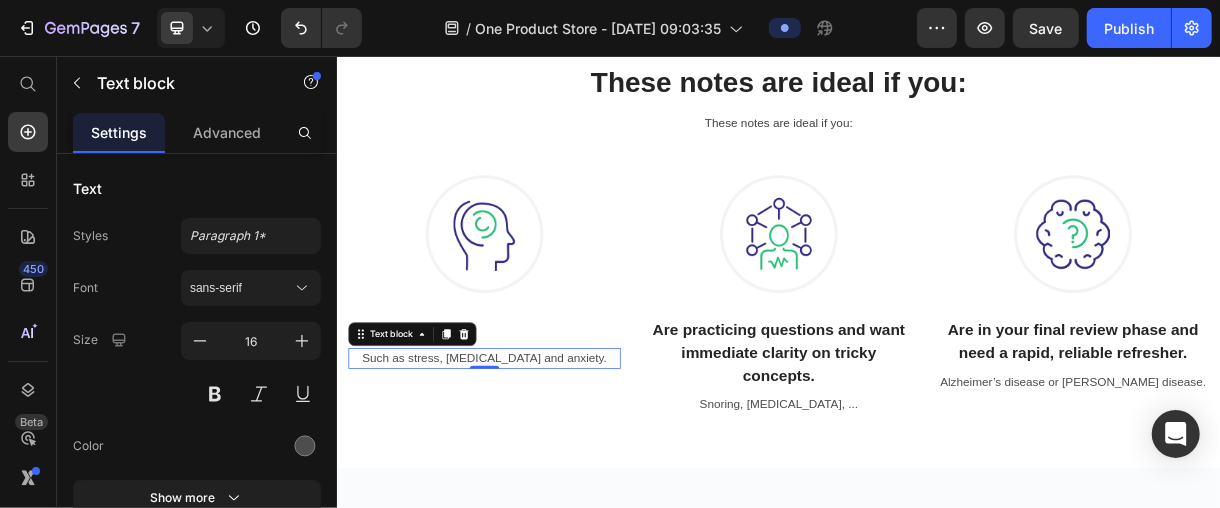 click on "Such as stress, [MEDICAL_DATA] and anxiety." at bounding box center (536, 467) 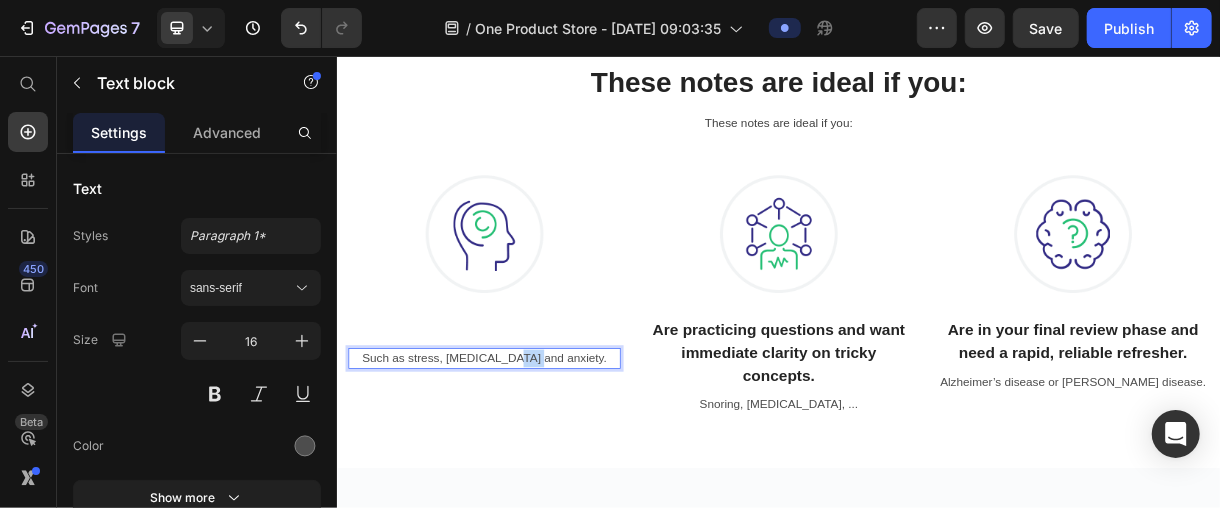 click on "Such as stress, [MEDICAL_DATA] and anxiety." at bounding box center (536, 467) 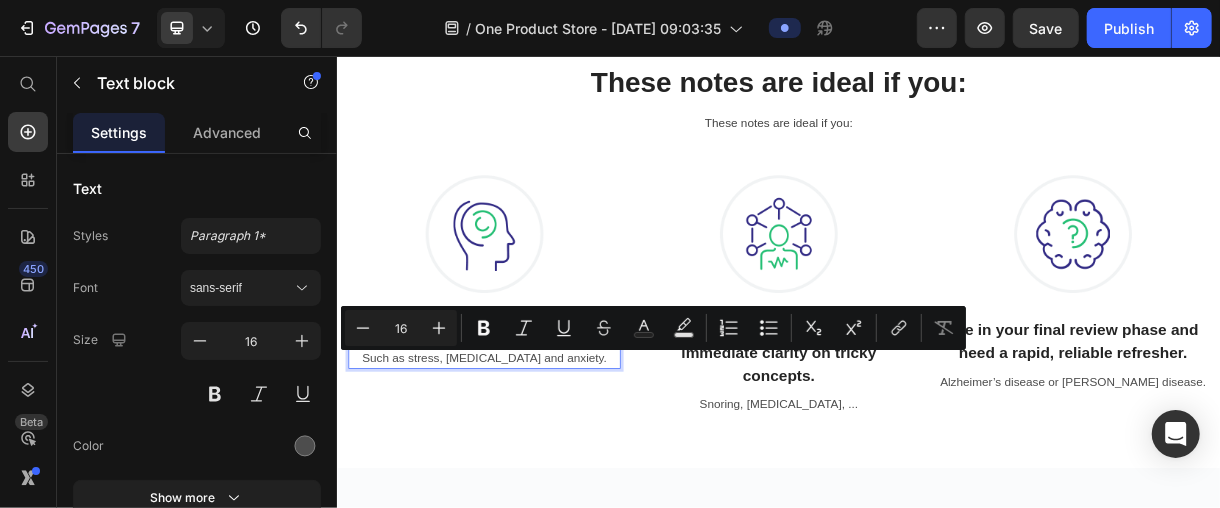 click on "Such as stress, [MEDICAL_DATA] and anxiety." at bounding box center (536, 467) 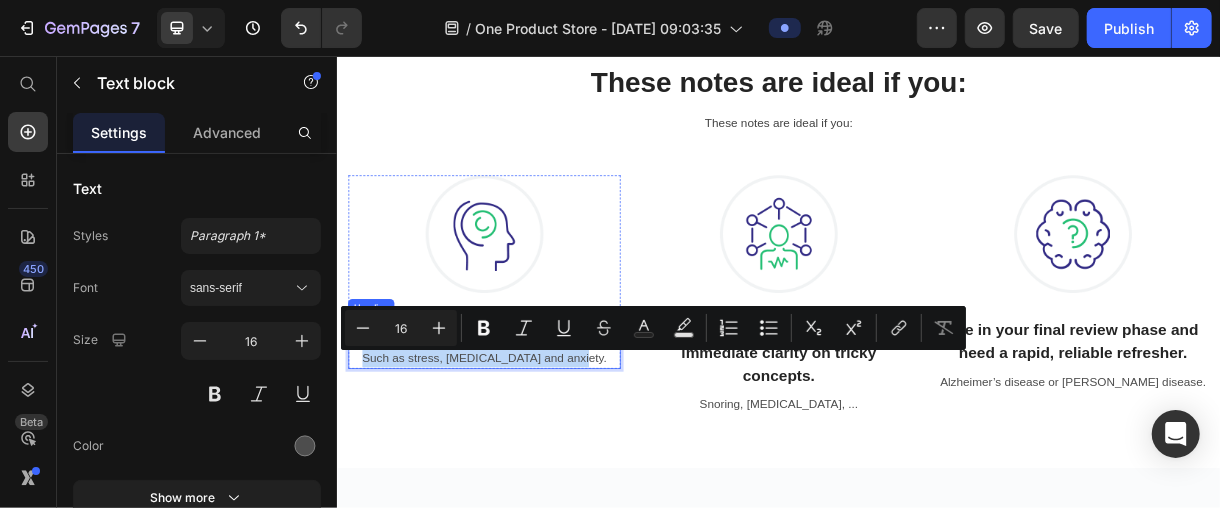 drag, startPoint x: 681, startPoint y: 463, endPoint x: 389, endPoint y: 458, distance: 292.04282 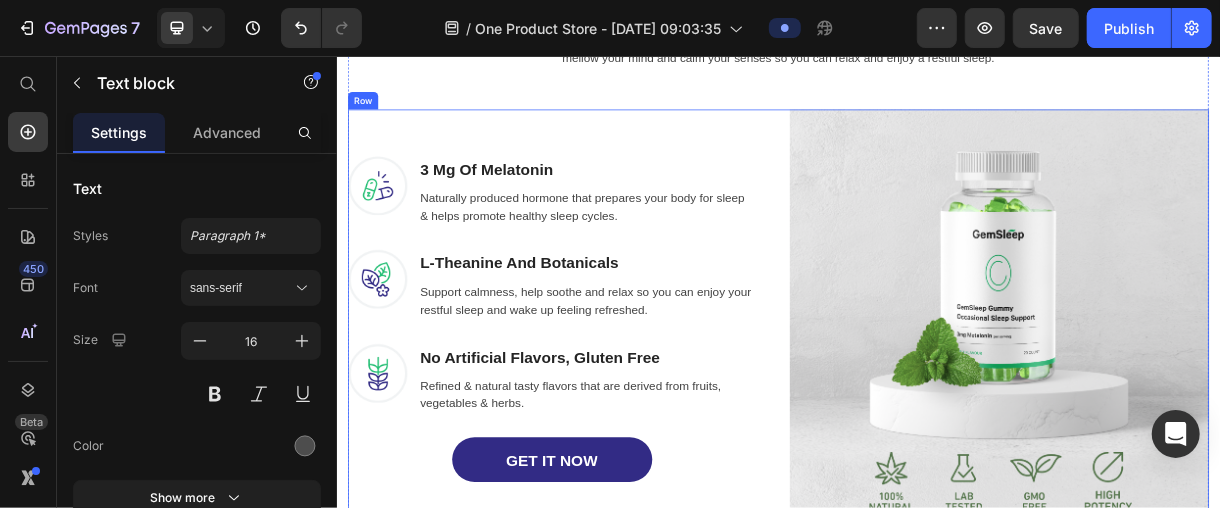 scroll, scrollTop: 3046, scrollLeft: 0, axis: vertical 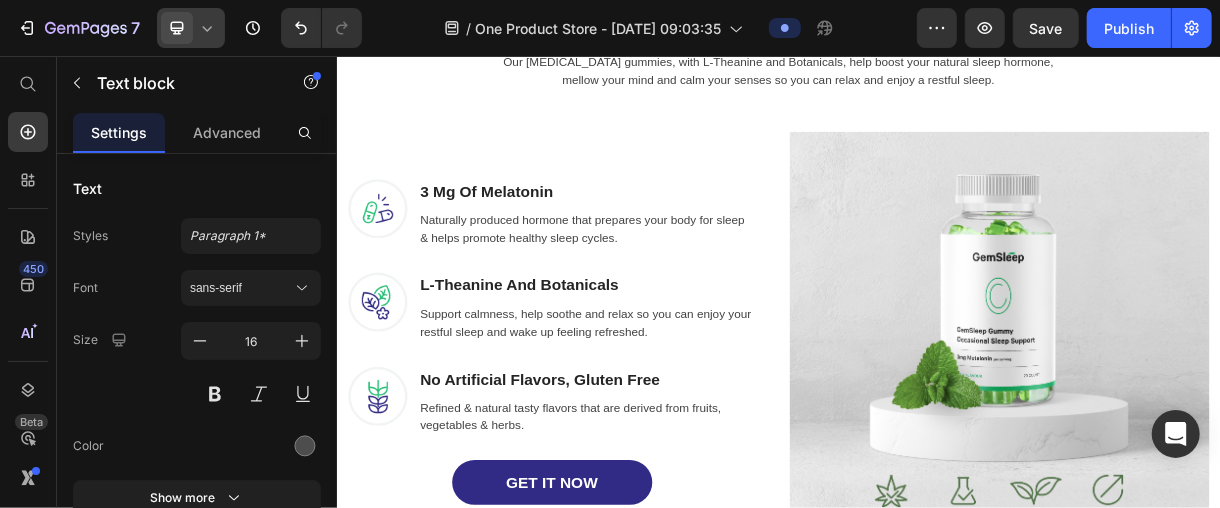 click 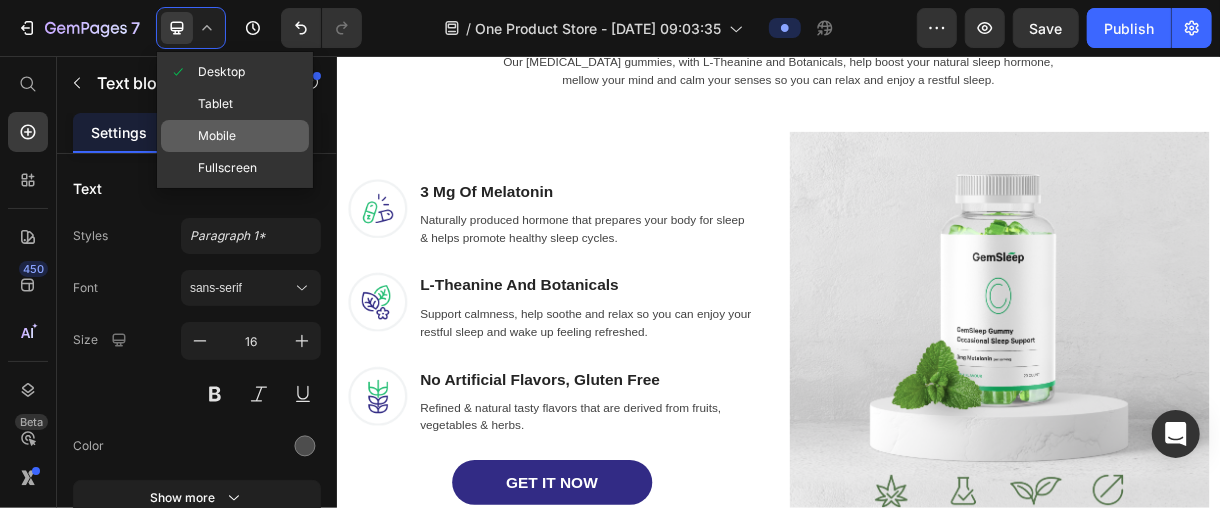 click on "Mobile" 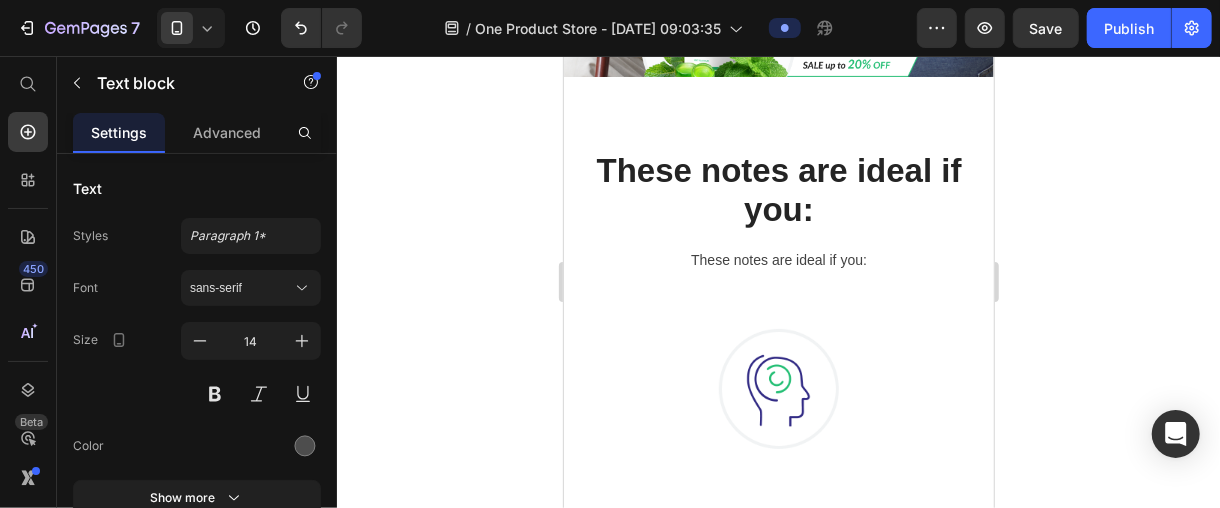 scroll, scrollTop: 946, scrollLeft: 0, axis: vertical 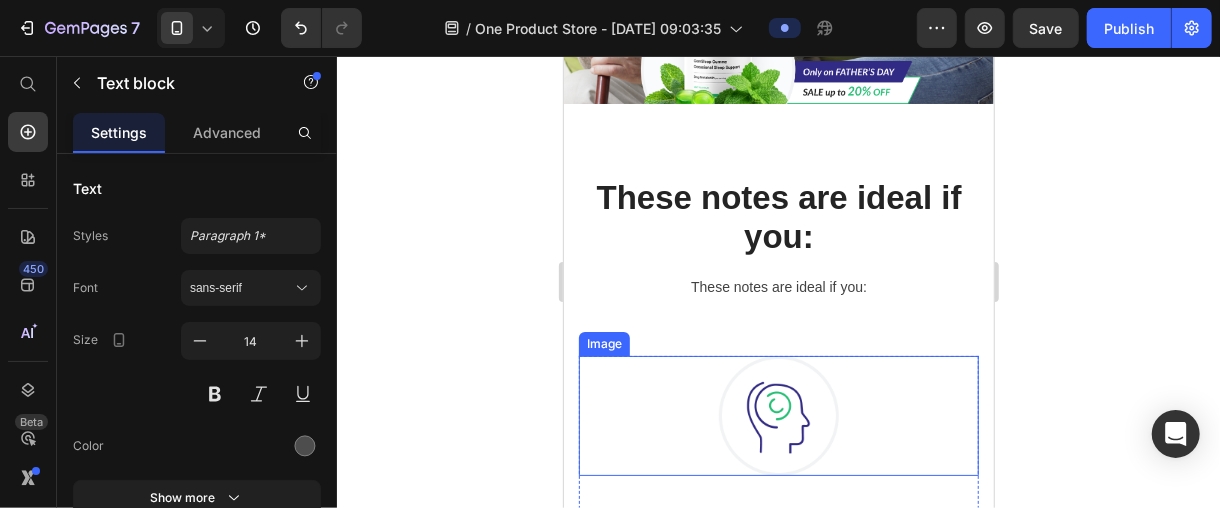 click at bounding box center (778, 415) 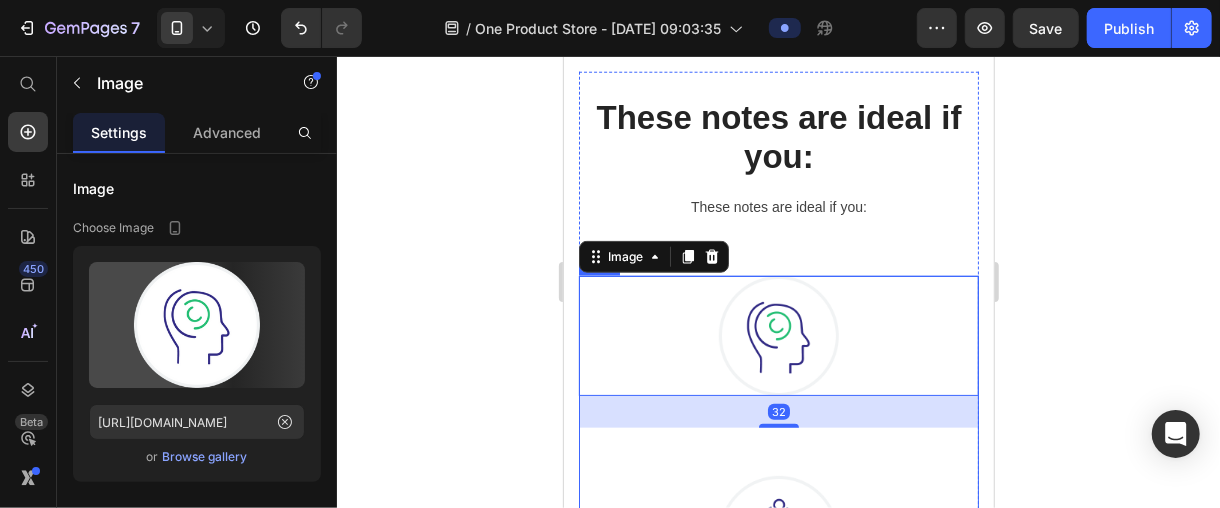 scroll, scrollTop: 1057, scrollLeft: 0, axis: vertical 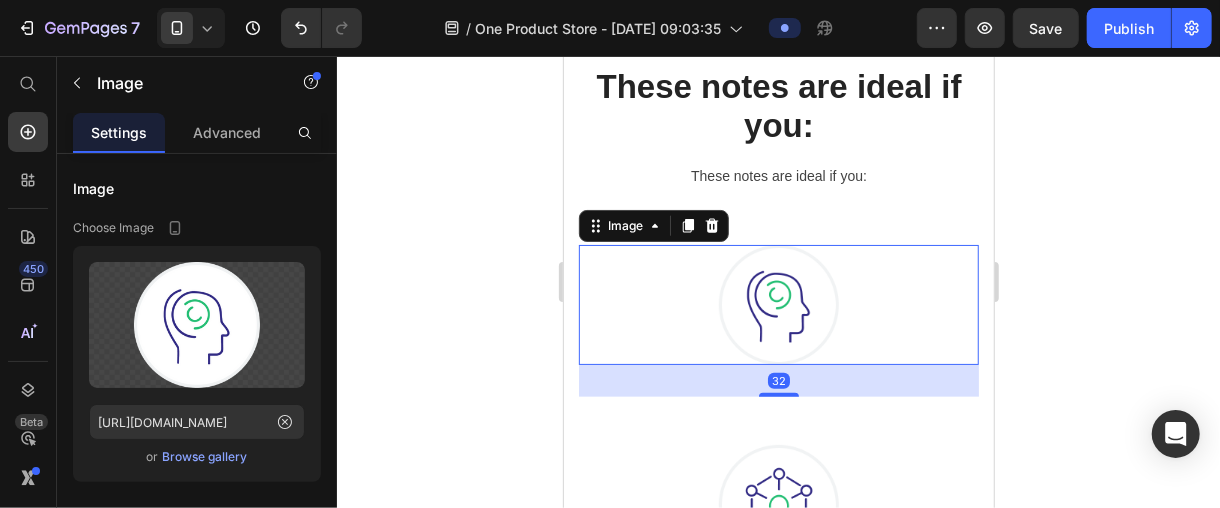 click on "32" at bounding box center (778, 380) 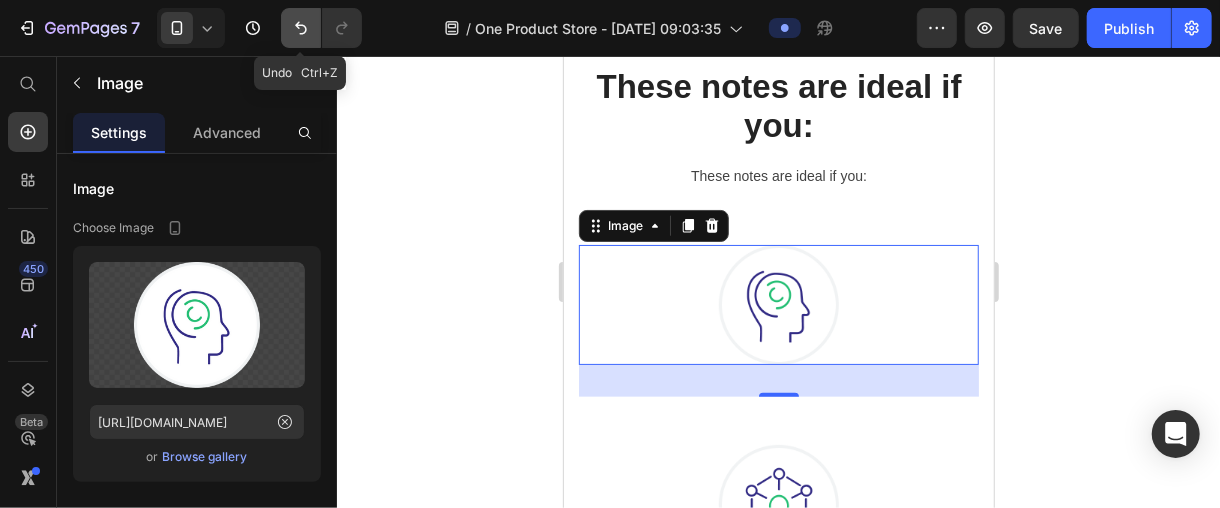 click 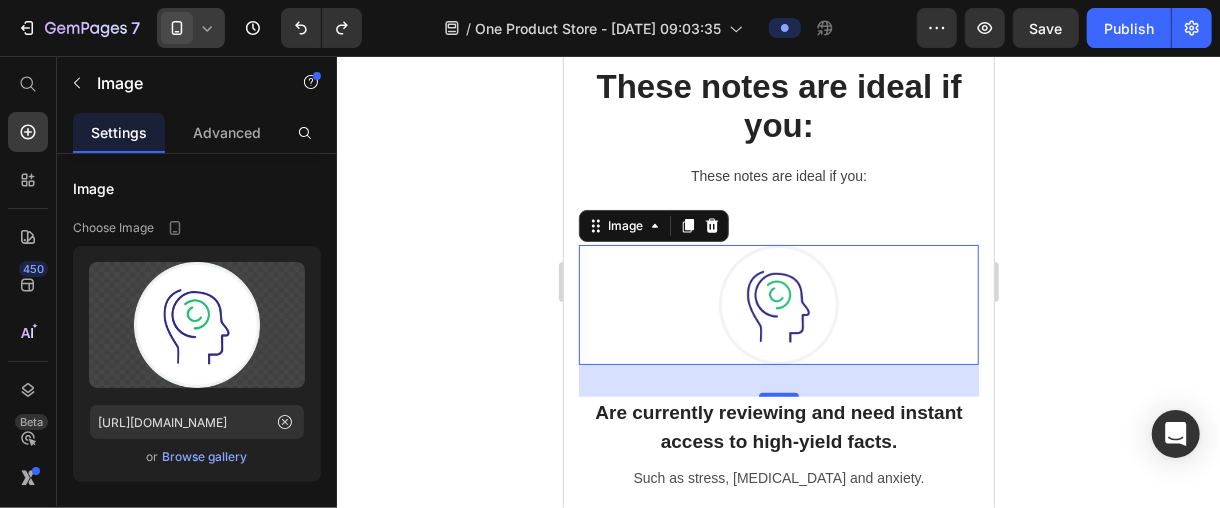 click 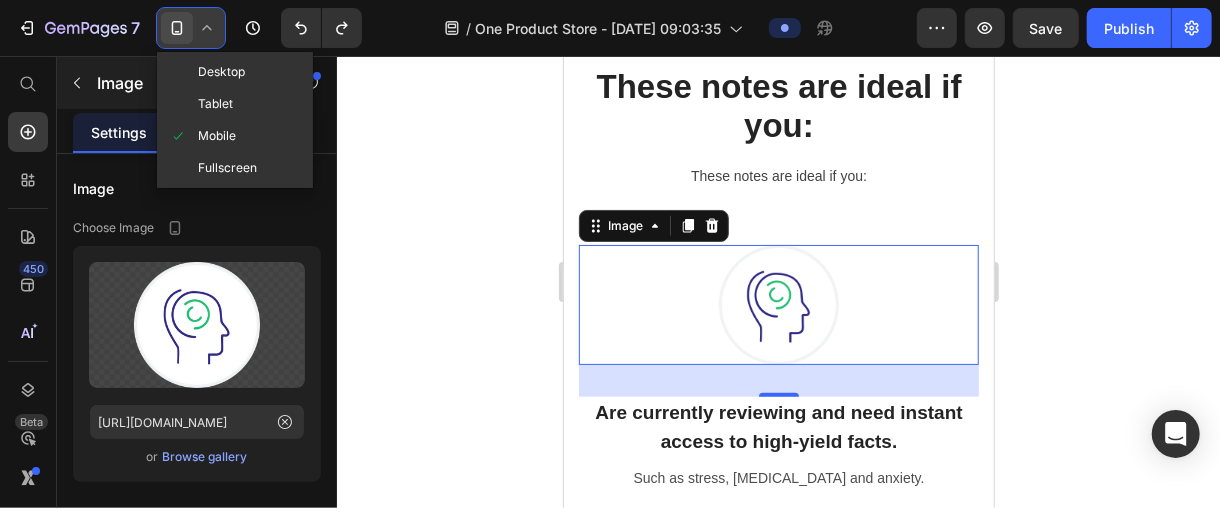 click on "Desktop" 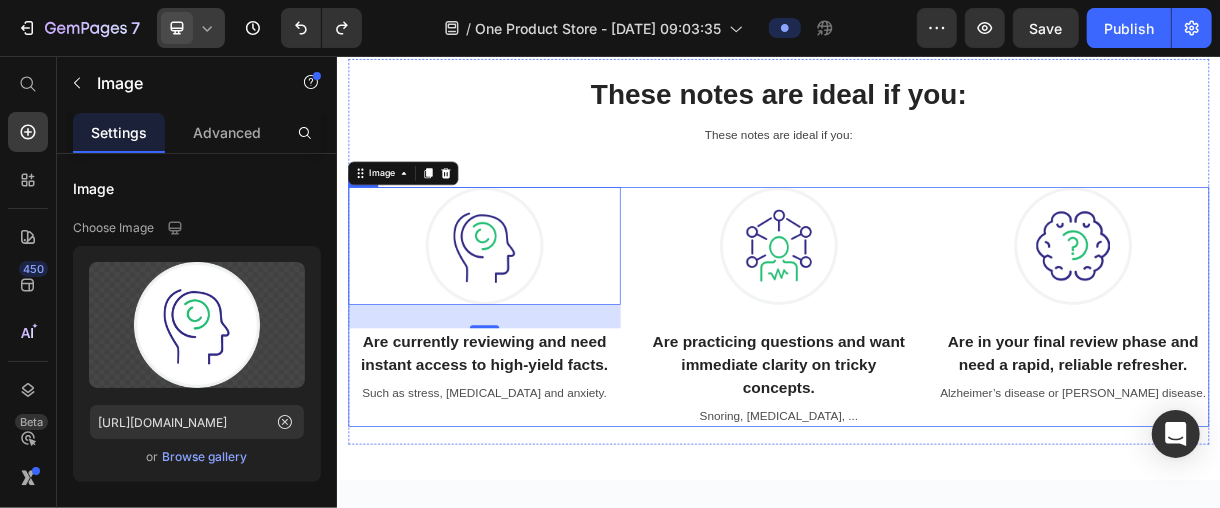 scroll, scrollTop: 914, scrollLeft: 0, axis: vertical 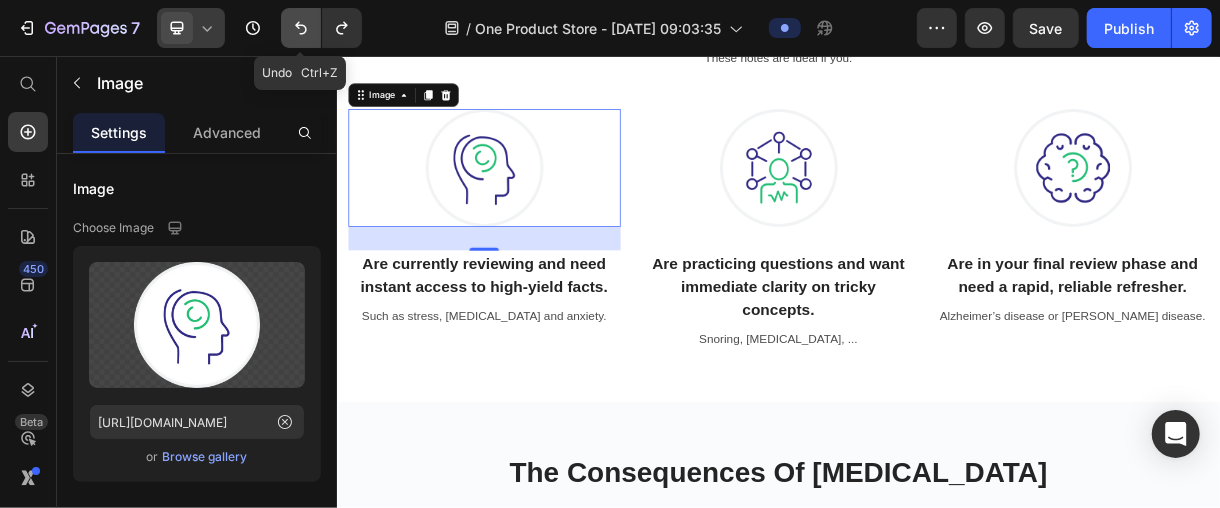 click 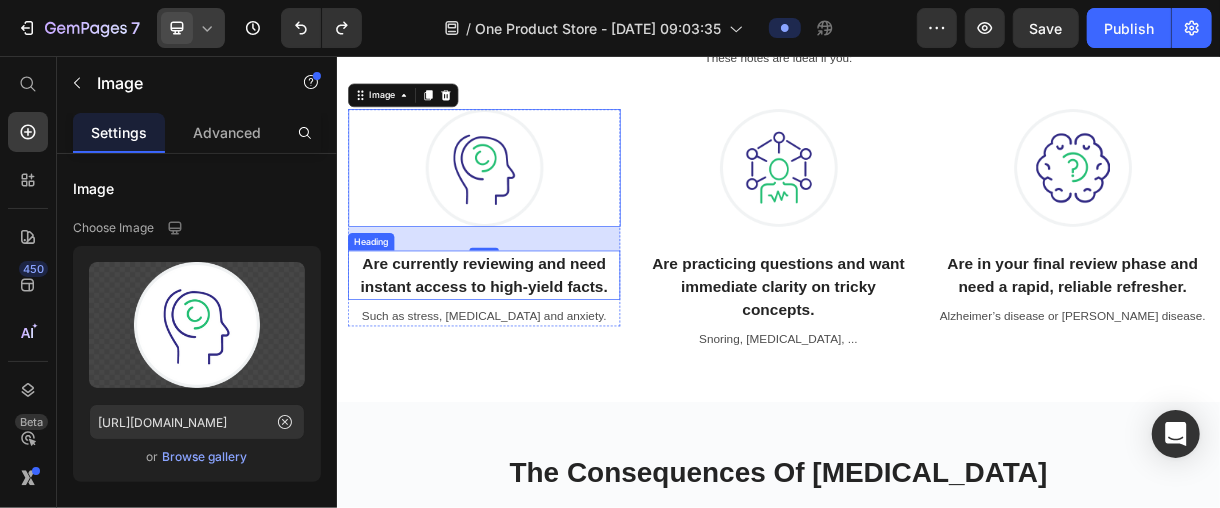 click on "Are currently reviewing and need instant access to high-yield facts." at bounding box center (536, 353) 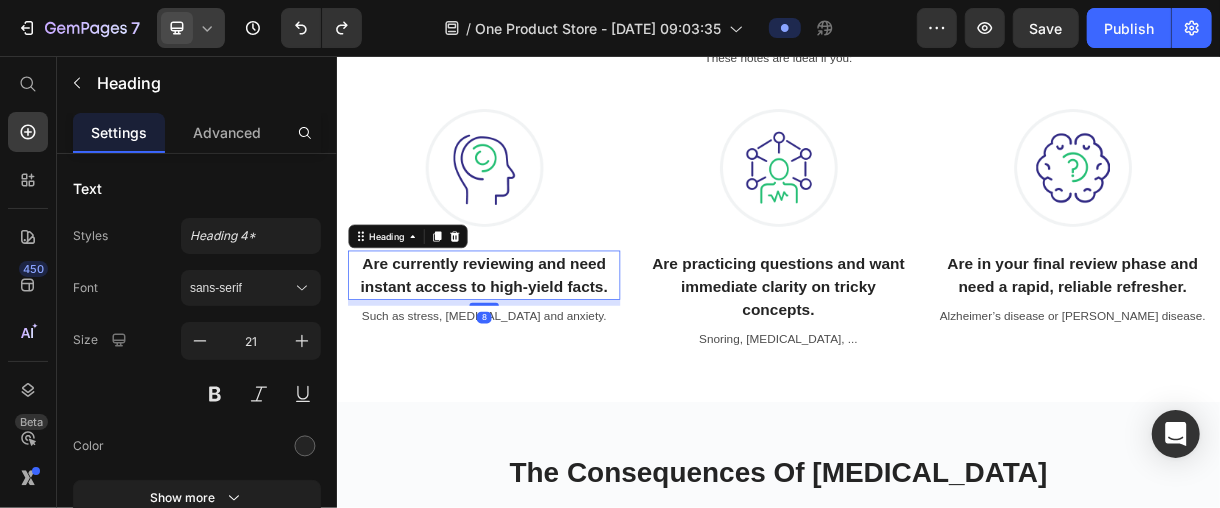click on "Are currently reviewing and need instant access to high-yield facts." at bounding box center [536, 353] 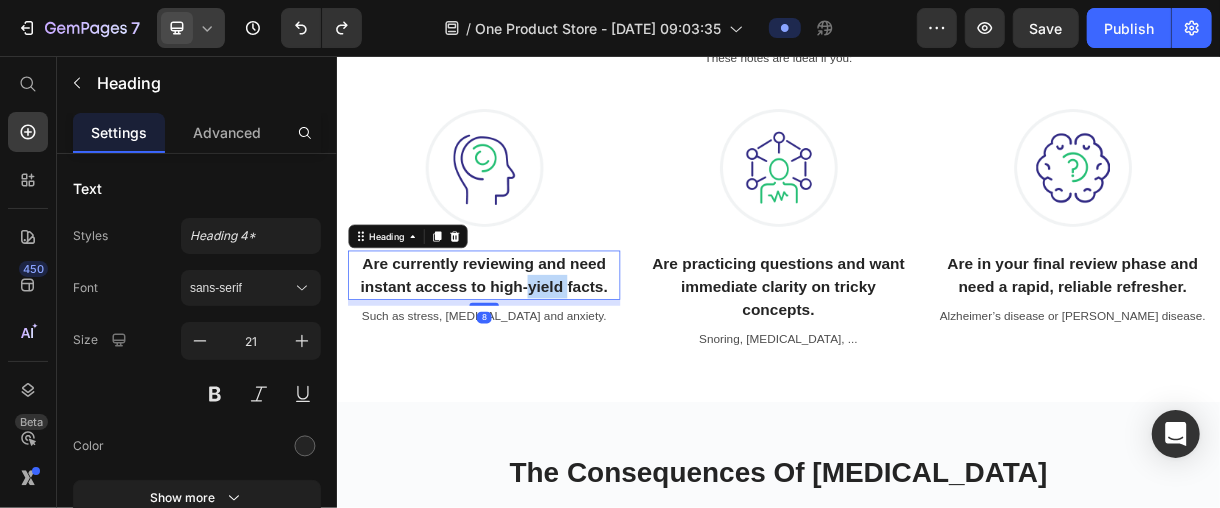 click on "Are currently reviewing and need instant access to high-yield facts." at bounding box center (536, 353) 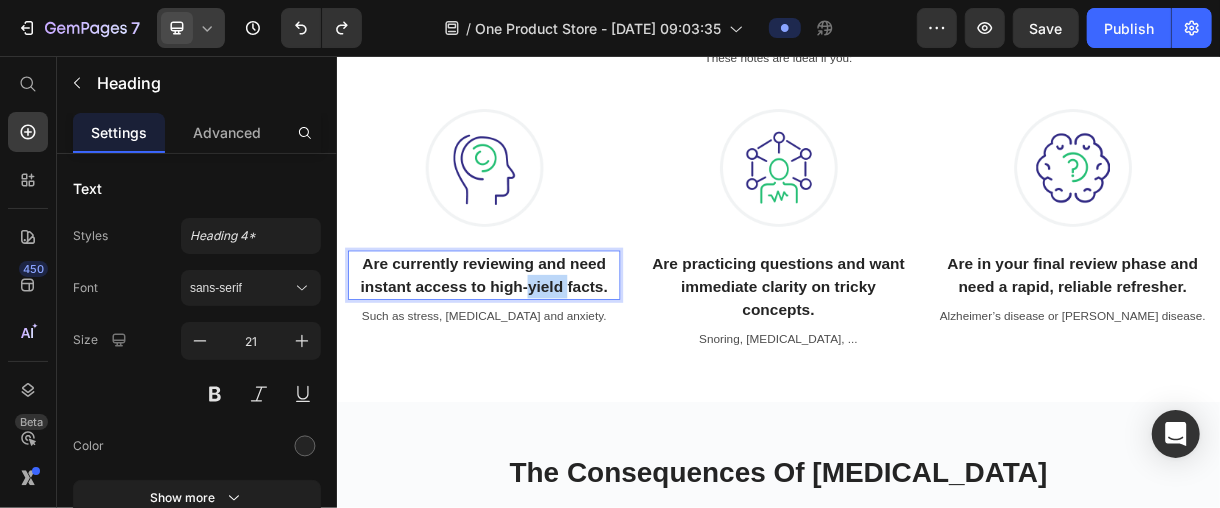 click on "Are currently reviewing and need instant access to high-yield facts." at bounding box center [536, 353] 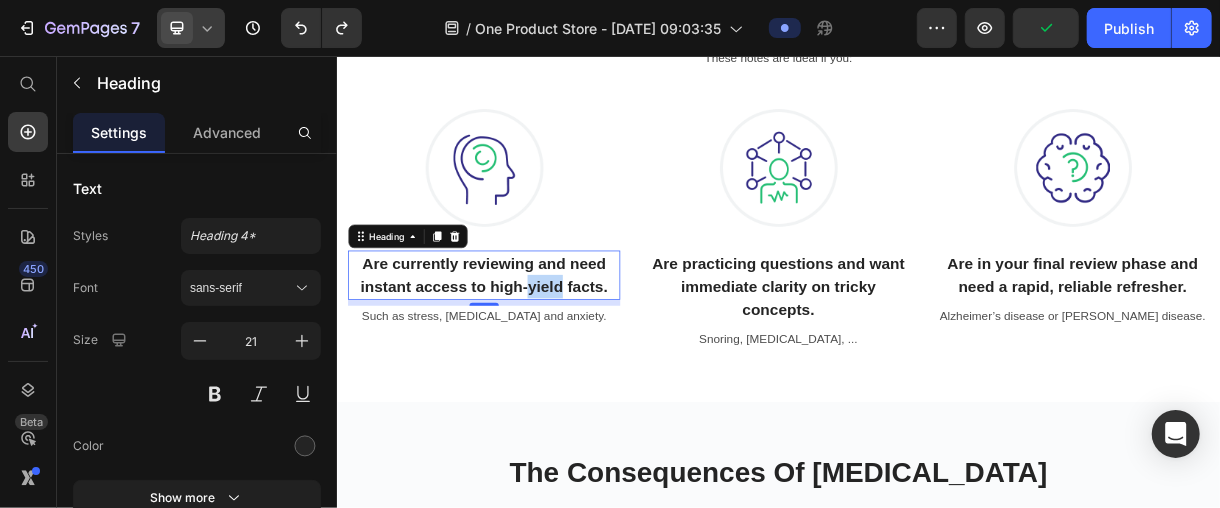 drag, startPoint x: 595, startPoint y: 358, endPoint x: 591, endPoint y: 371, distance: 13.601471 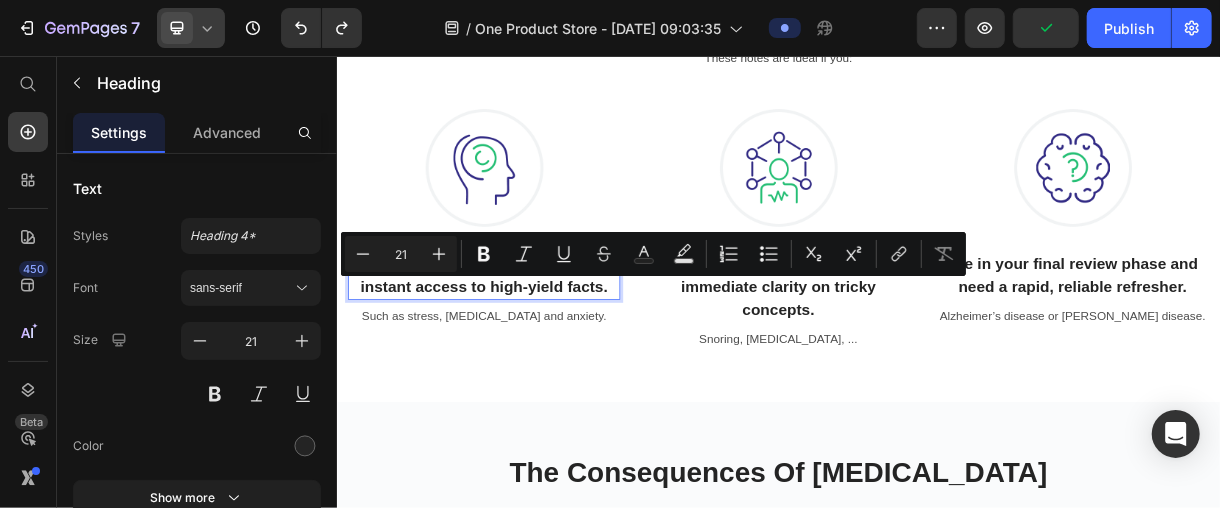 click on "Are currently reviewing and need instant access to high-yield facts." at bounding box center (536, 353) 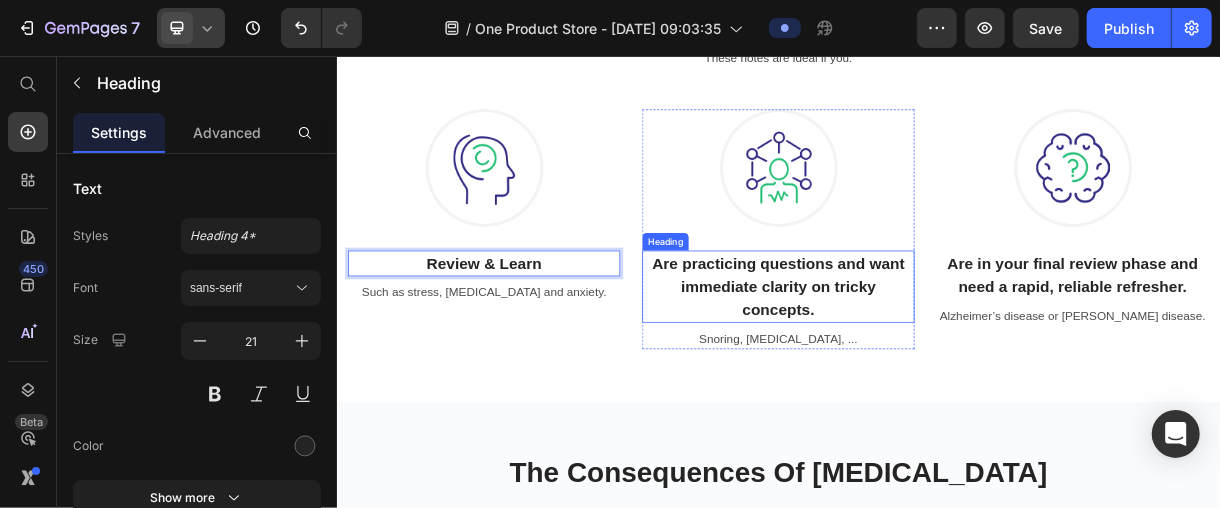 click on "Are practicing questions and want immediate clarity on tricky concepts." at bounding box center [936, 369] 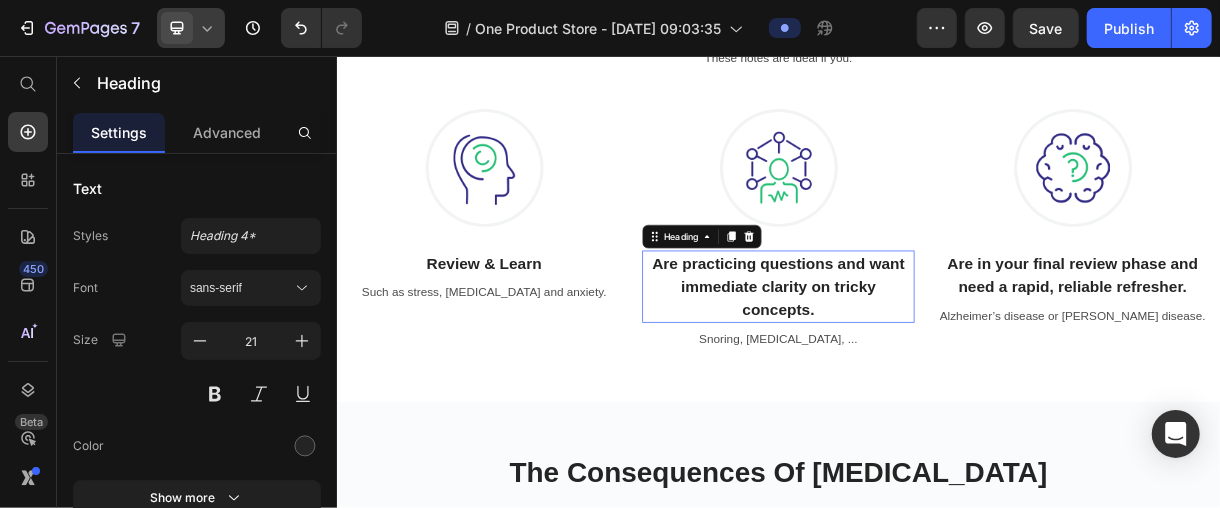 click on "Are practicing questions and want immediate clarity on tricky concepts." at bounding box center (936, 369) 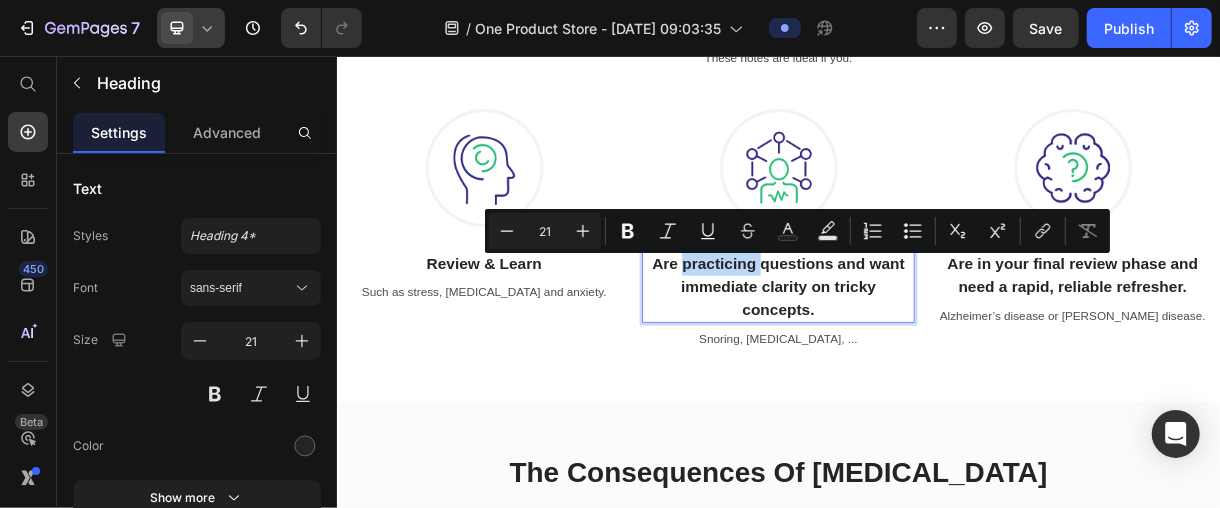 click on "Are practicing questions and want immediate clarity on tricky concepts." at bounding box center [936, 369] 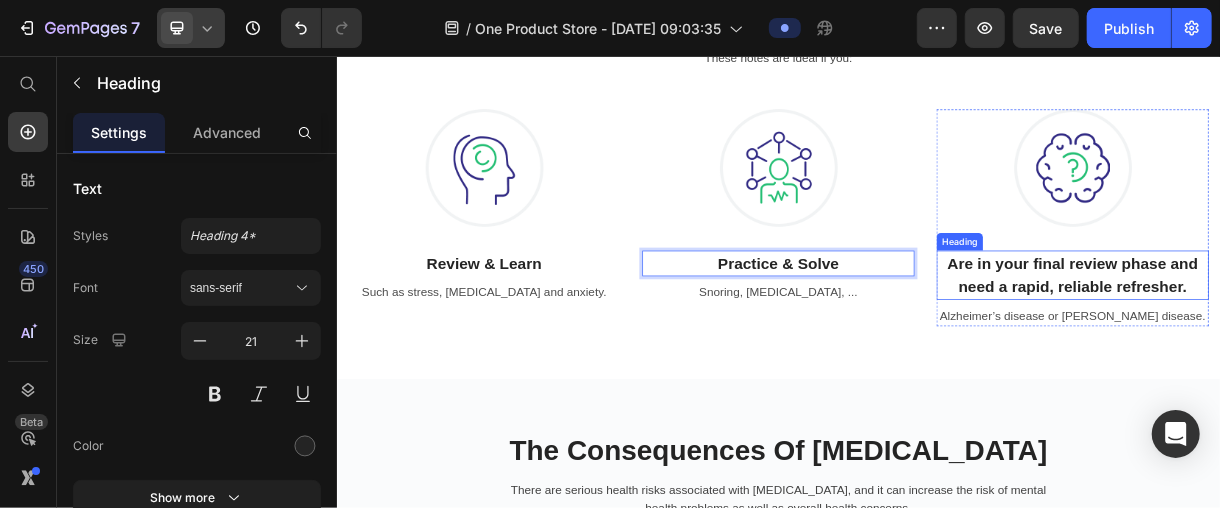 click on "Are in your final review phase and need a rapid, reliable refresher." at bounding box center (1336, 353) 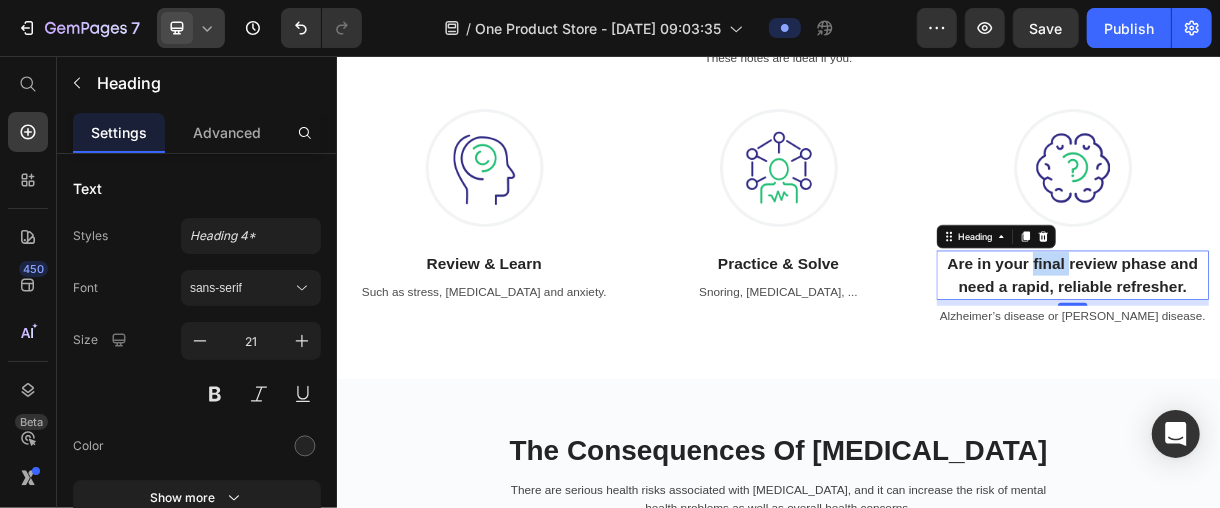 click on "Are in your final review phase and need a rapid, reliable refresher." at bounding box center [1336, 353] 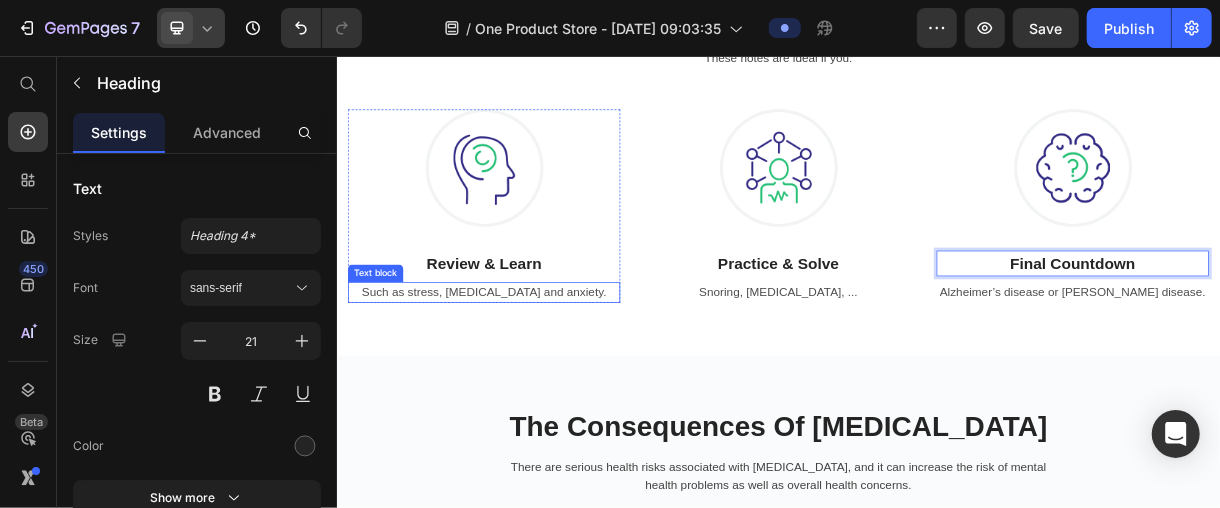 click on "Such as stress, [MEDICAL_DATA] and anxiety." at bounding box center (536, 377) 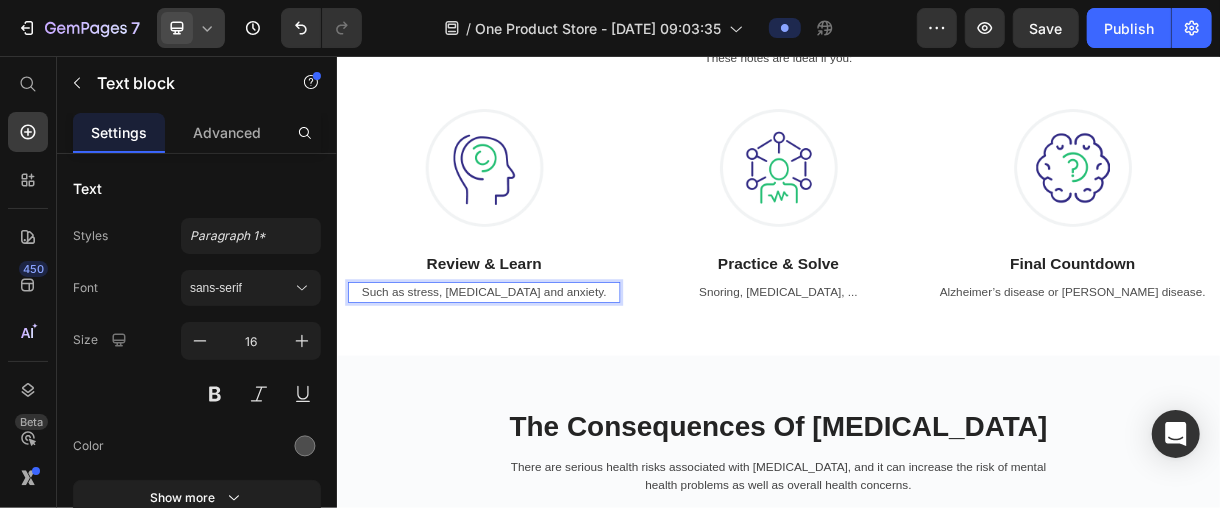 click on "Such as stress, [MEDICAL_DATA] and anxiety." at bounding box center [536, 377] 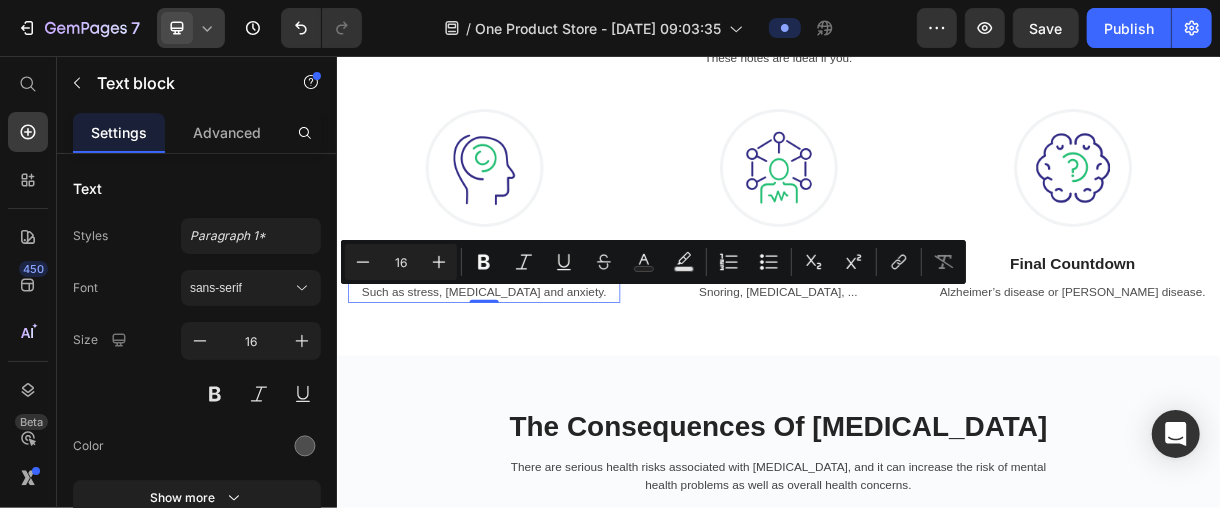 click on "Such as stress, [MEDICAL_DATA] and anxiety." at bounding box center (536, 377) 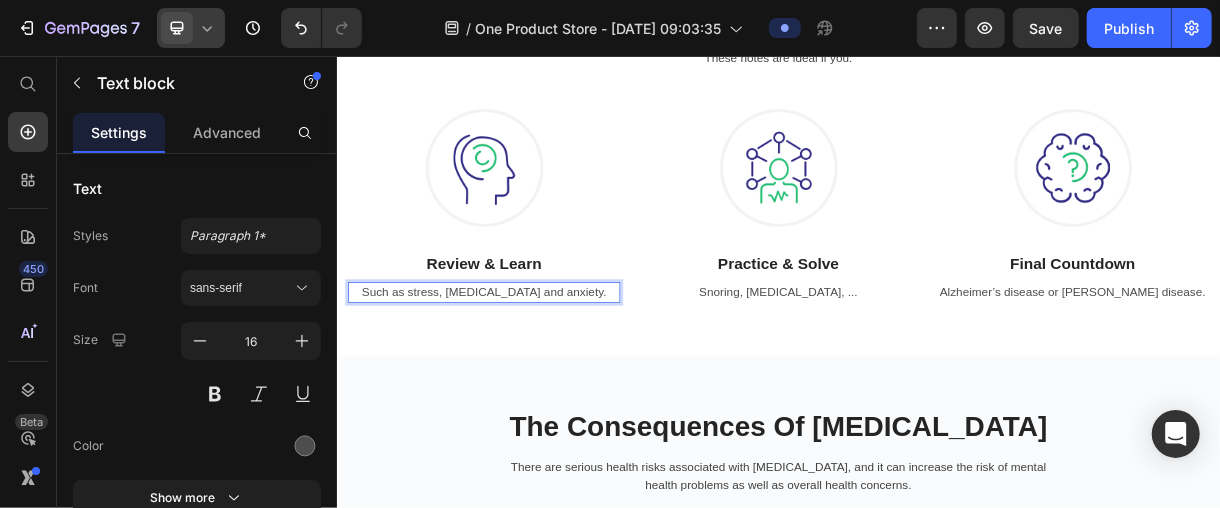 click on "Such as stress, [MEDICAL_DATA] and anxiety." at bounding box center (536, 377) 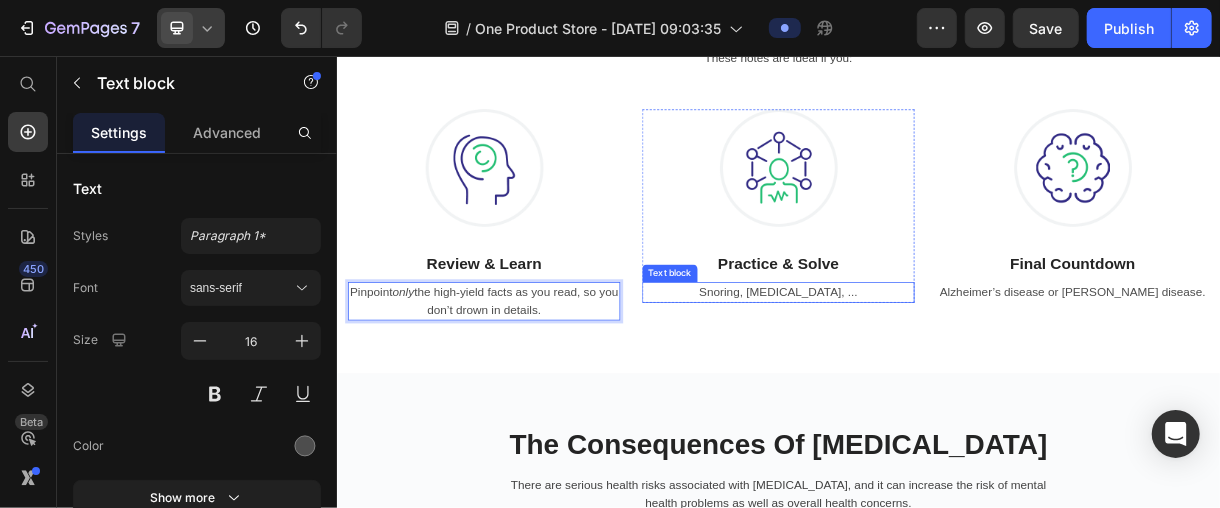 click on "Snoring, [MEDICAL_DATA], ..." at bounding box center [936, 377] 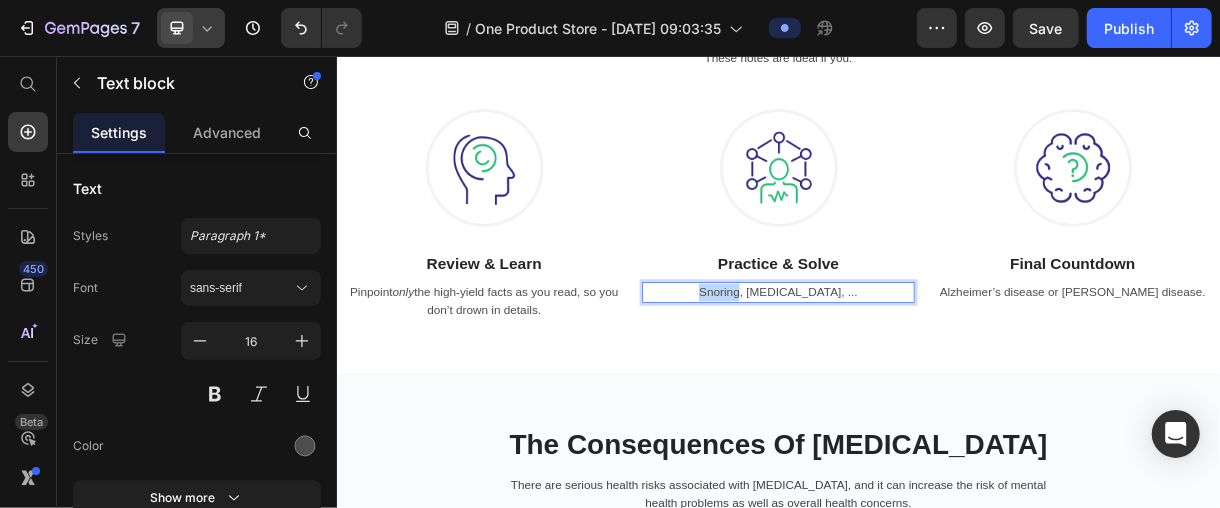 click on "Snoring, [MEDICAL_DATA], ..." at bounding box center [936, 377] 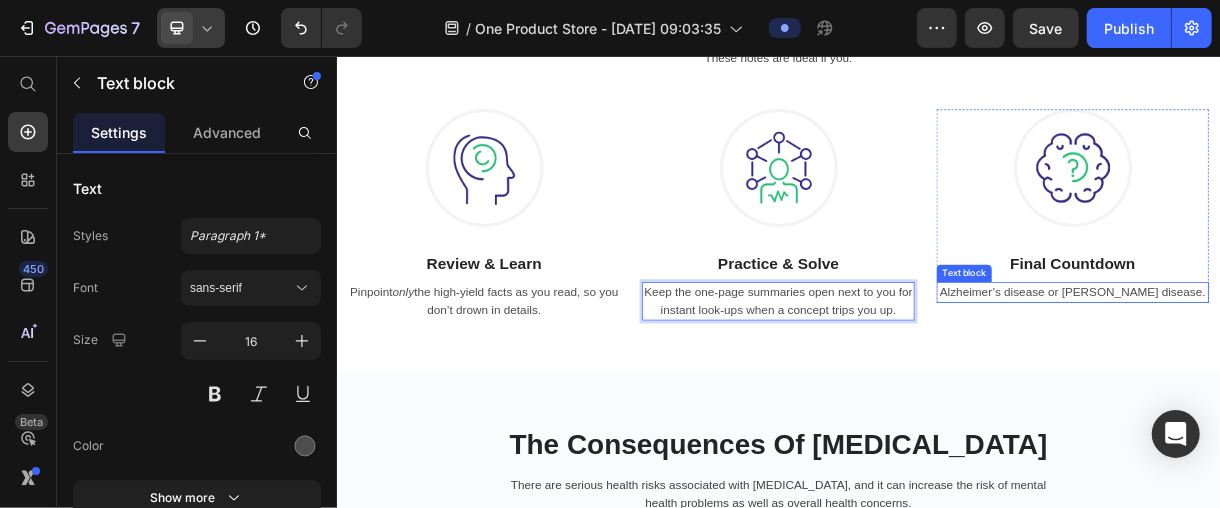 click on "Alzheimer’s disease or [PERSON_NAME] disease." at bounding box center (1336, 377) 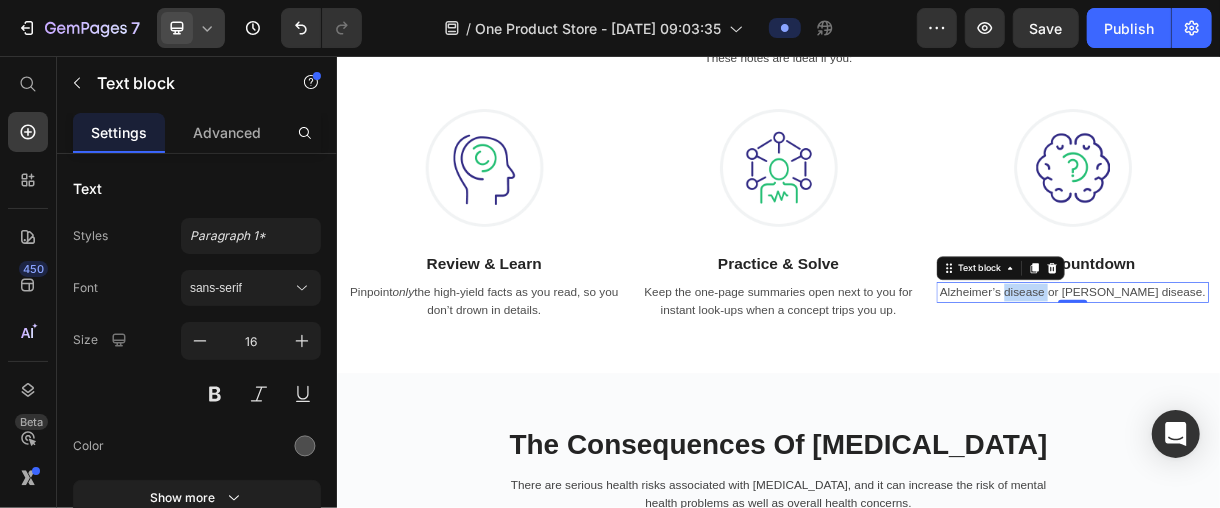 click on "Alzheimer’s disease or [PERSON_NAME] disease." at bounding box center [1336, 377] 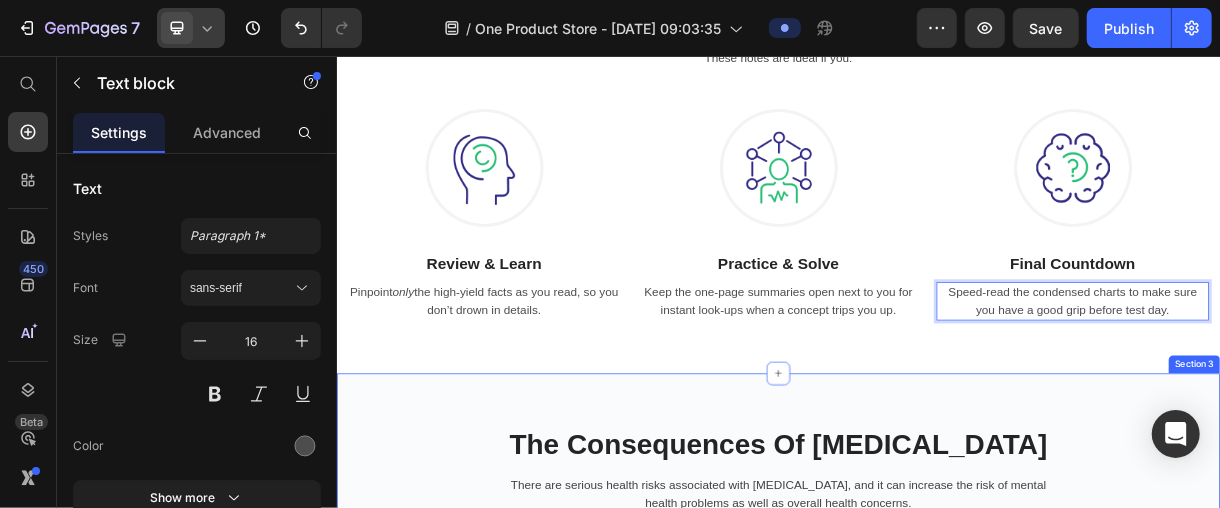 click on "The Consequences Of [MEDICAL_DATA] Heading There are serious health risks associated with [MEDICAL_DATA], and it can increase the risk of mental health problems as well as overall health concerns. Text block Row Image Increased Risk Of Chronic Diseases Heading Long-term sleep loss can weaken the immune system, inflammation, [MEDICAL_DATA], [MEDICAL_DATA] and heart disease. Text block Row Row Increased Risk Of Mental Health Disorders Heading A lack of sleep can cause feelings of anxiety, [MEDICAL_DATA], confusion or irritation. It can also cause memory problems or difficulty concentrating. Text block Row Image Row Image Increased Risk Of Accidents Heading The immediate concern is daytime sleepiness, which can affect concentration, and too little sleep which can also increase the risk of car accidents. Text block Row Row Row Section 3" at bounding box center (936, 1247) 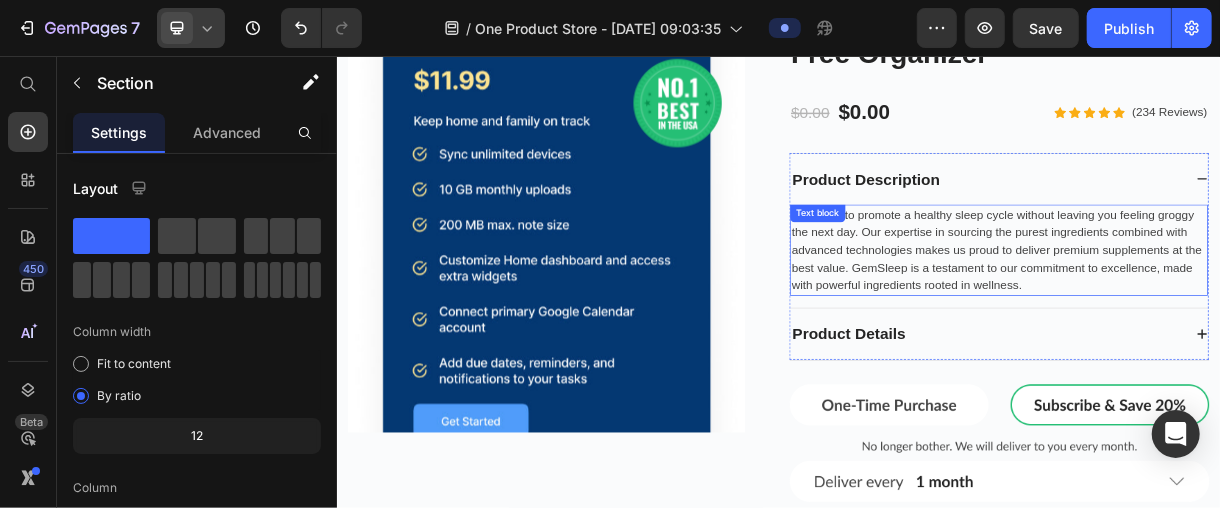 scroll, scrollTop: 5914, scrollLeft: 0, axis: vertical 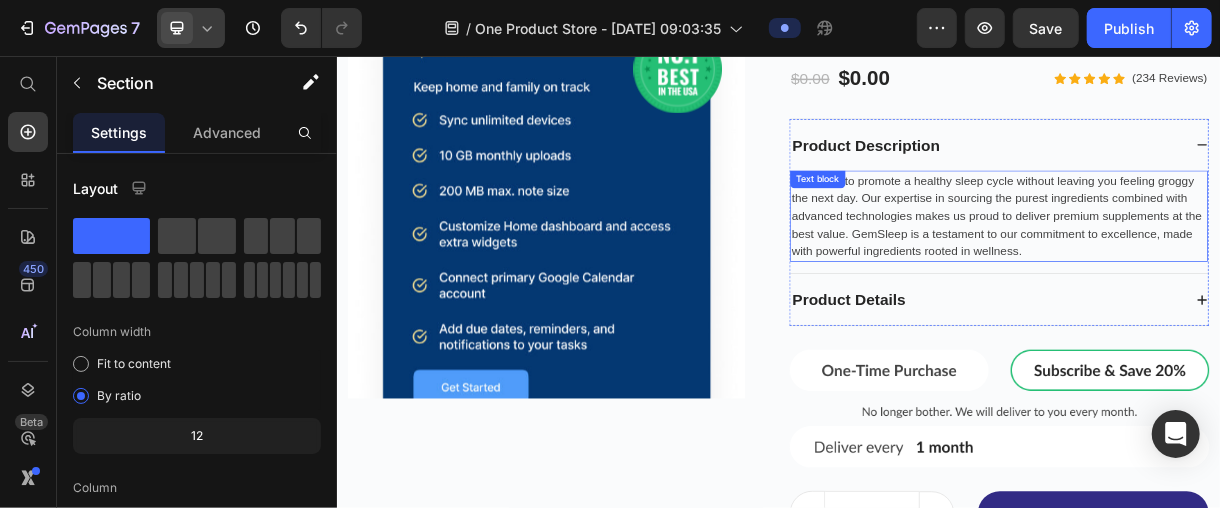 click on "Designed to promote a healthy sleep cycle without leaving you feeling groggy the next day. Our expertise in sourcing the purest ingredients combined with advanced technologies makes us proud to deliver premium supplements at the best value. GemSleep is a testament to our commitment to excellence, made with powerful ingredients rooted in wellness." at bounding box center (1236, 273) 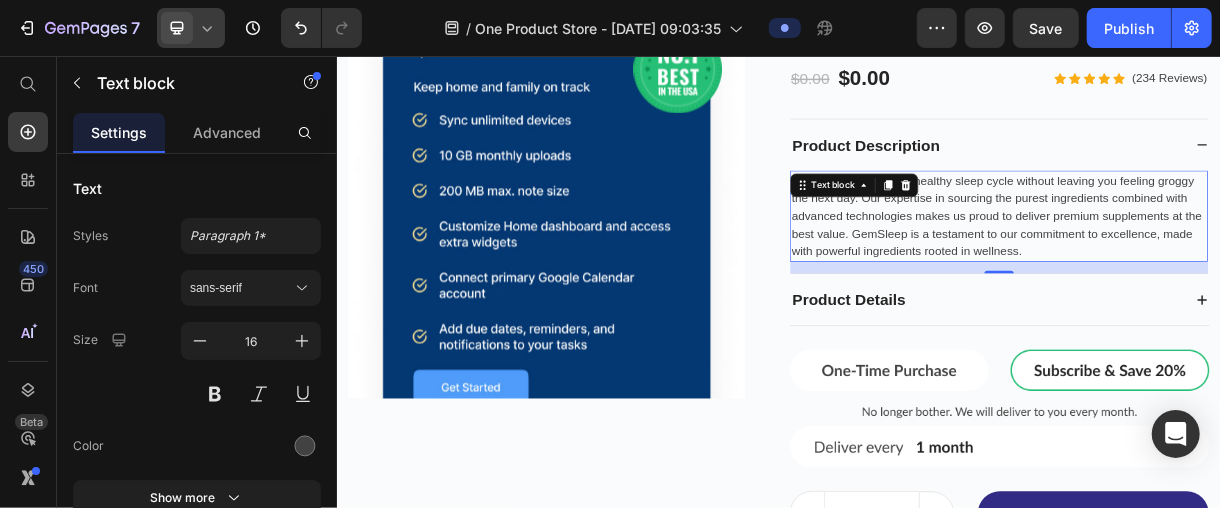 click on "Designed to promote a healthy sleep cycle without leaving you feeling groggy the next day. Our expertise in sourcing the purest ingredients combined with advanced technologies makes us proud to deliver premium supplements at the best value. GemSleep is a testament to our commitment to excellence, made with powerful ingredients rooted in wellness." at bounding box center [1236, 273] 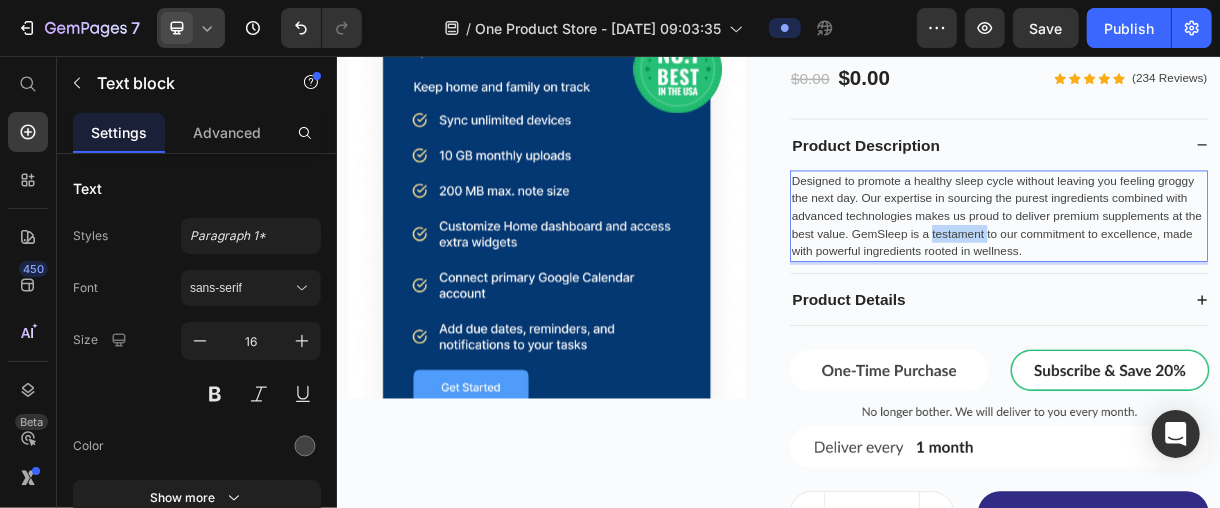 click on "Designed to promote a healthy sleep cycle without leaving you feeling groggy the next day. Our expertise in sourcing the purest ingredients combined with advanced technologies makes us proud to deliver premium supplements at the best value. GemSleep is a testament to our commitment to excellence, made with powerful ingredients rooted in wellness." at bounding box center (1236, 273) 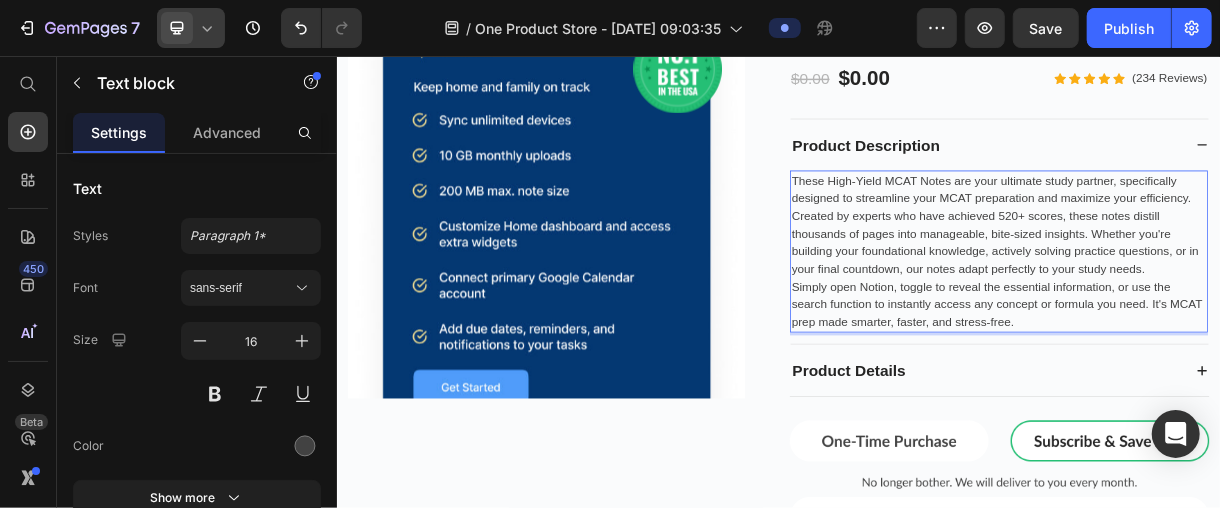 click on "Simply open Notion, toggle to reveal the essential information, or use the search function to instantly access any concept or formula you need. It's MCAT prep made smarter, faster, and stress-free." at bounding box center (1236, 393) 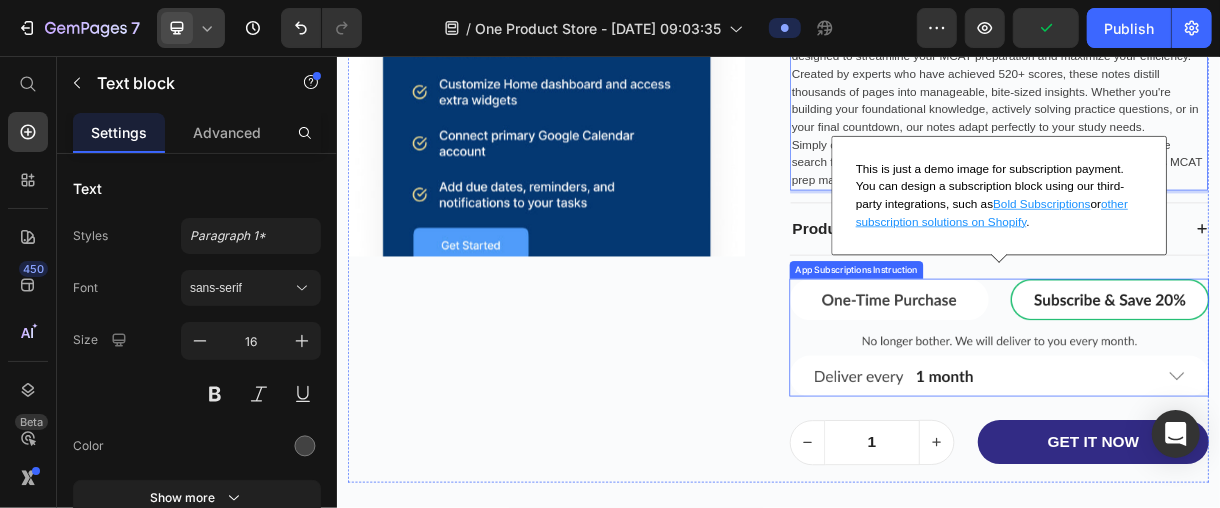 scroll, scrollTop: 6137, scrollLeft: 0, axis: vertical 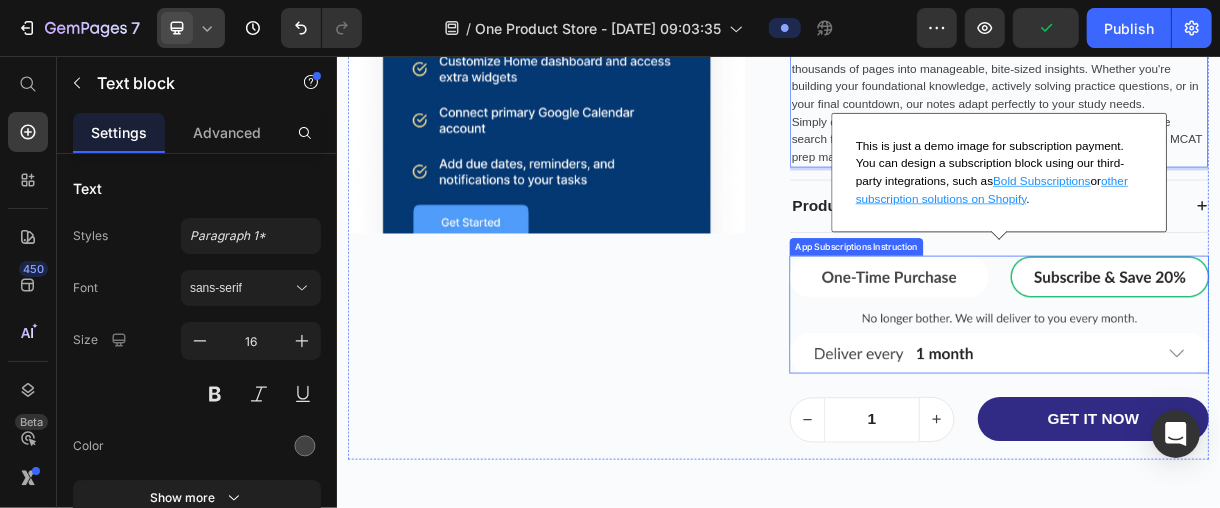 click at bounding box center (1236, 408) 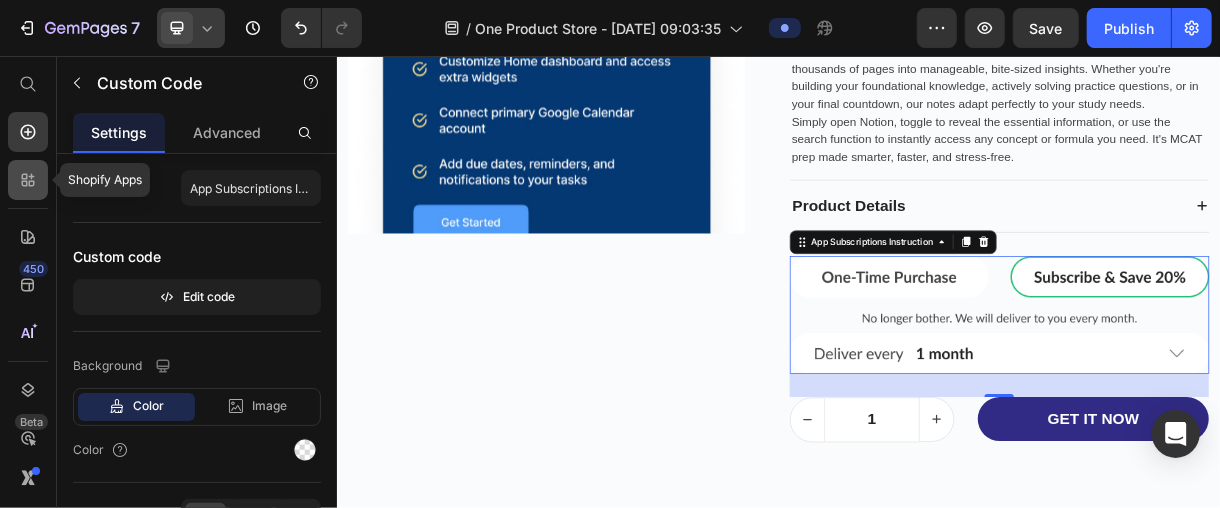 click 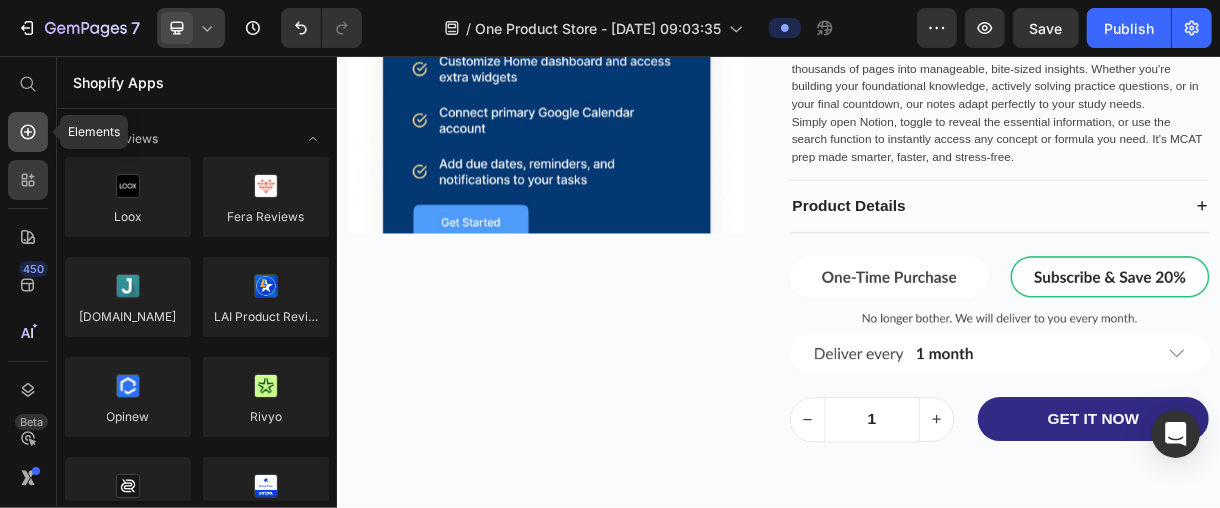 click 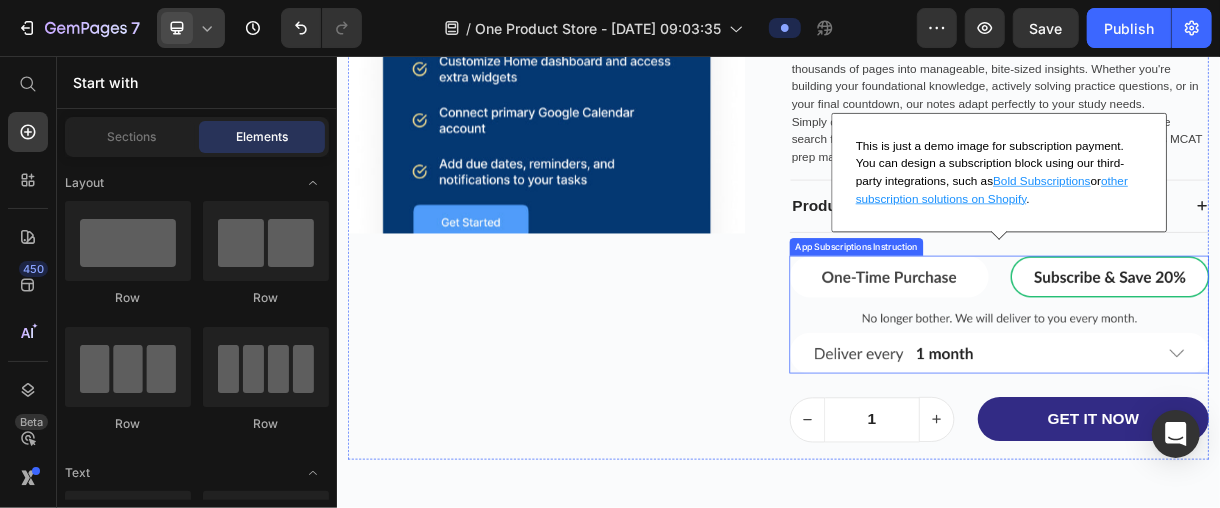 click at bounding box center [1236, 408] 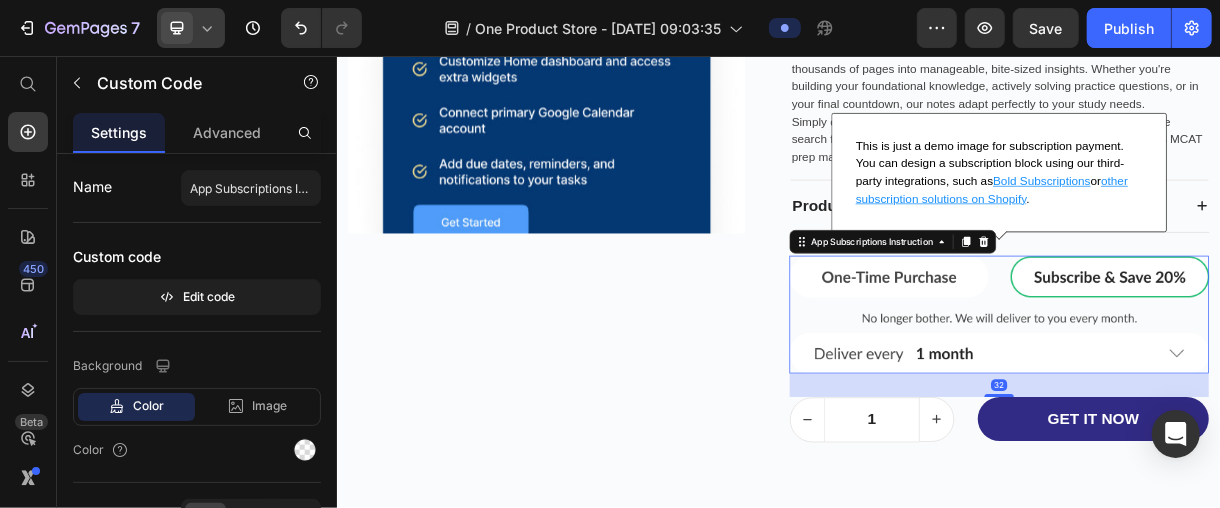 click at bounding box center (1236, 408) 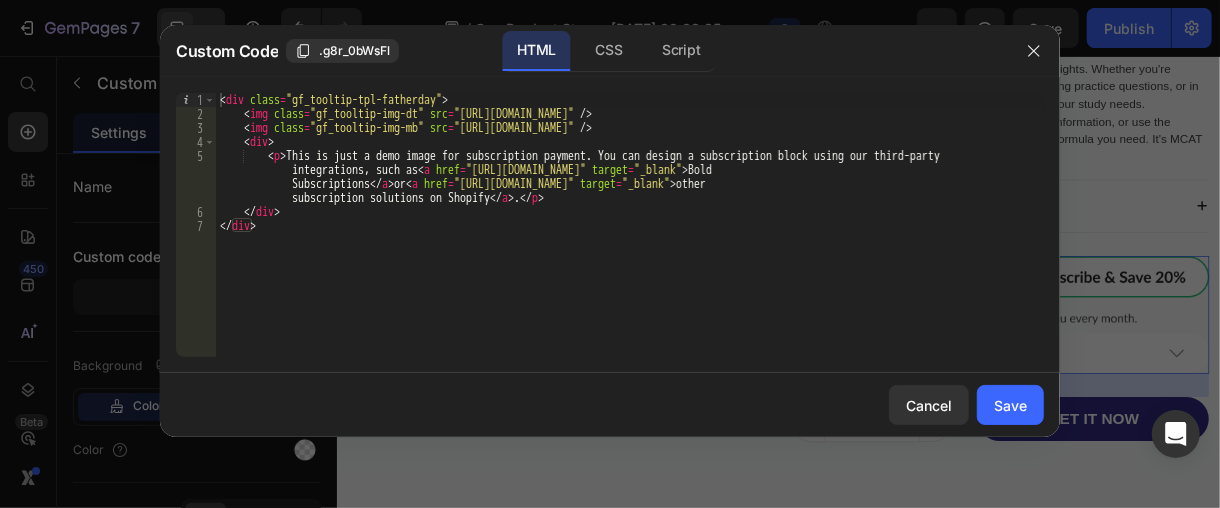 click 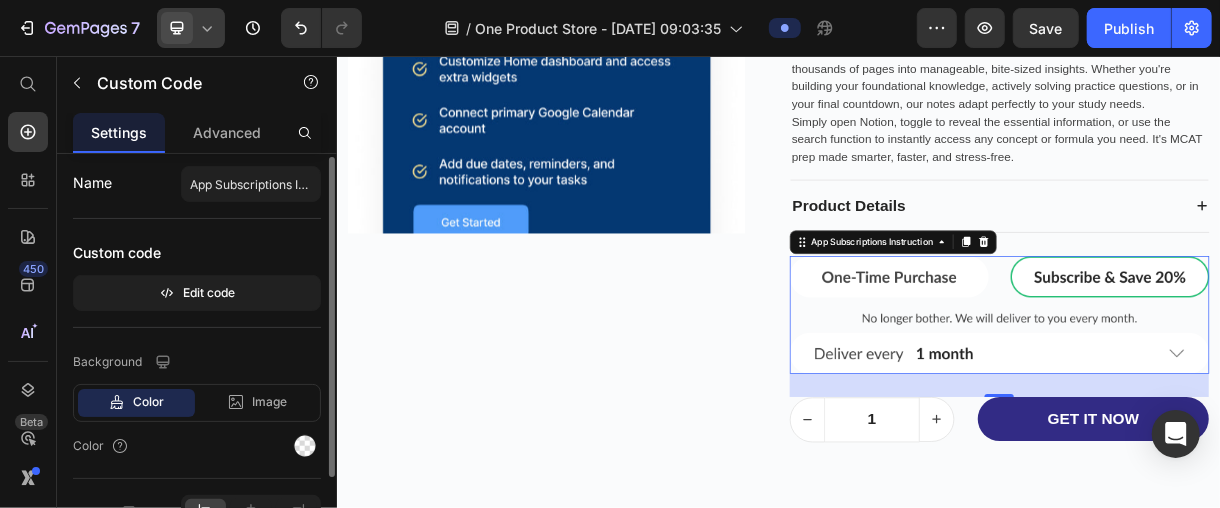 scroll, scrollTop: 0, scrollLeft: 0, axis: both 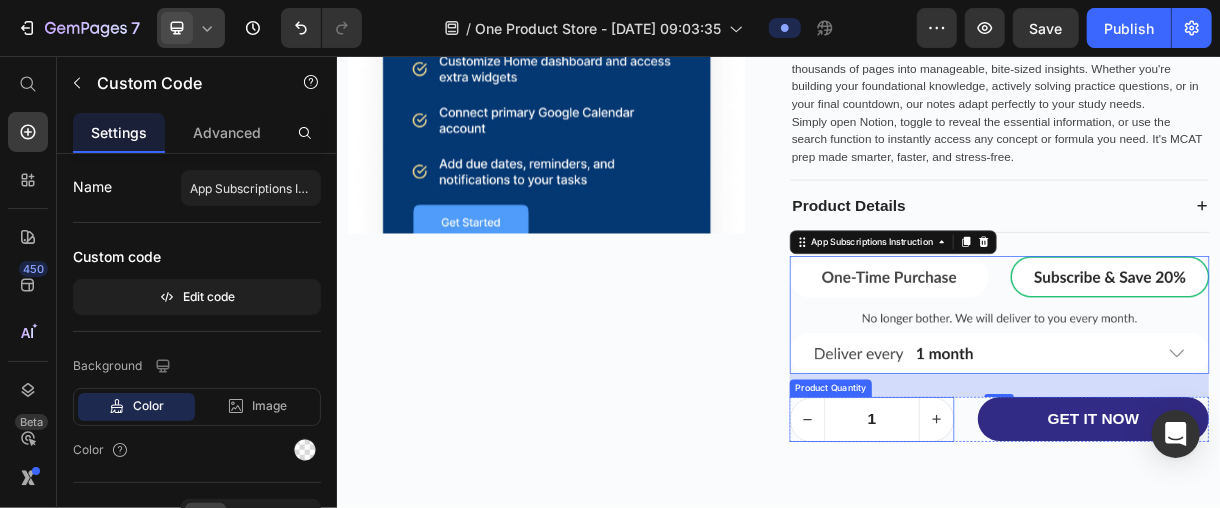 click on "1" at bounding box center [1063, 550] 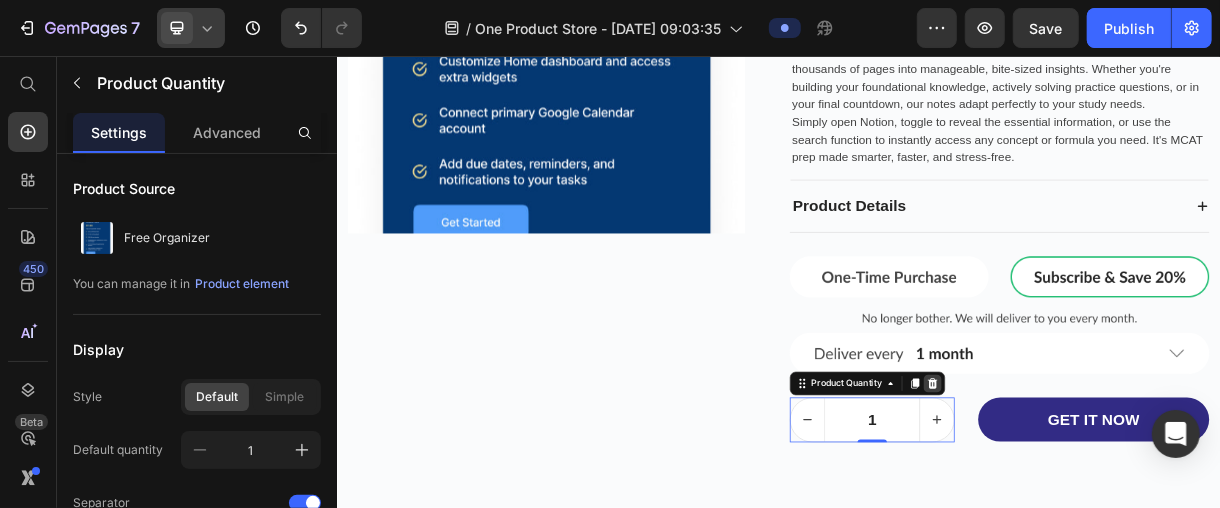 click 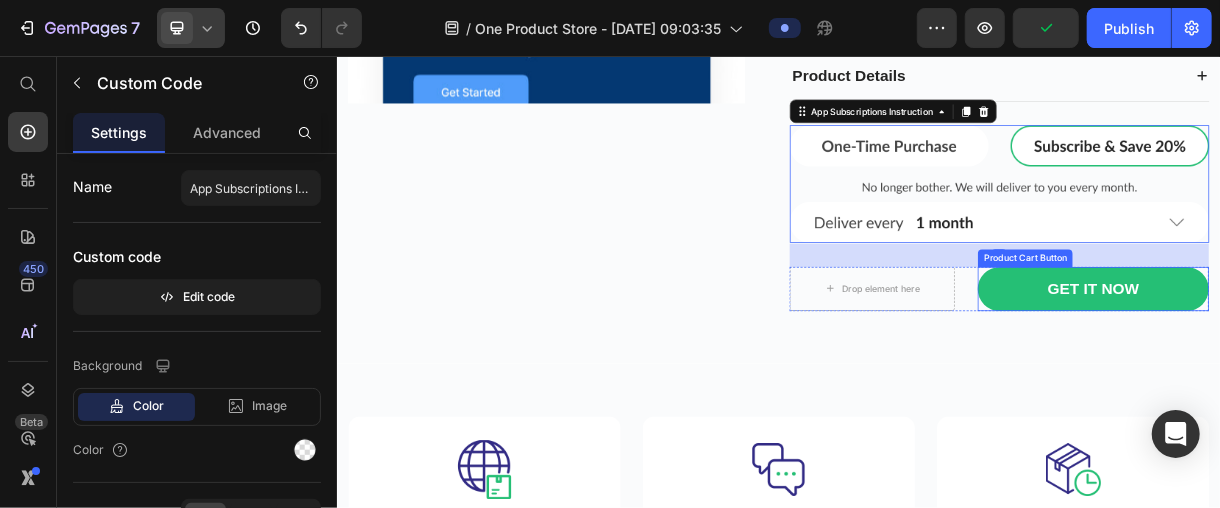 scroll, scrollTop: 6100, scrollLeft: 0, axis: vertical 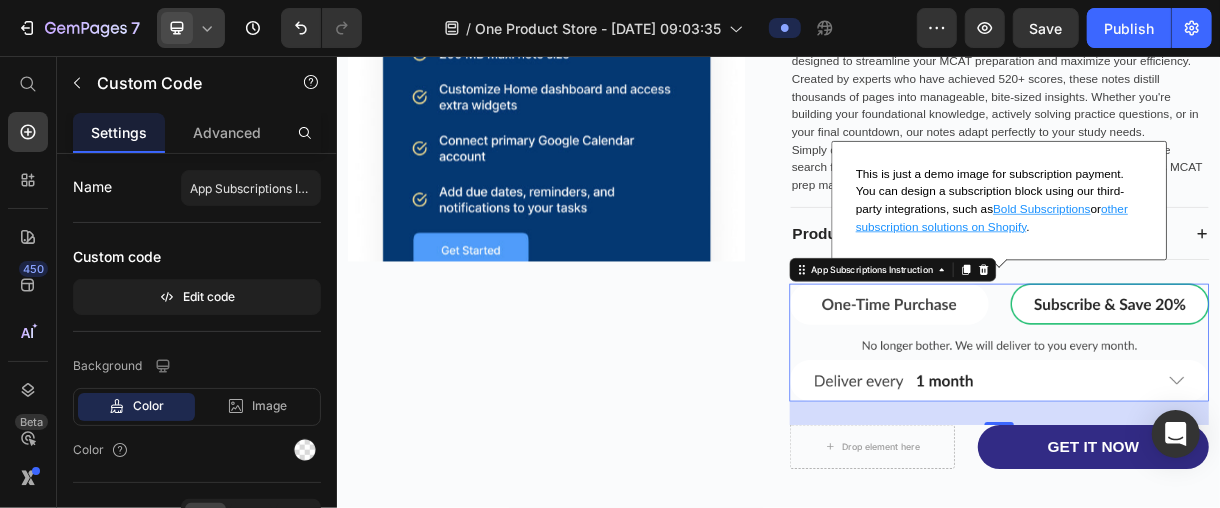 click at bounding box center (1236, 445) 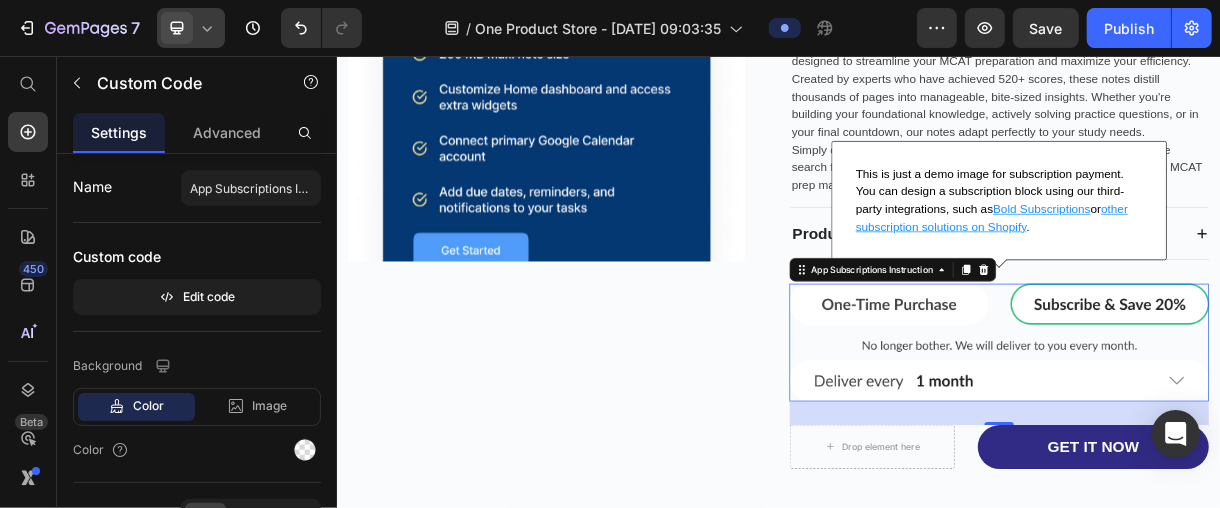 click at bounding box center [1236, 445] 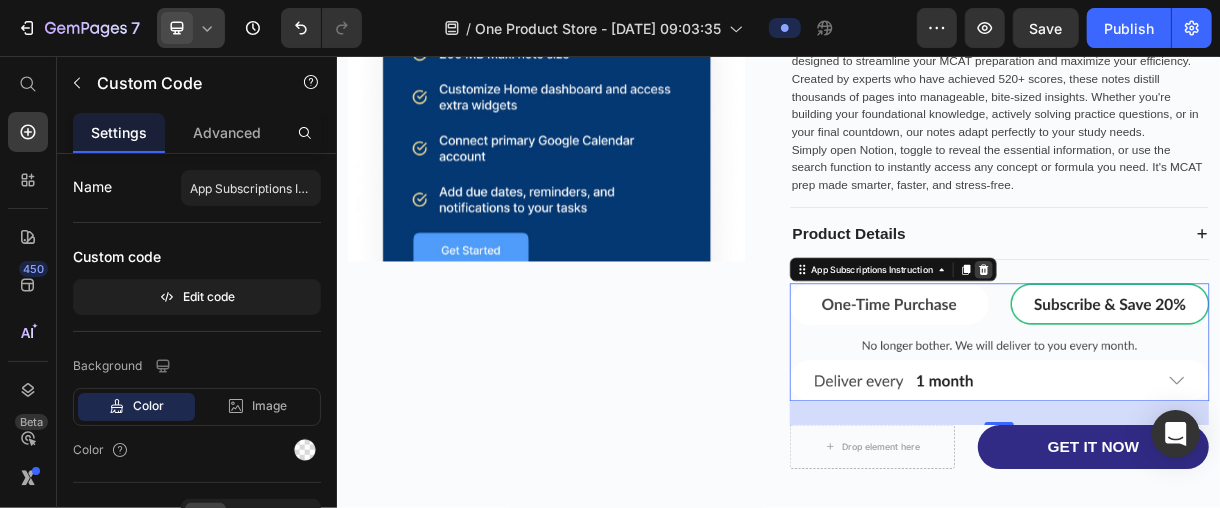 click at bounding box center (1215, 346) 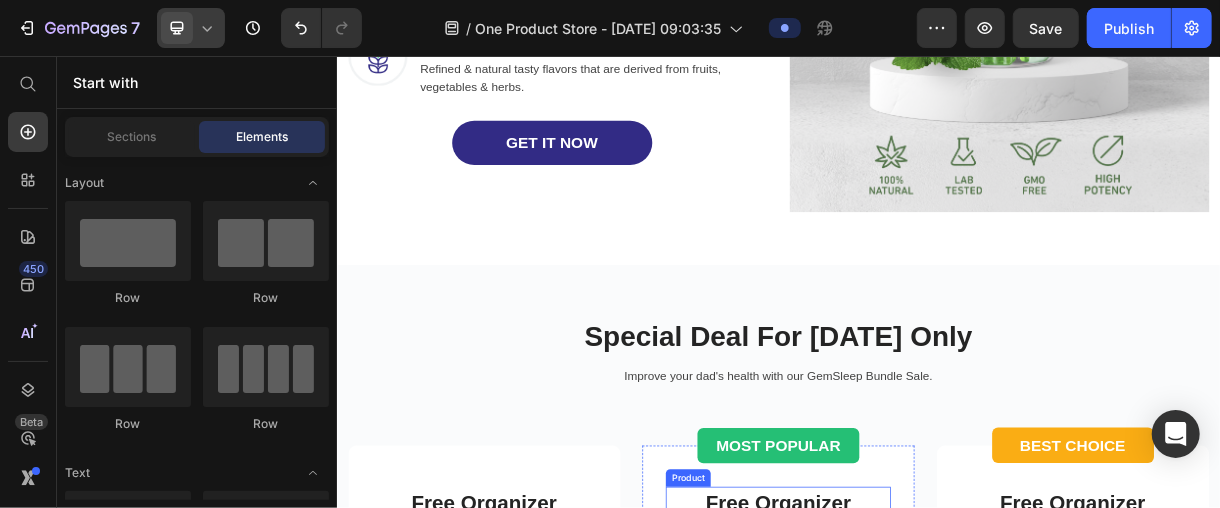 scroll, scrollTop: 3451, scrollLeft: 0, axis: vertical 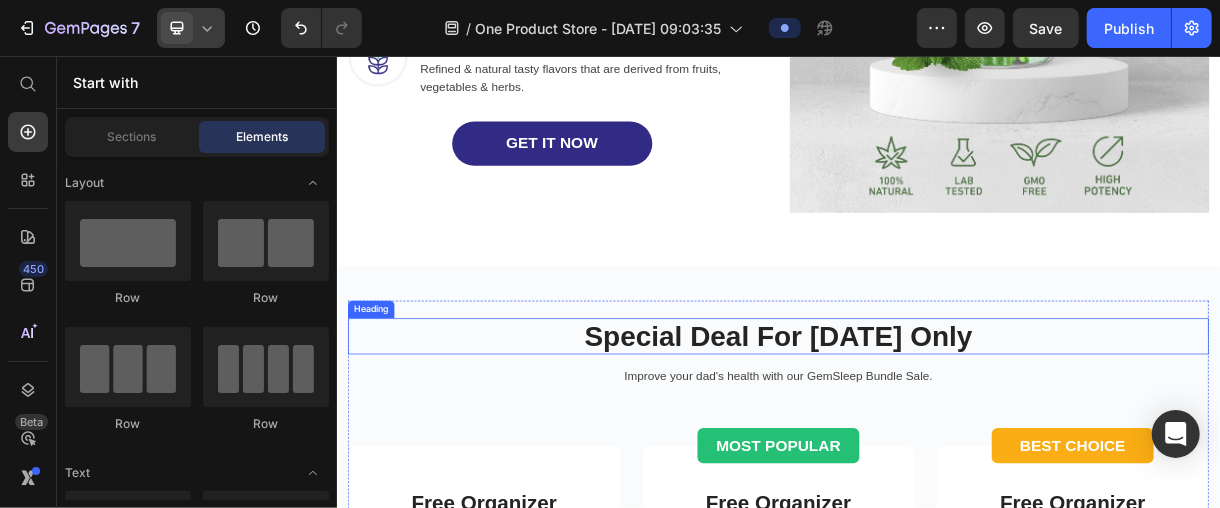 click on "Special Deal For [DATE] Only" at bounding box center [936, 438] 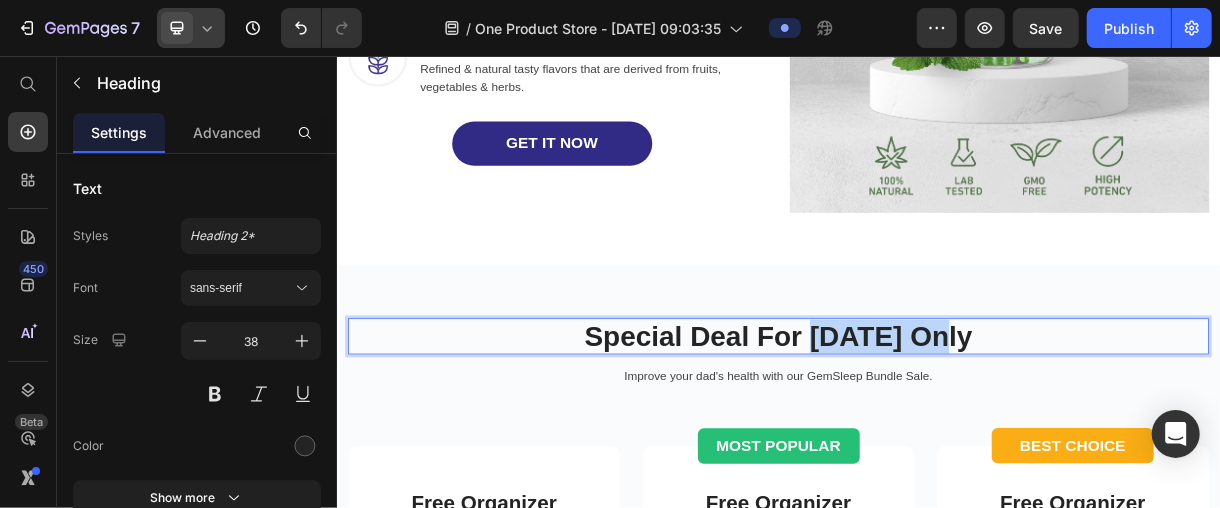 click on "Special Deal For [DATE] Only" at bounding box center [936, 438] 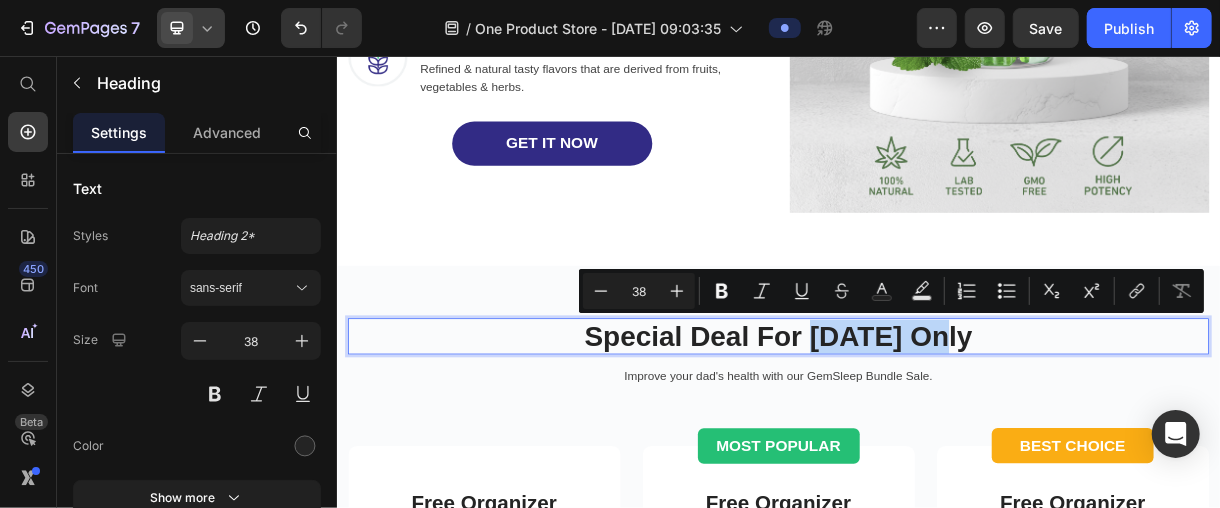 click on "Special Deal For [DATE] Only" at bounding box center (936, 438) 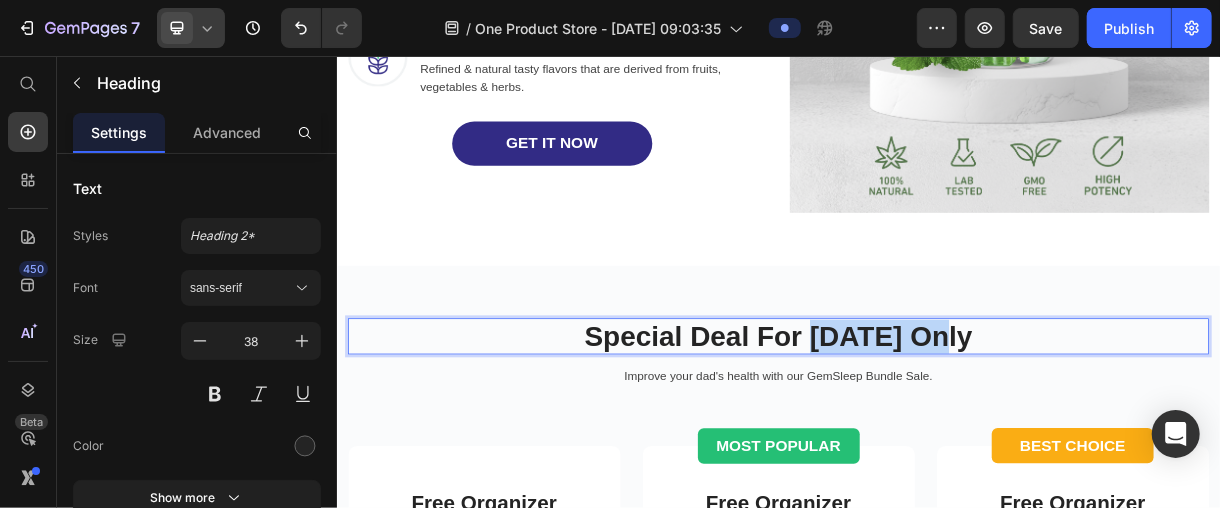 drag, startPoint x: 854, startPoint y: 419, endPoint x: 1295, endPoint y: 432, distance: 441.19156 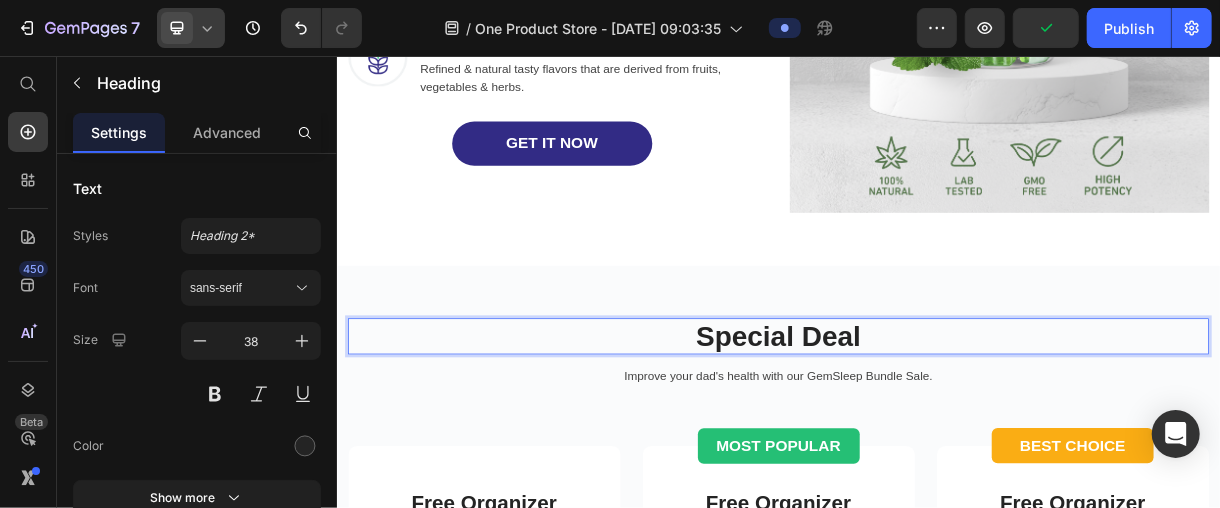 click on "Special Deal" at bounding box center [936, 438] 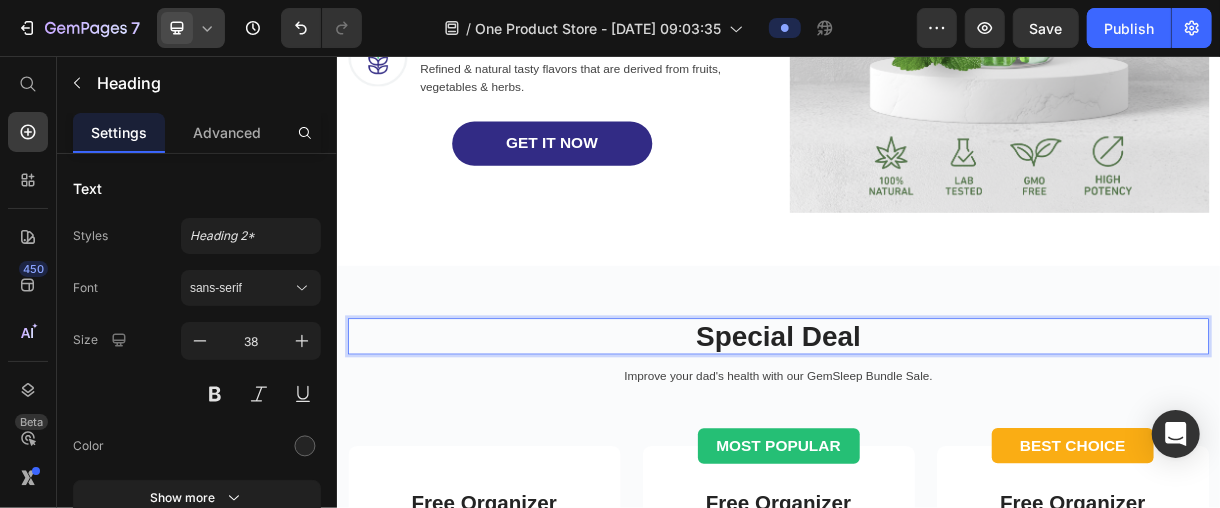 click on "Special Deal" at bounding box center [936, 438] 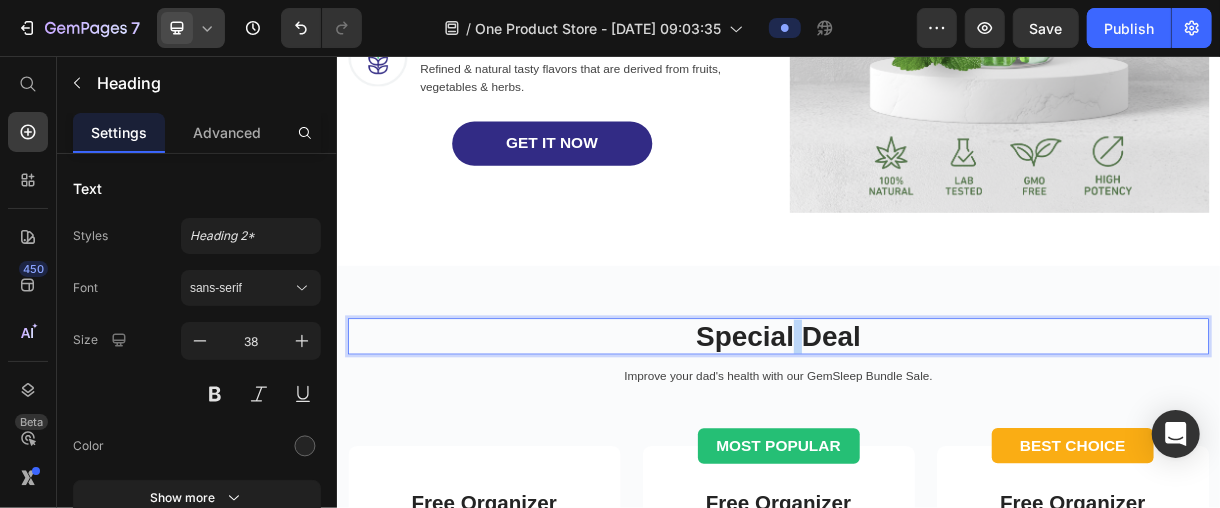 click on "Special Deal" at bounding box center [936, 438] 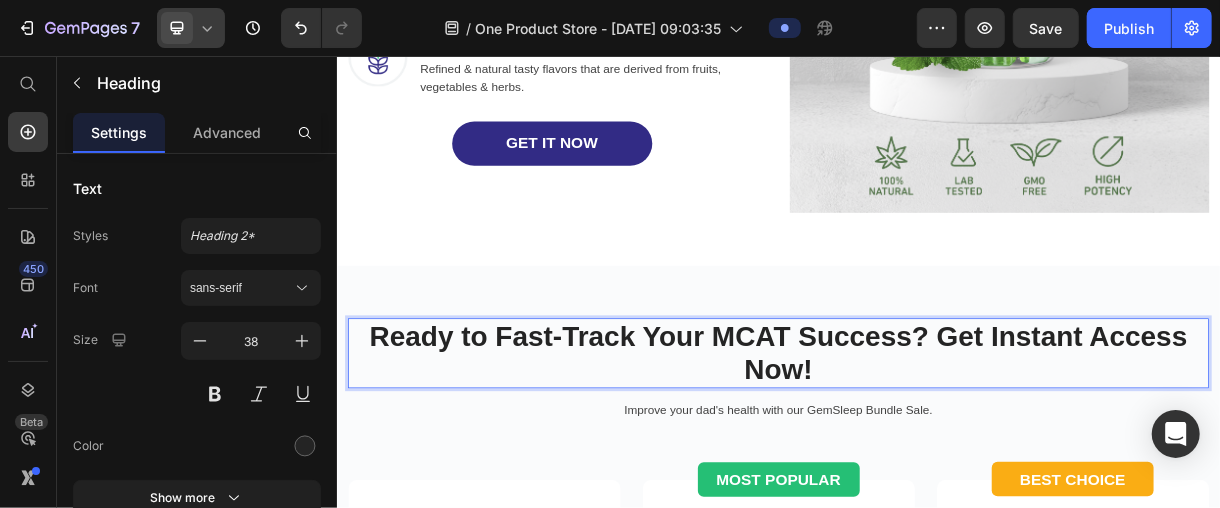 click on "Ready to Fast-Track Your MCAT Success? Get Instant Access Now!" at bounding box center [936, 460] 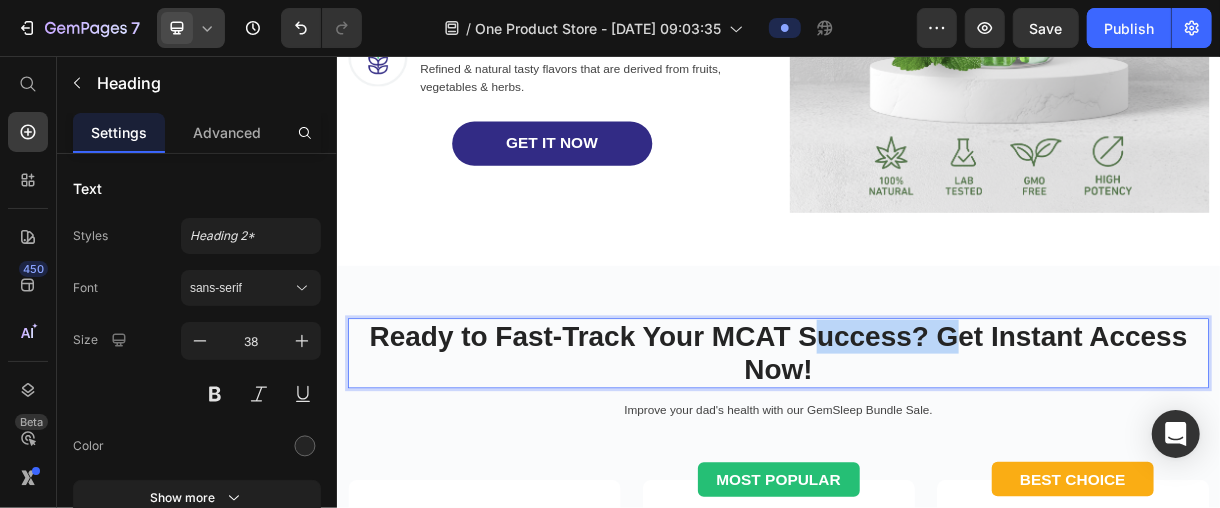 drag, startPoint x: 1001, startPoint y: 480, endPoint x: 1131, endPoint y: 447, distance: 134.12308 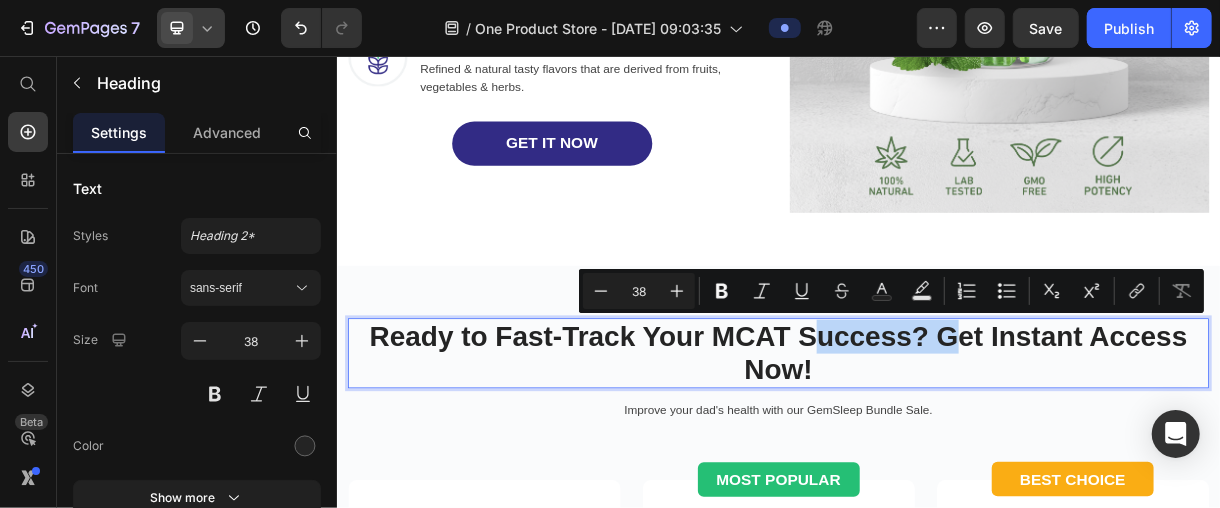 click on "Ready to Fast-Track Your MCAT Success? Get Instant Access Now!" at bounding box center [936, 460] 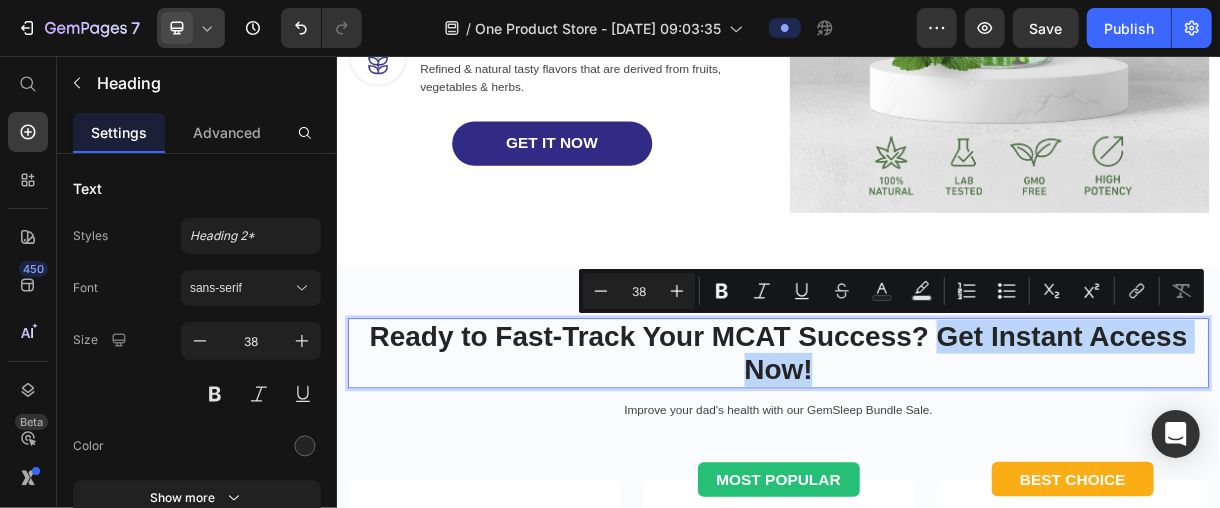 drag, startPoint x: 962, startPoint y: 475, endPoint x: 1143, endPoint y: 431, distance: 186.2713 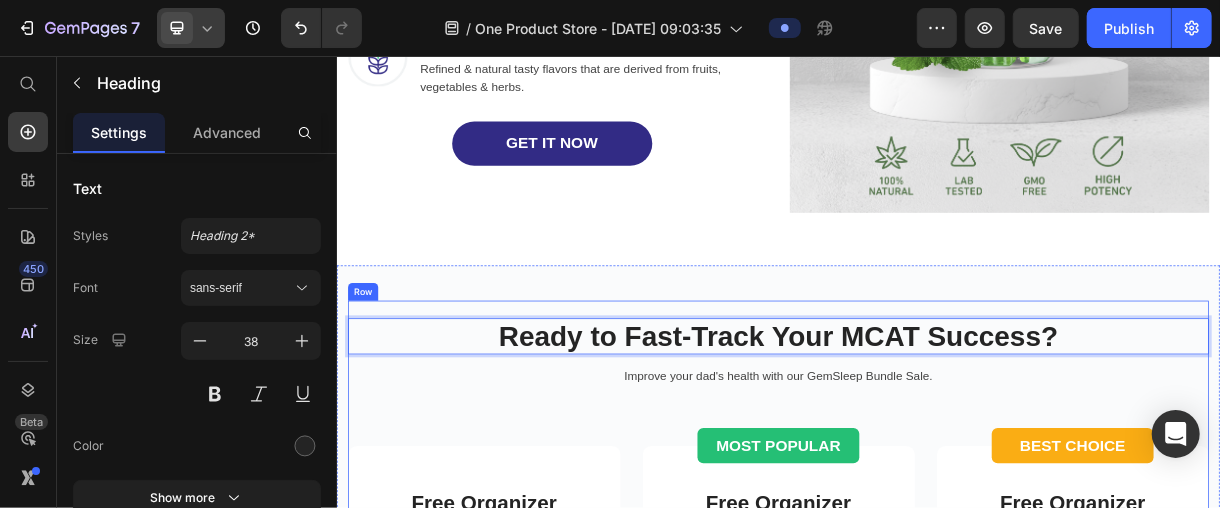 click on "Improve your dad's health with our GemSleep Bundle Sale." at bounding box center [936, 492] 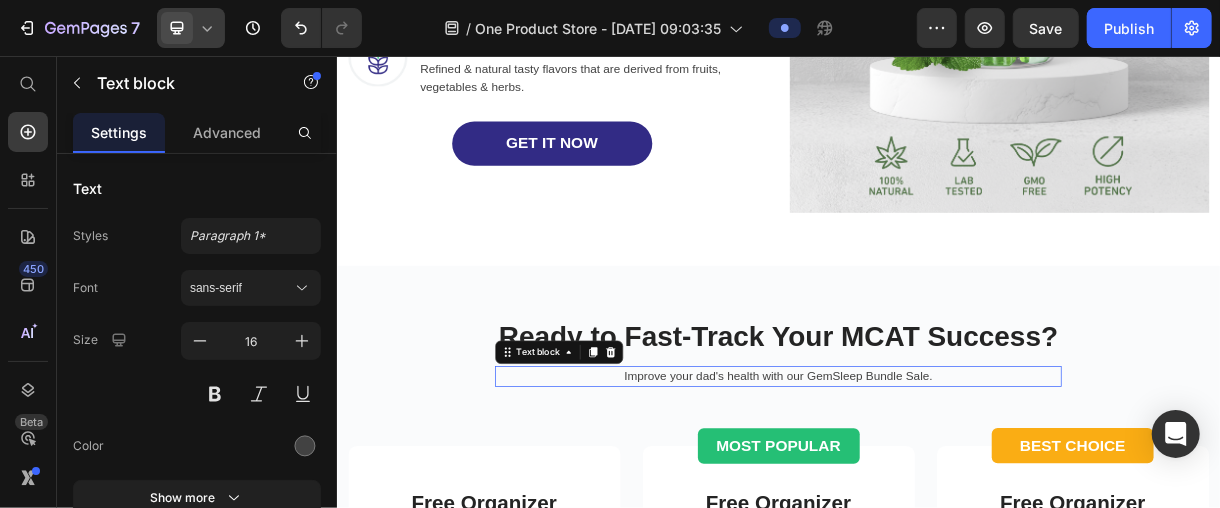 click on "Improve your dad's health with our GemSleep Bundle Sale." at bounding box center (936, 492) 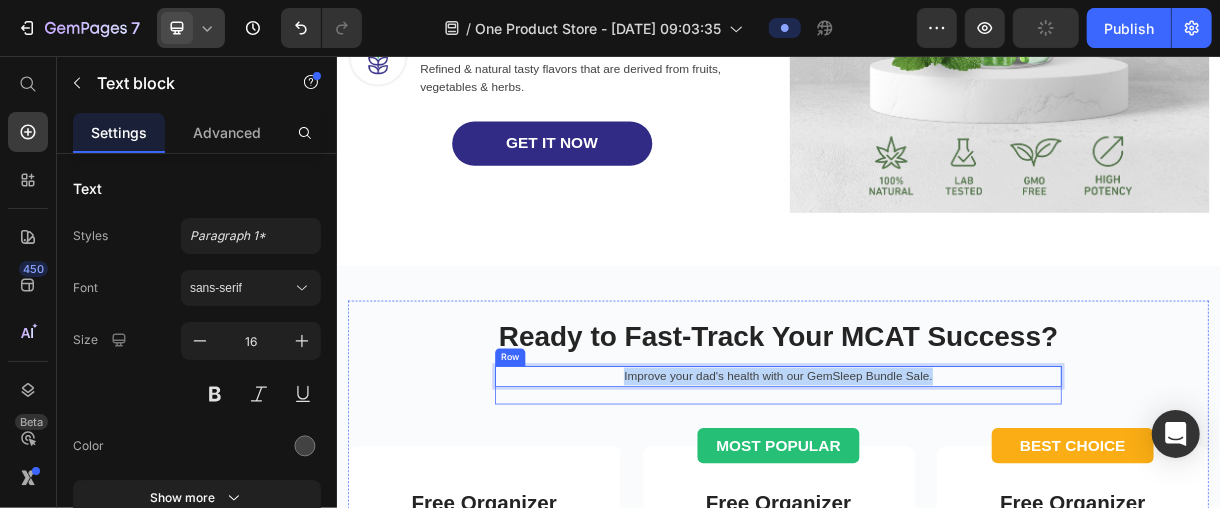 drag, startPoint x: 1144, startPoint y: 479, endPoint x: 702, endPoint y: 501, distance: 442.54718 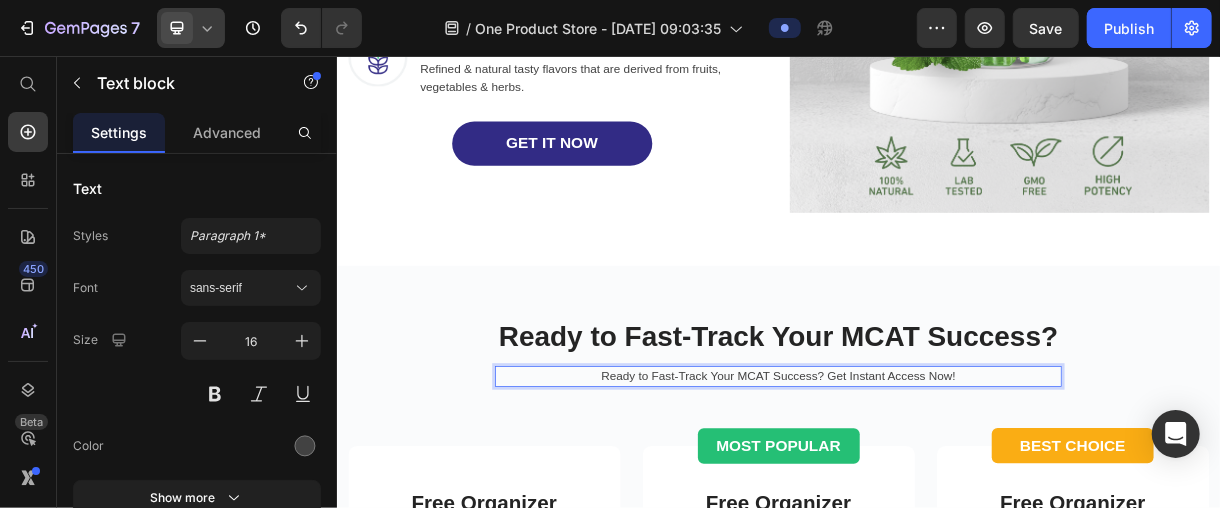 click on "Ready to Fast-Track Your MCAT Success? Get Instant Access Now!" at bounding box center [936, 492] 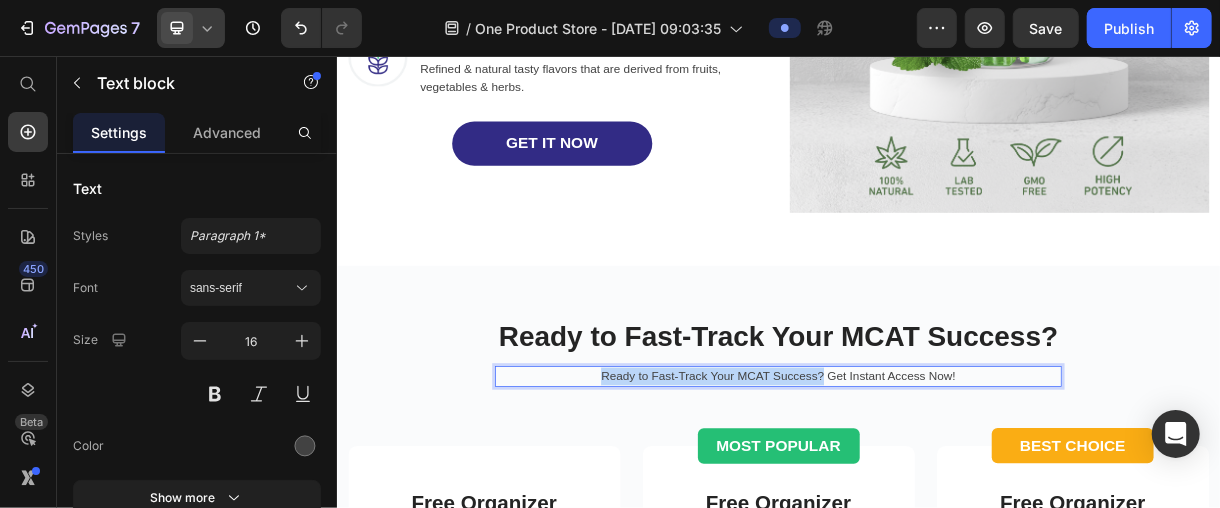 drag, startPoint x: 990, startPoint y: 478, endPoint x: 644, endPoint y: 488, distance: 346.14447 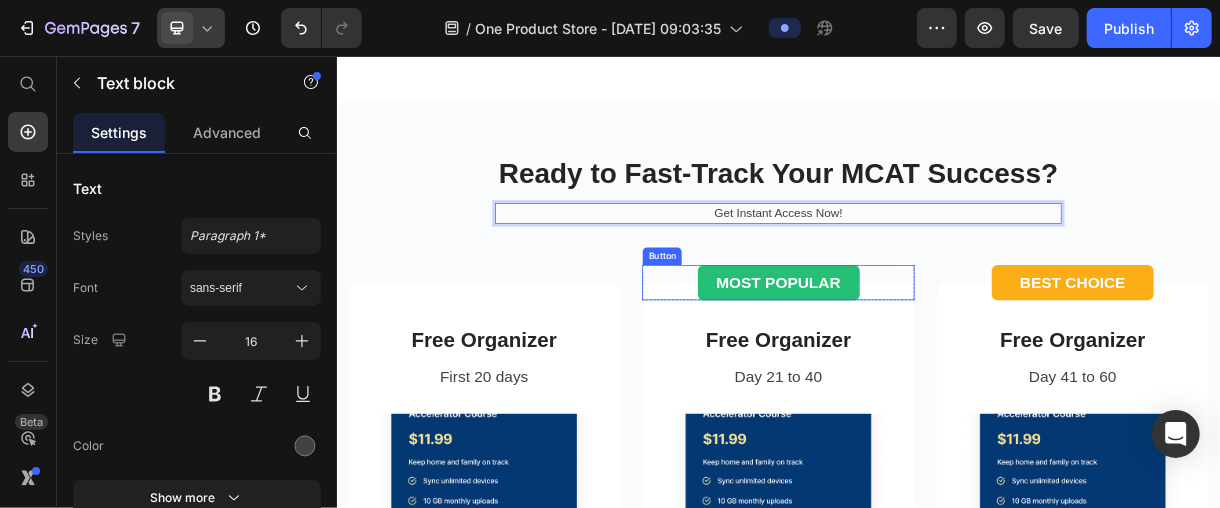 scroll, scrollTop: 3784, scrollLeft: 0, axis: vertical 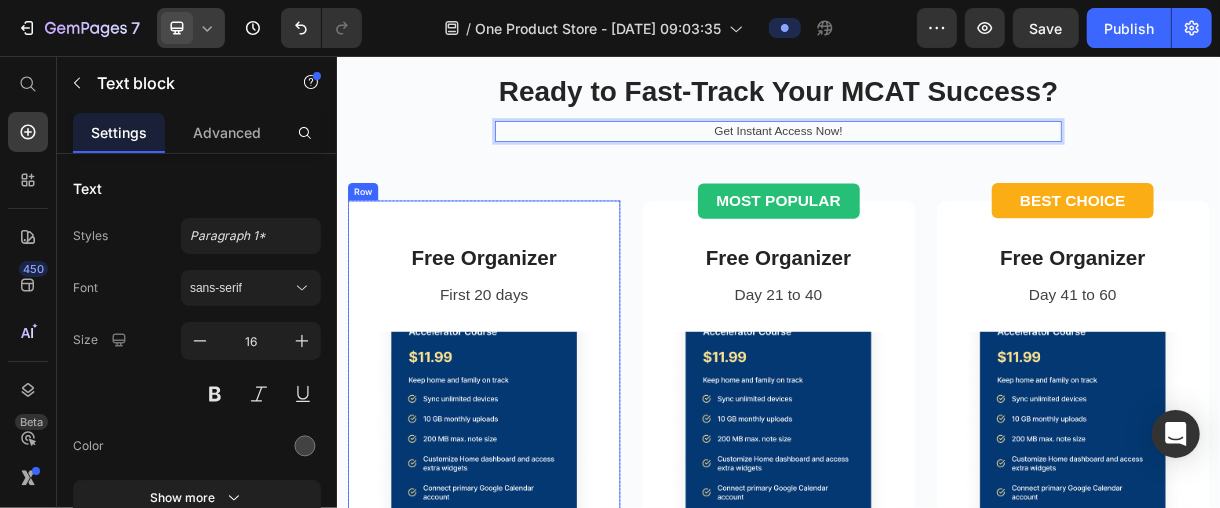click on "Free Organizer Product Title  First 20 days Text block Product Images NaN% Off Product Tag $0.00 Product Price $0.00 Product Price Row GRAB THIS DEAL Product Cart Button                Icon                Icon                Icon                Icon                Icon Icon List Hoz Product Row" at bounding box center [536, 623] 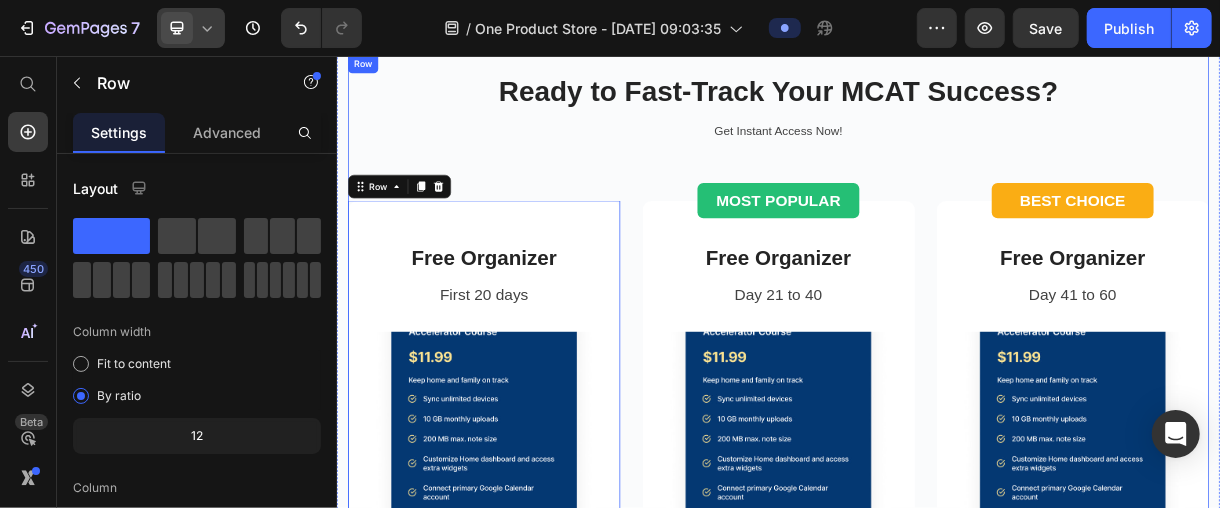 click on "Ready to Fast-Track Your MCAT Success?  Heading  Get Instant Access Now! Text block Row Free Organizer Product Title  First 20 days Text block Product Images NaN% Off Product Tag $0.00 Product Price $0.00 Product Price Row GRAB THIS DEAL Product Cart Button                Icon                Icon                Icon                Icon                Icon Icon List Hoz Product Row   0 Row MOST POPULAR Button Row Free Organizer Product Title Day 21 to 40 Text block Product Images NaN% Off Product Tag $0.00 Product Price $0.00 Product Price Row GRAB THIS DEAL Product Cart Button                Icon                Icon                Icon                Icon                Icon Icon List Hoz Product Row Row BEST CHOICE Button Row Free Organizer Product Title Day 41 to 60 Text block Product Images NaN% Off Product Tag $0.00 Product Price $0.00 Product Price Row GRAB THIS DEAL Product Cart Button                Icon                Icon                Icon                Icon                Icon Icon List Hoz 00" at bounding box center [936, 645] 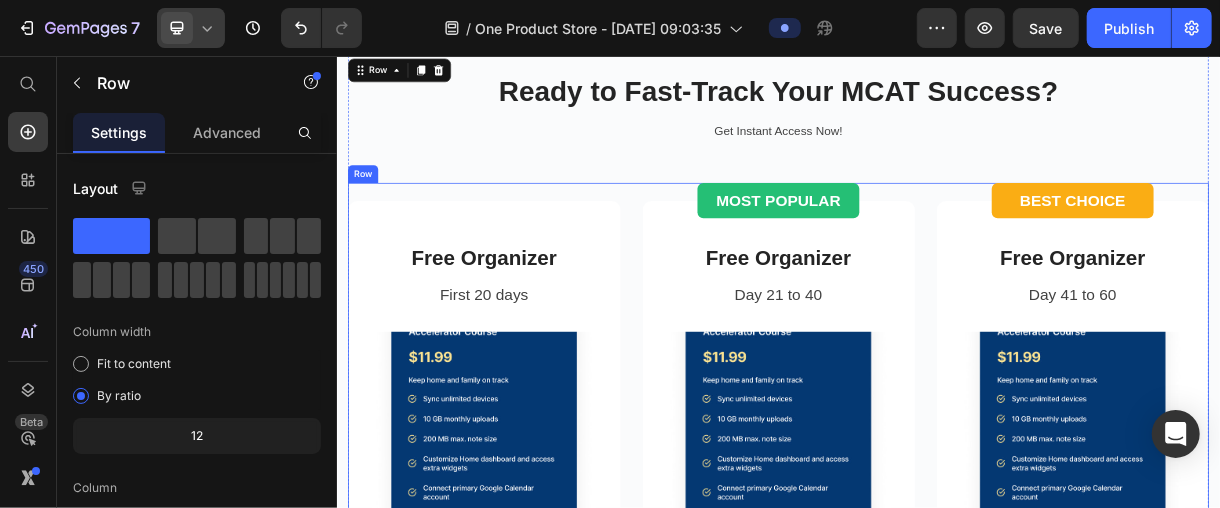 click on "Free Organizer Product Title  First 20 days Text block Product Images NaN% Off Product Tag $0.00 Product Price $0.00 Product Price Row GRAB THIS DEAL Product Cart Button                Icon                Icon                Icon                Icon                Icon Icon List Hoz Product Row" at bounding box center (536, 623) 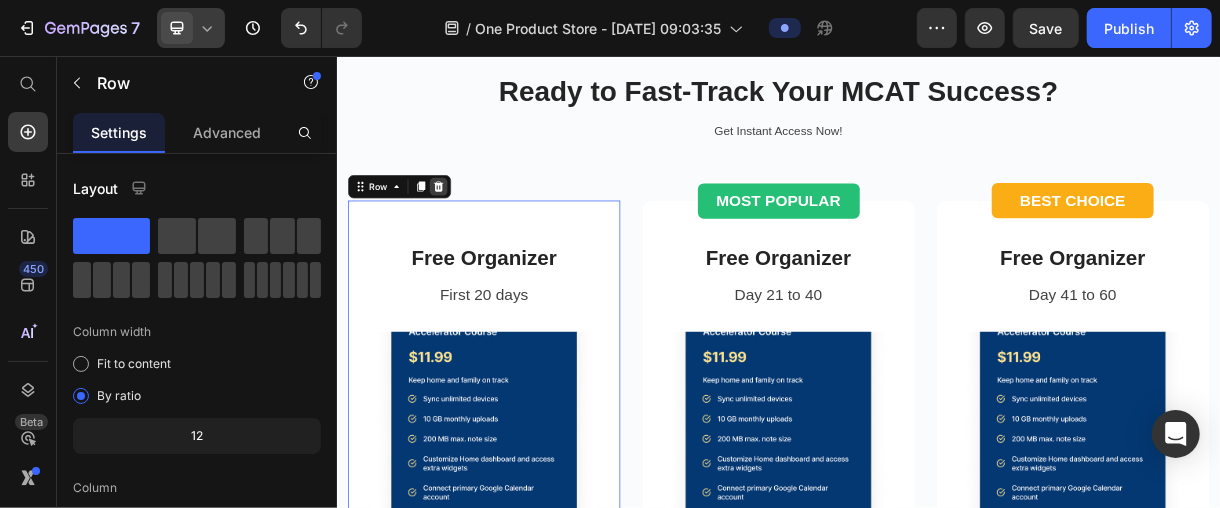 click 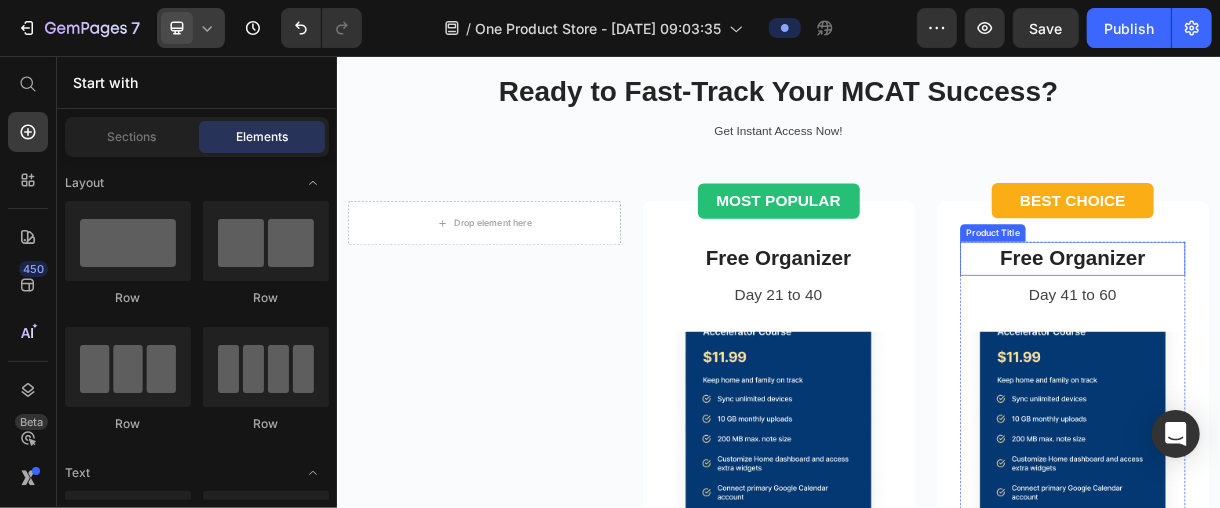 click on "Free Organizer" at bounding box center [1336, 332] 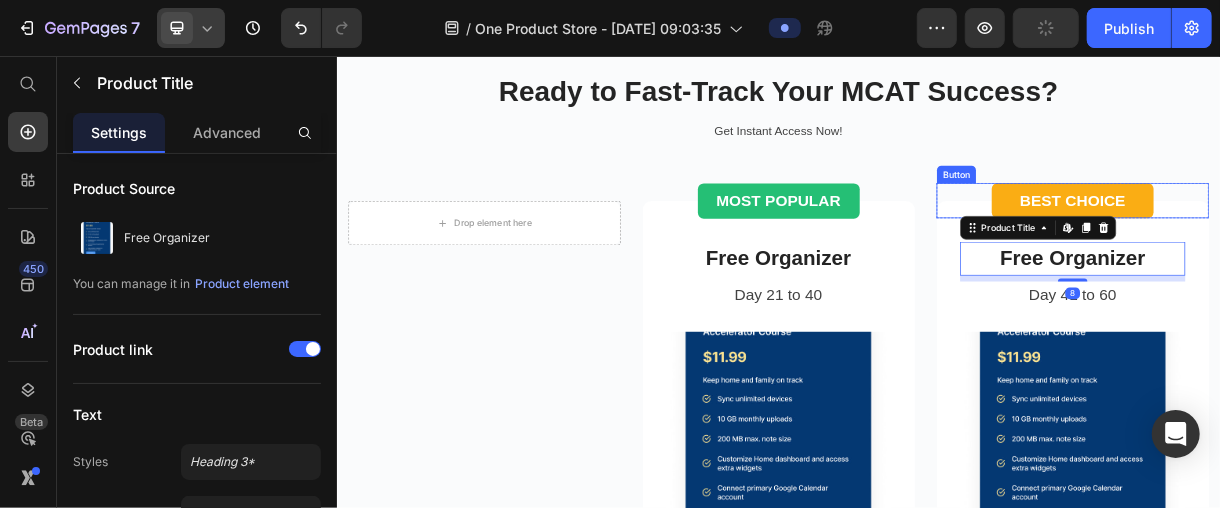 click on "BEST CHOICE Button" at bounding box center (1336, 253) 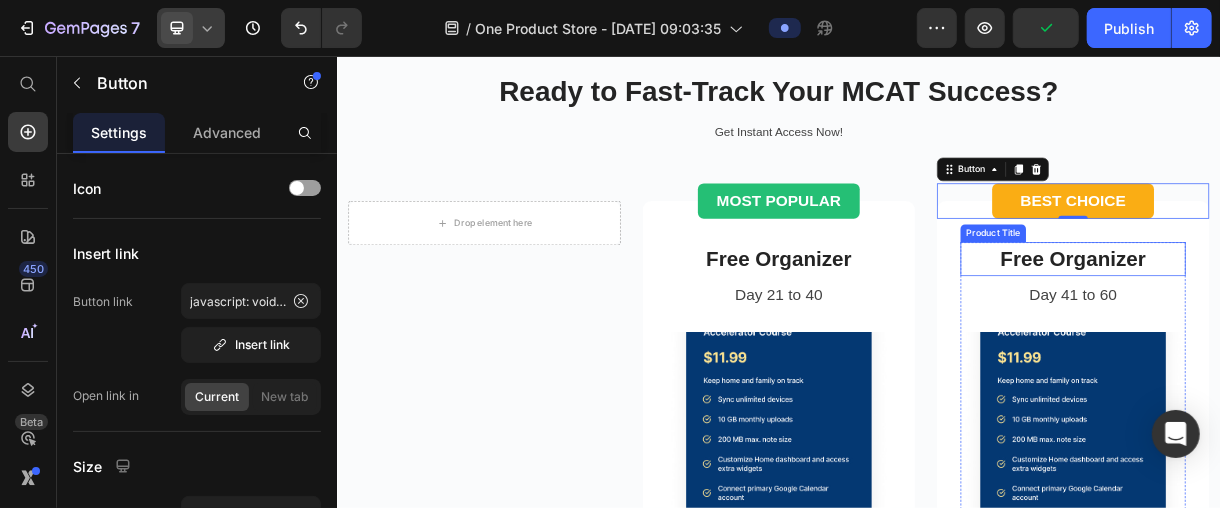 click on "Free Organizer" at bounding box center [1336, 332] 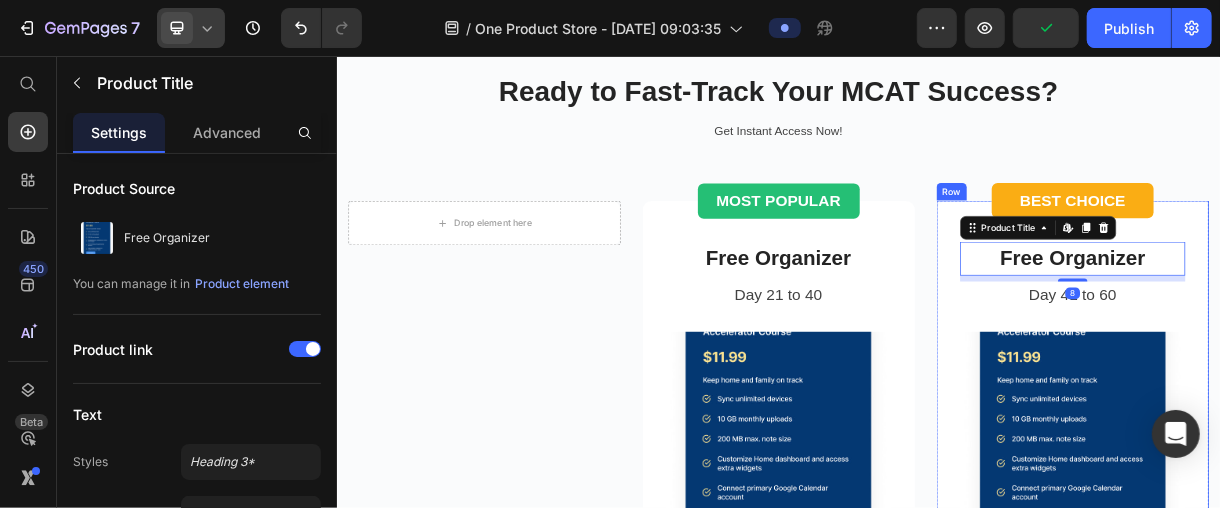 click on "Drop element here Row MOST POPULAR Button Row Free Organizer Product Title Day 21 to 40 Text block Product Images NaN% Off Product Tag $0.00 Product Price $0.00 Product Price Row GRAB THIS DEAL Product Cart Button                Icon                Icon                Icon                Icon                Icon Icon List Hoz Product Row Row BEST CHOICE Button Row Free Organizer Product Title   Edit content in Shopify 8 Day 41 to 60 Text block Product Images NaN% Off Product Tag $0.00 Product Price $0.00 Product Price Row GRAB THIS DEAL Product Cart Button                Icon                Icon                Icon                Icon                Icon Icon List Hoz Product Row Row Row" at bounding box center (936, 611) 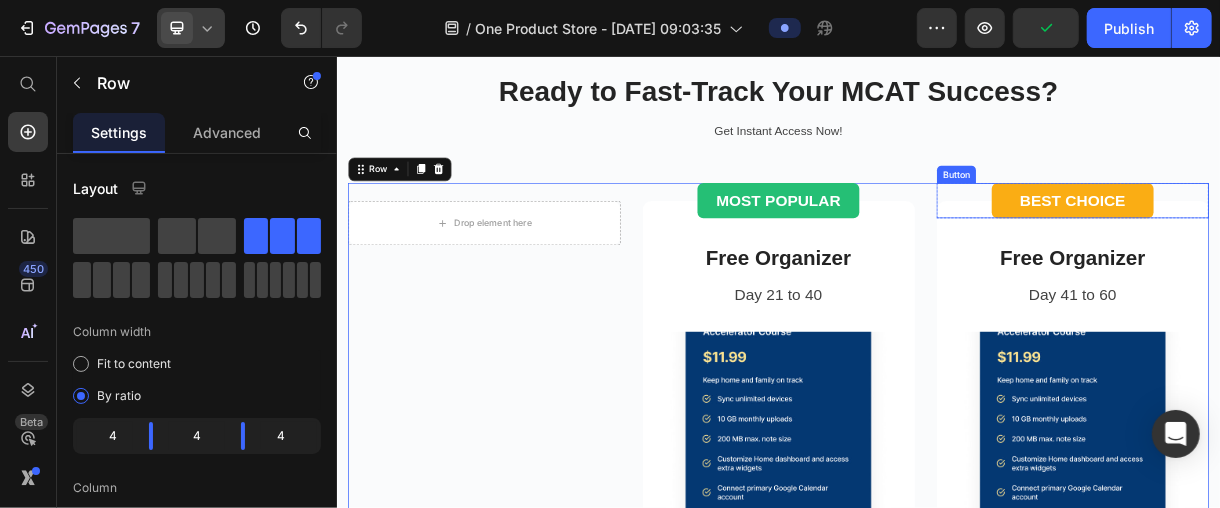 click on "Free Organizer Product Title Day 41 to 60 Text block Product Images NaN% Off Product Tag $0.00 Product Price $0.00 Product Price Row GRAB THIS DEAL Product Cart Button                Icon                Icon                Icon                Icon                Icon Icon List Hoz Product Row" at bounding box center [1336, 623] 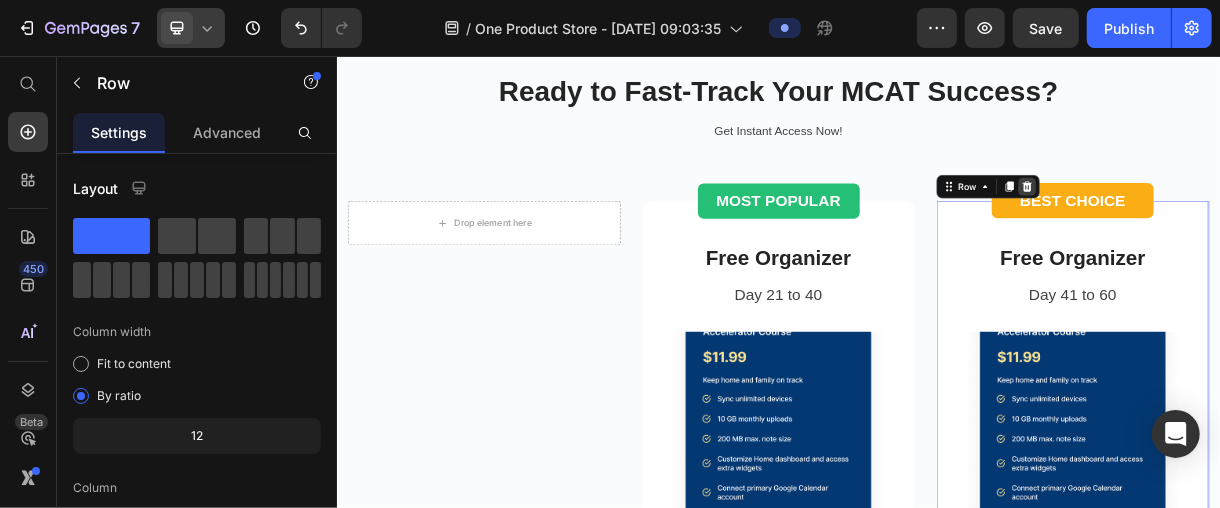 click 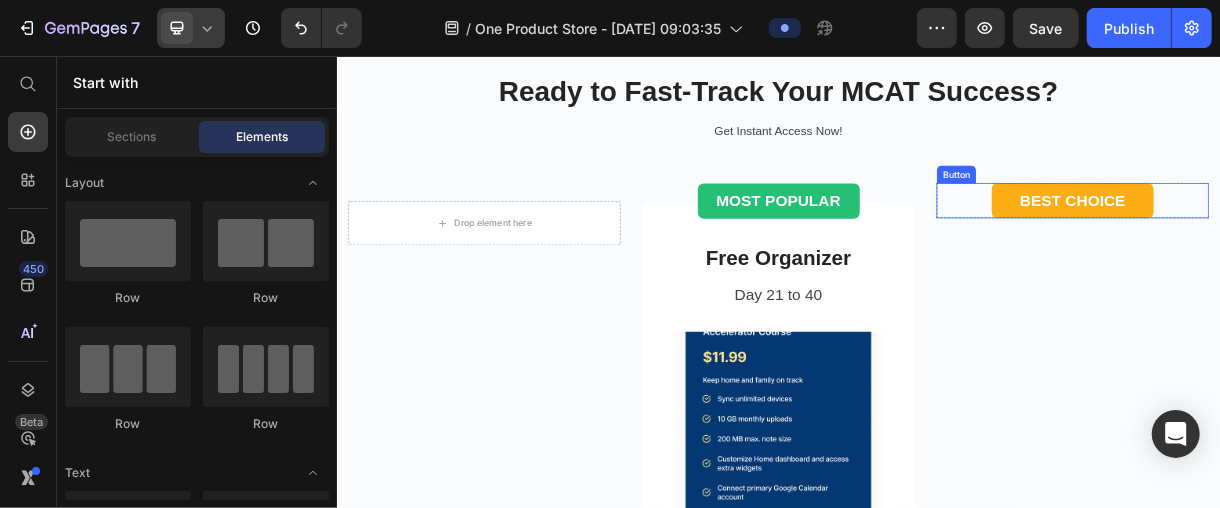 click on "BEST CHOICE" at bounding box center [1336, 253] 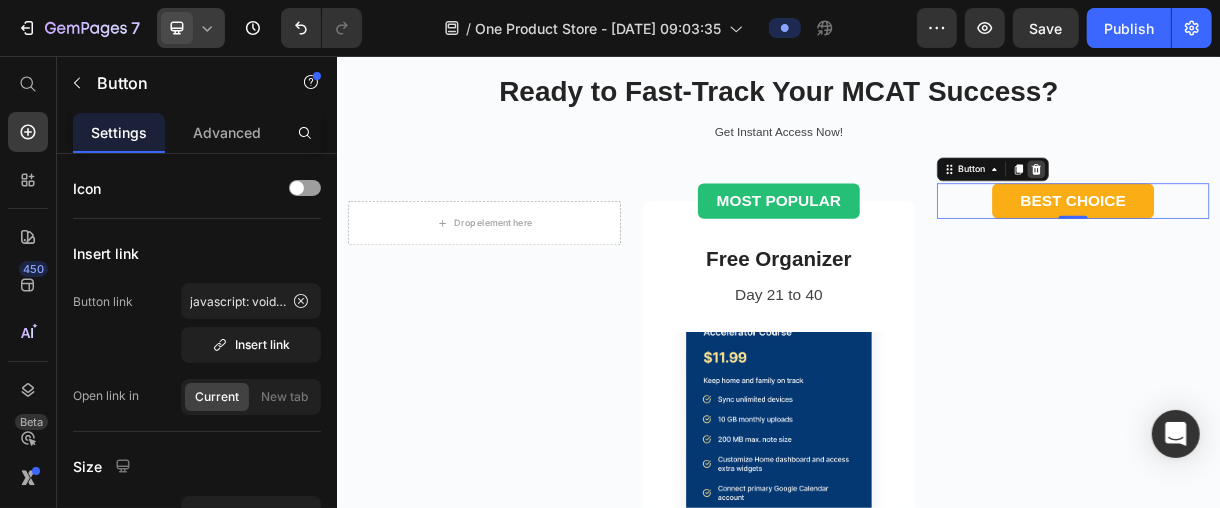 click 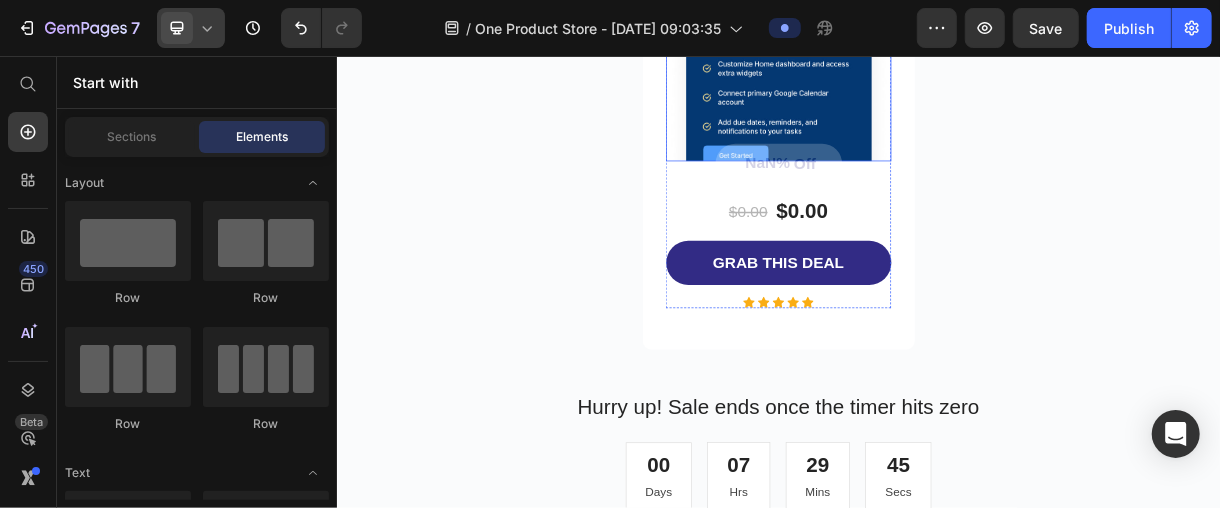 scroll, scrollTop: 4340, scrollLeft: 0, axis: vertical 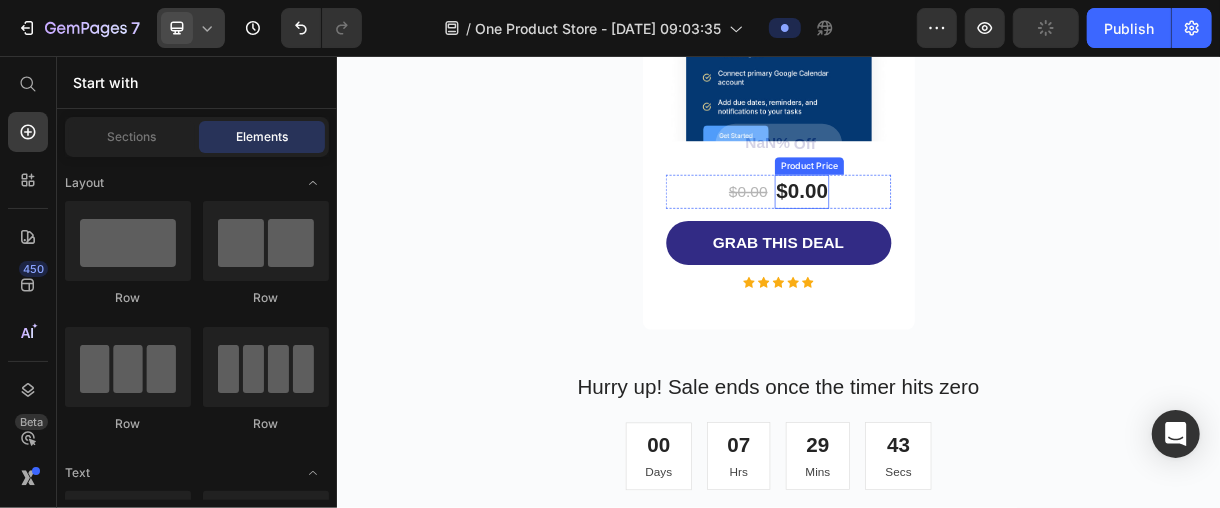 click on "$0.00" at bounding box center [968, 241] 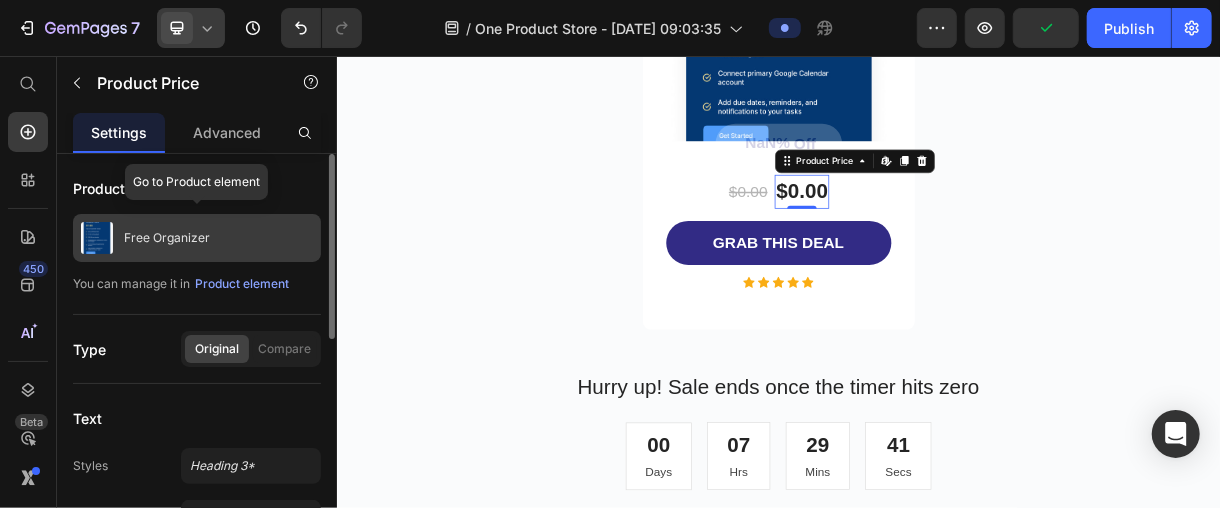 click on "Free Organizer" at bounding box center [197, 238] 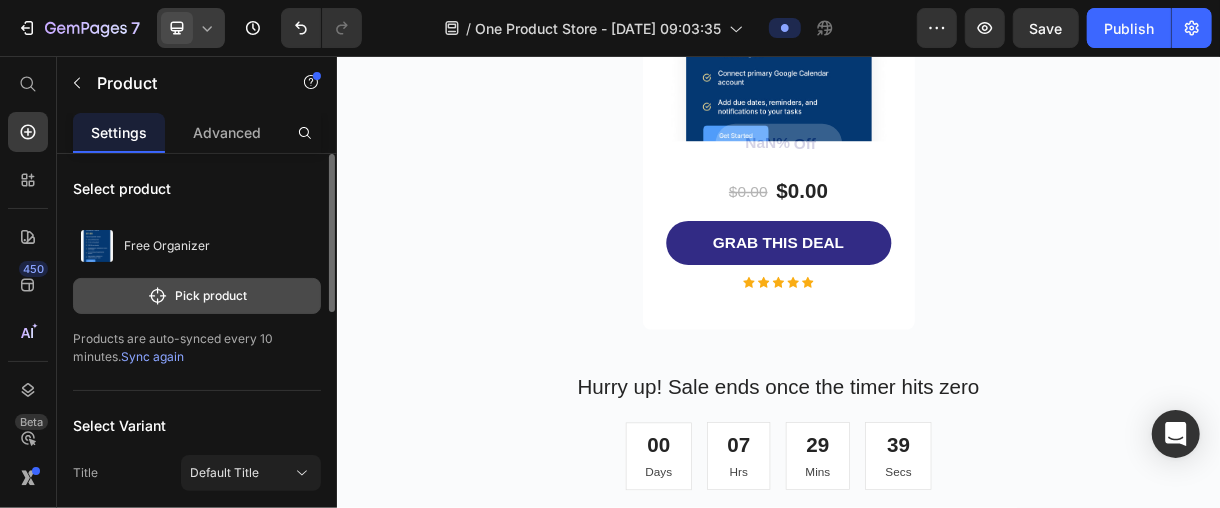 click on "Pick product" 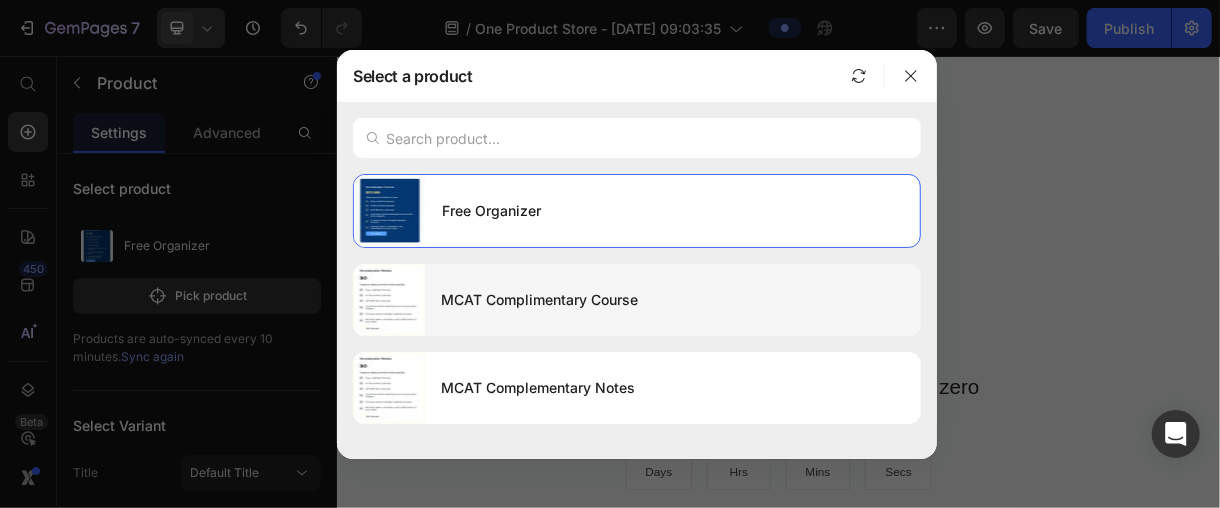 click on "MCAT Complimentary Course" at bounding box center [673, 300] 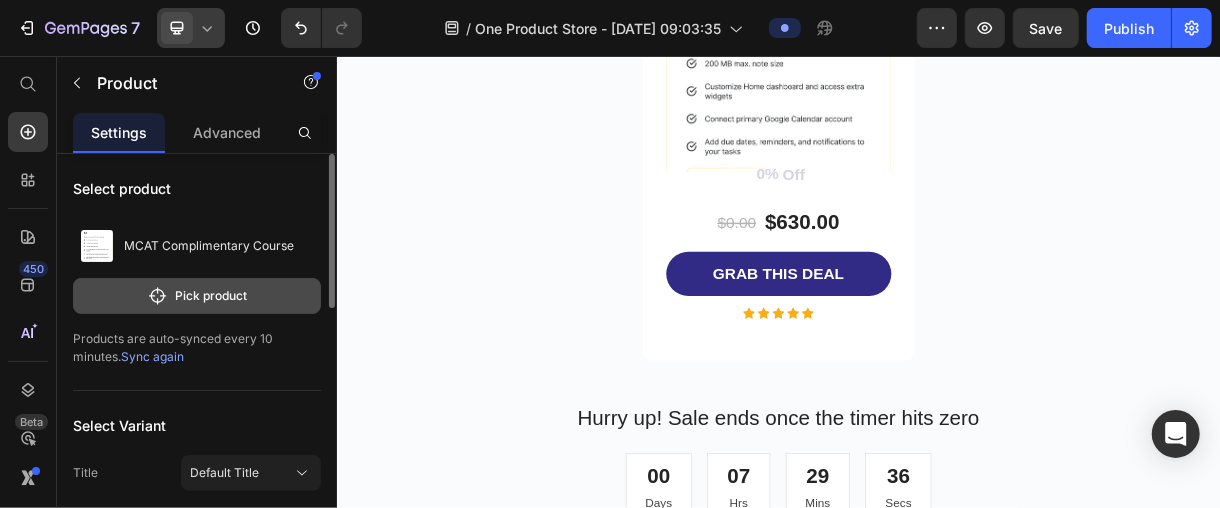 click on "Pick product" 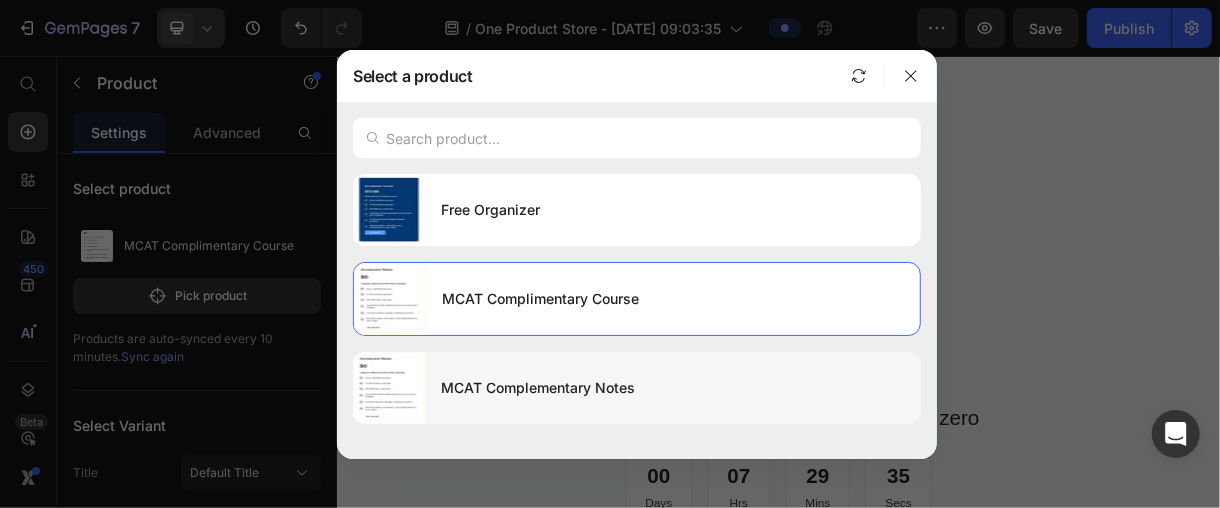 click on "MCAT Complementary Notes" at bounding box center (673, 388) 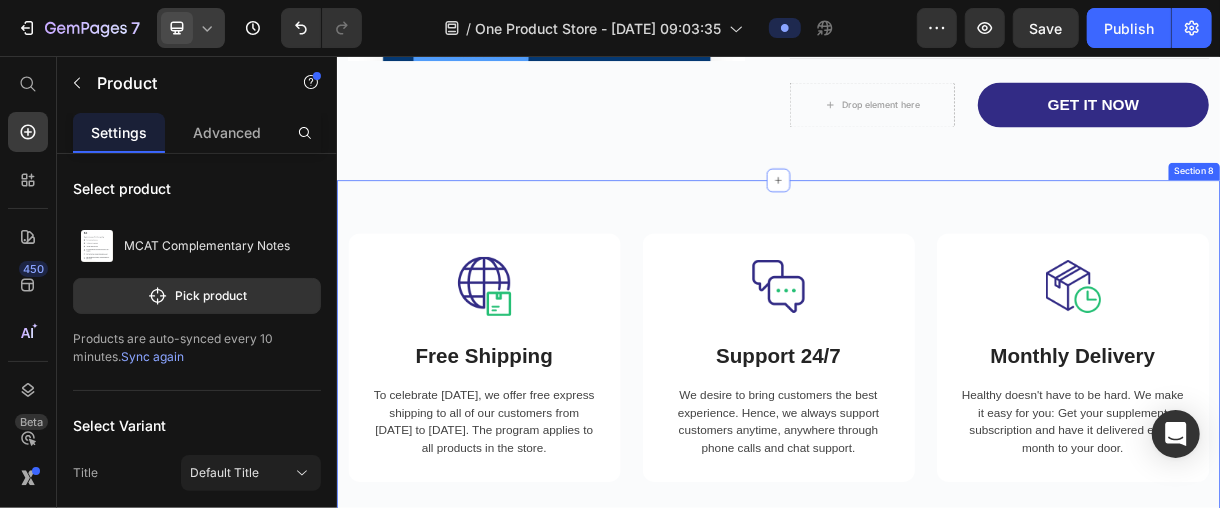 scroll, scrollTop: 6451, scrollLeft: 0, axis: vertical 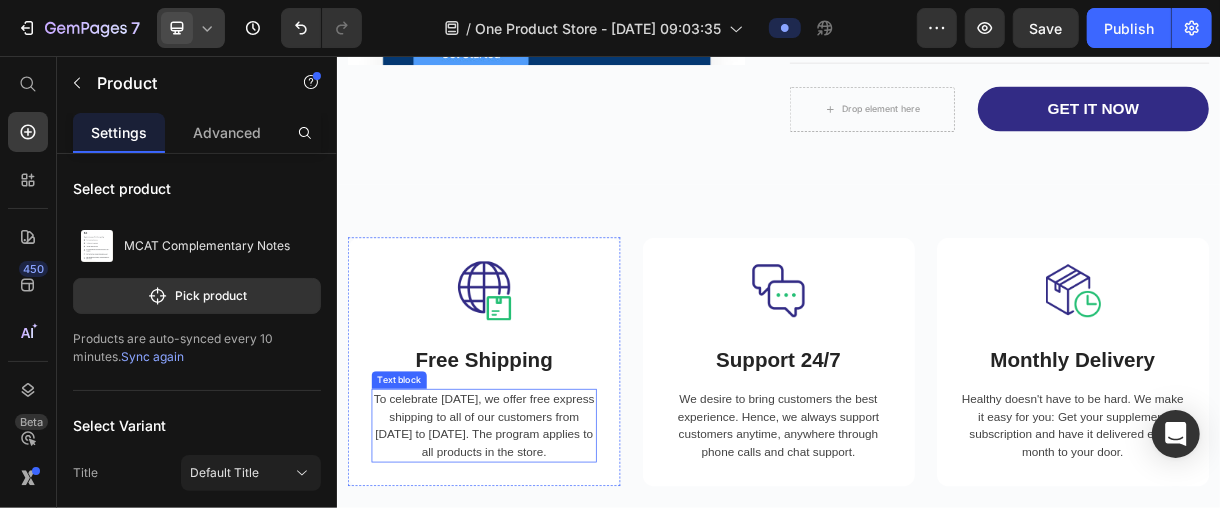 click on "To celebrate [DATE], we offer free express shipping to all of our customers from [DATE] to [DATE]. The program applies to all products in the store." at bounding box center [536, 559] 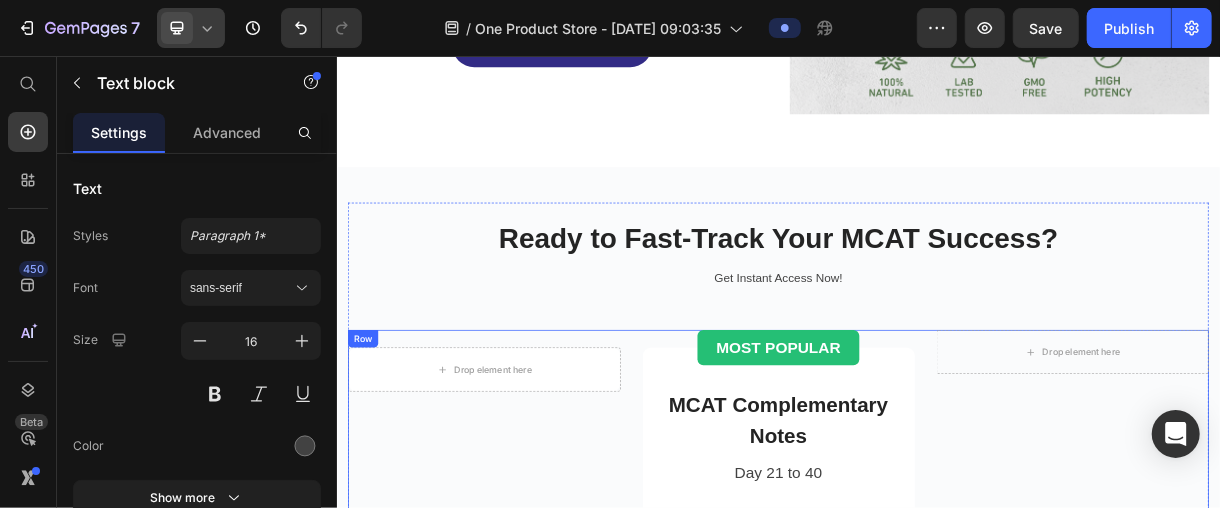 scroll, scrollTop: 3562, scrollLeft: 0, axis: vertical 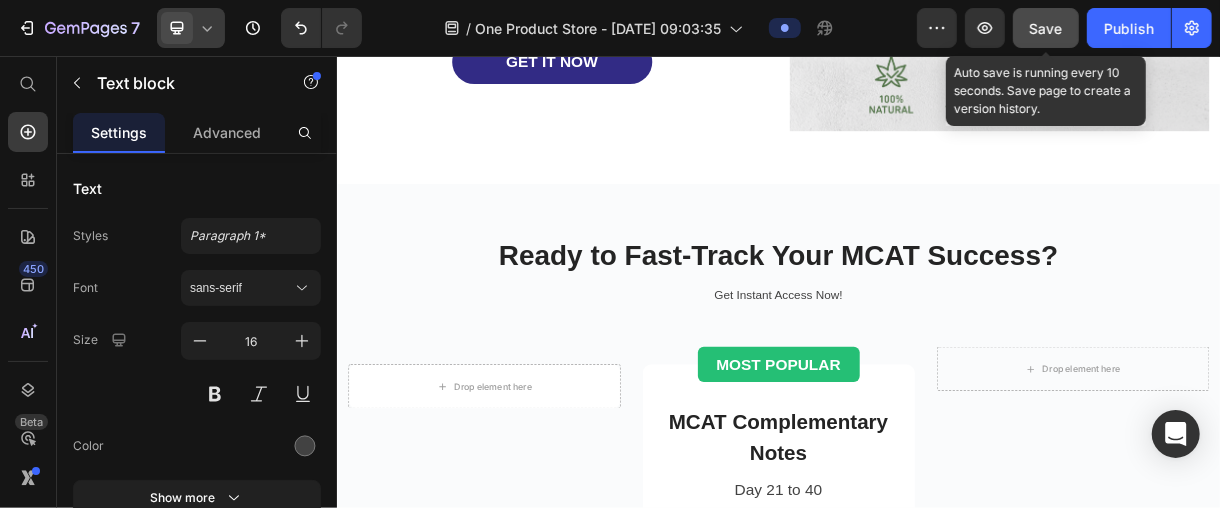 click on "Save" 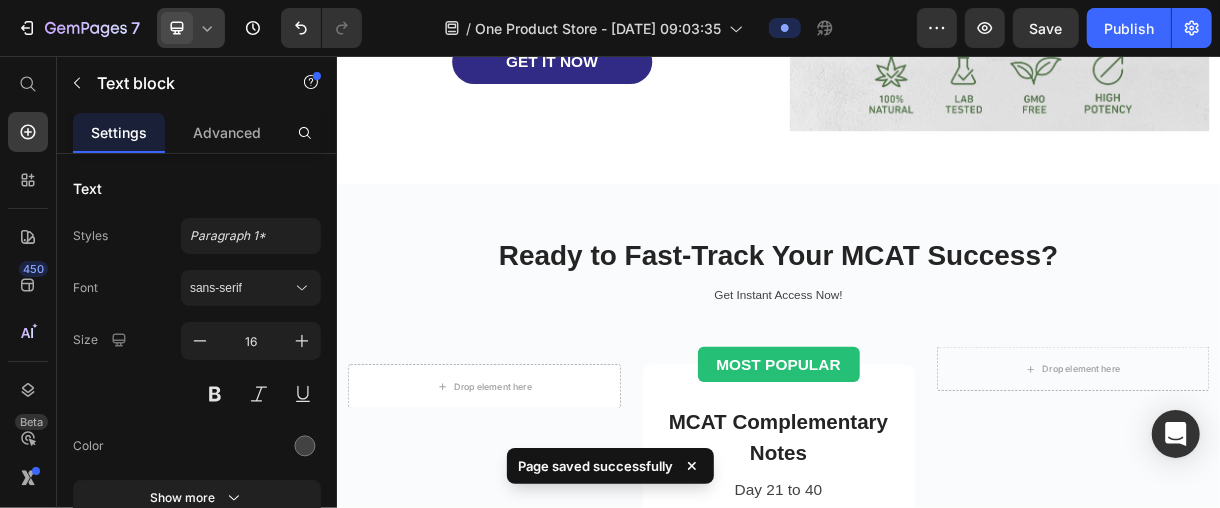 click 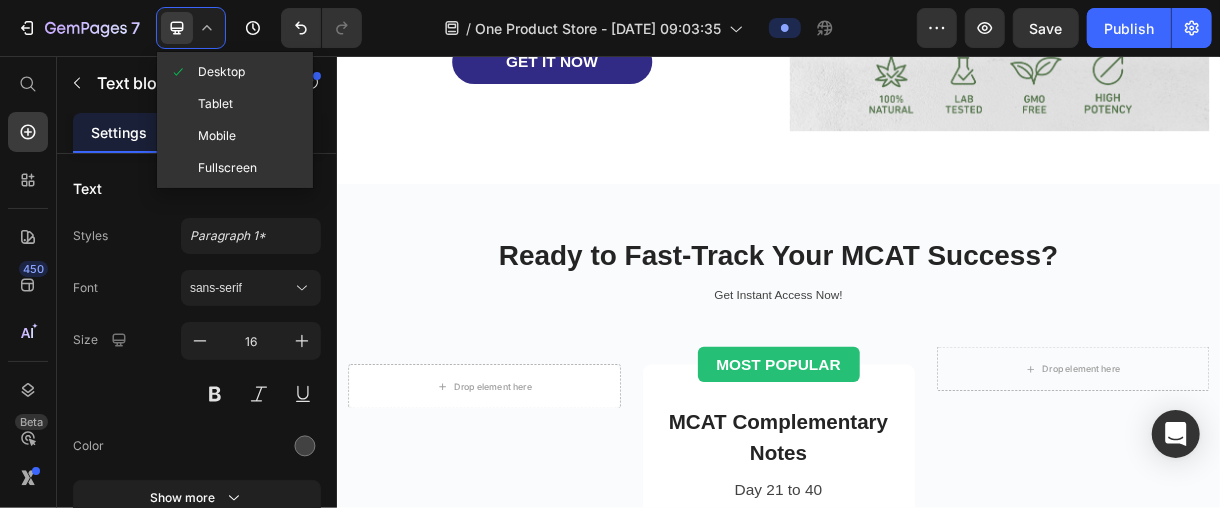 click on "Mobile" 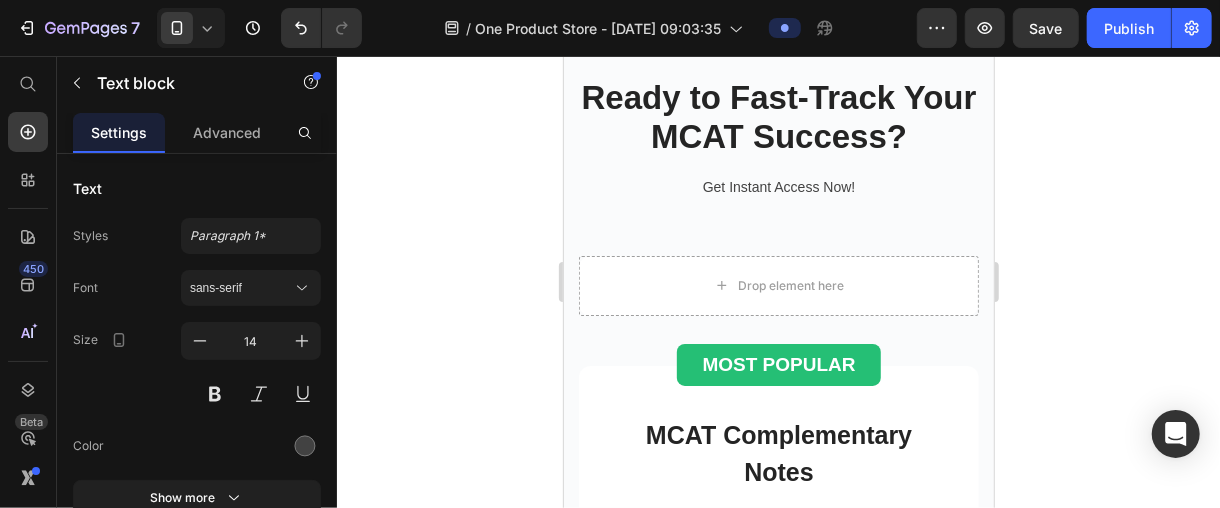 scroll, scrollTop: 5111, scrollLeft: 0, axis: vertical 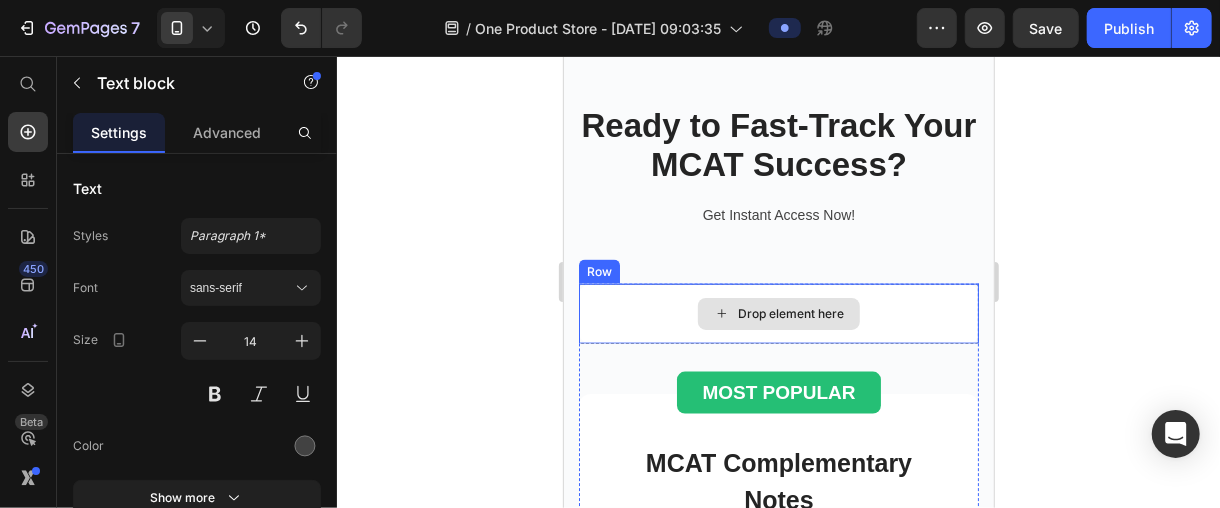 click on "Drop element here" at bounding box center (778, 313) 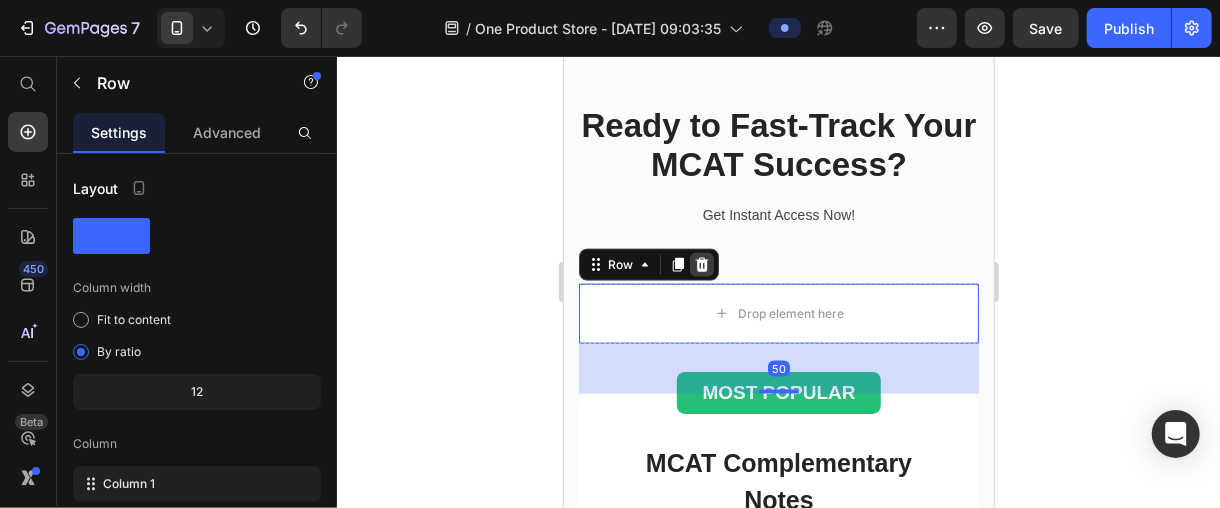 click at bounding box center (701, 264) 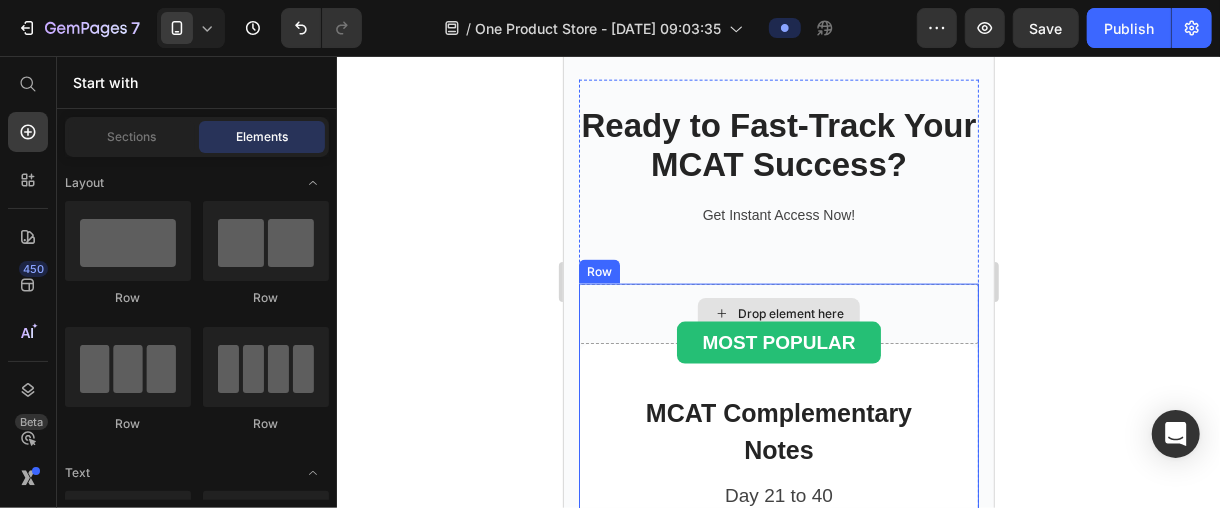 click on "Drop element here" at bounding box center [778, 313] 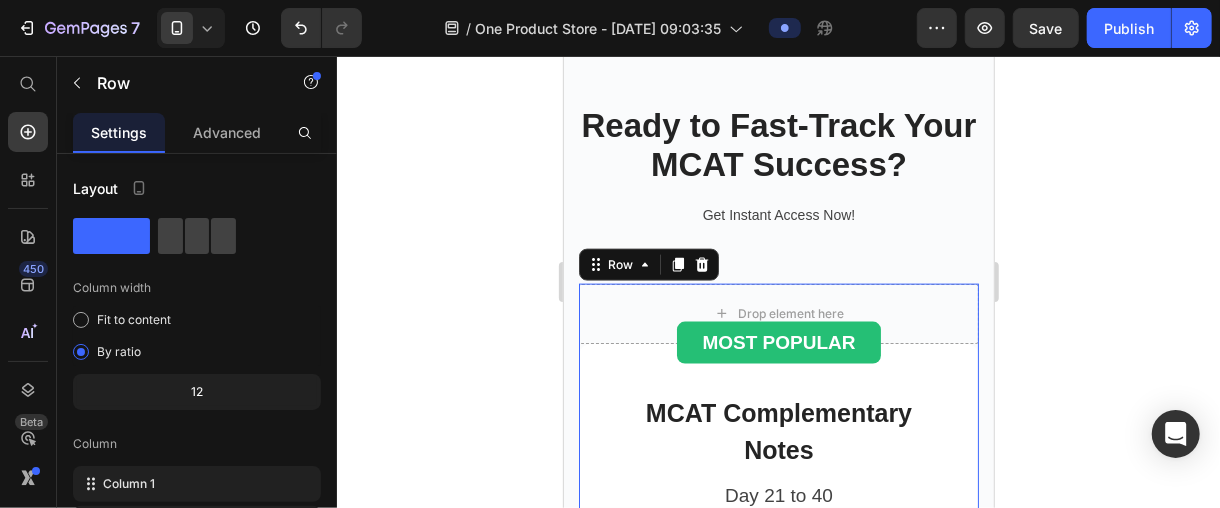 click at bounding box center [701, 264] 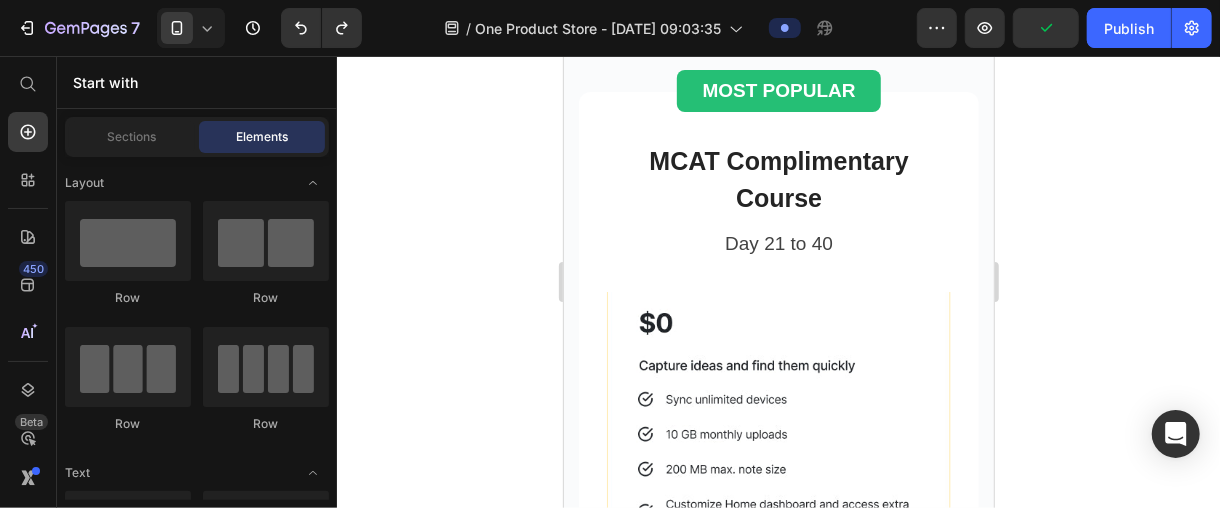 scroll, scrollTop: 5444, scrollLeft: 0, axis: vertical 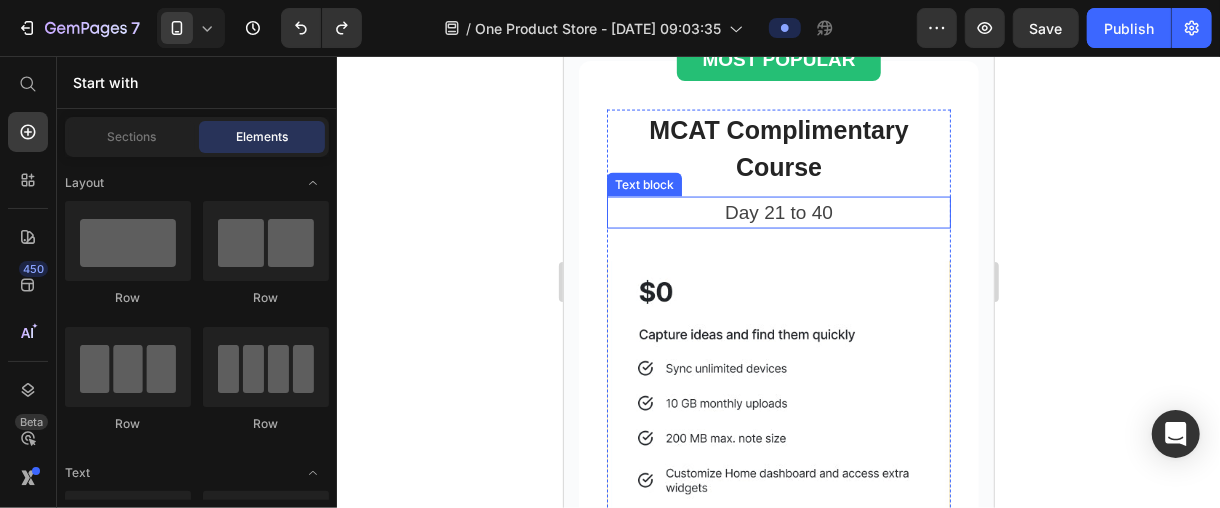 click on "Day 21 to 40" at bounding box center (778, 212) 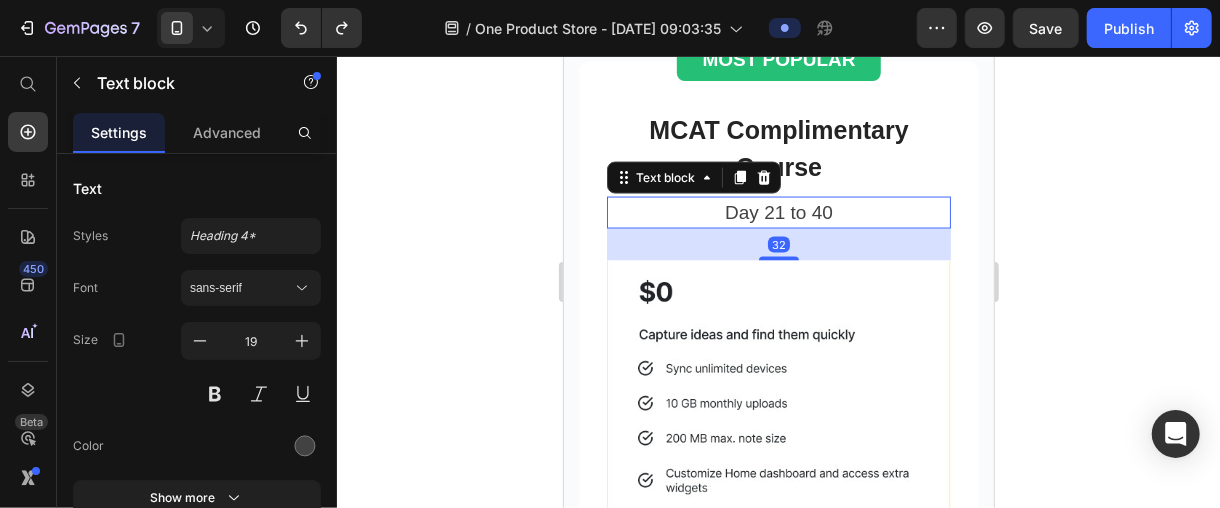 click on "Day 21 to 40" at bounding box center [778, 212] 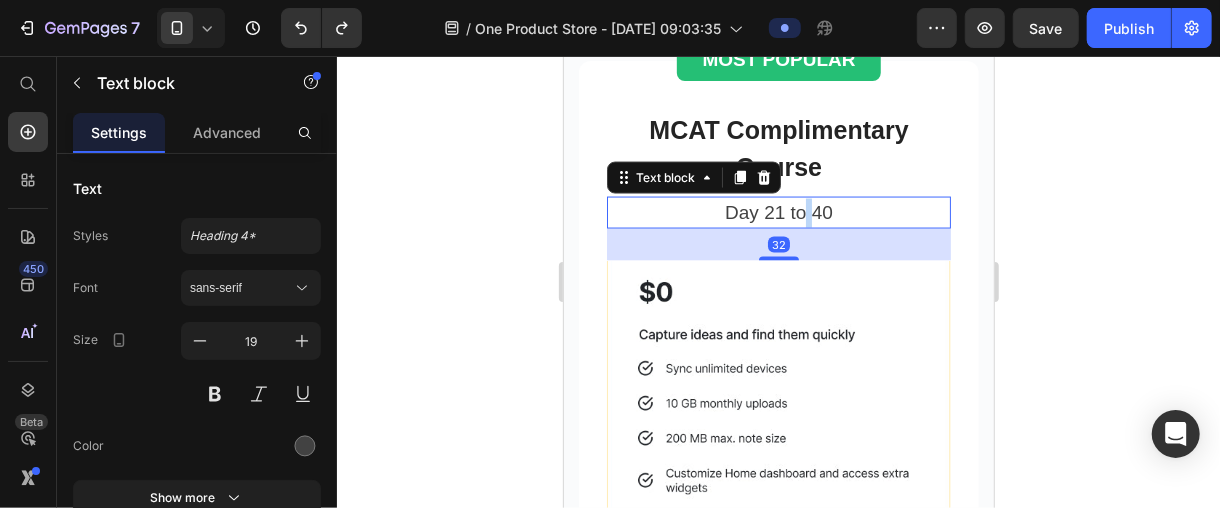 click on "Day 21 to 40" at bounding box center [778, 212] 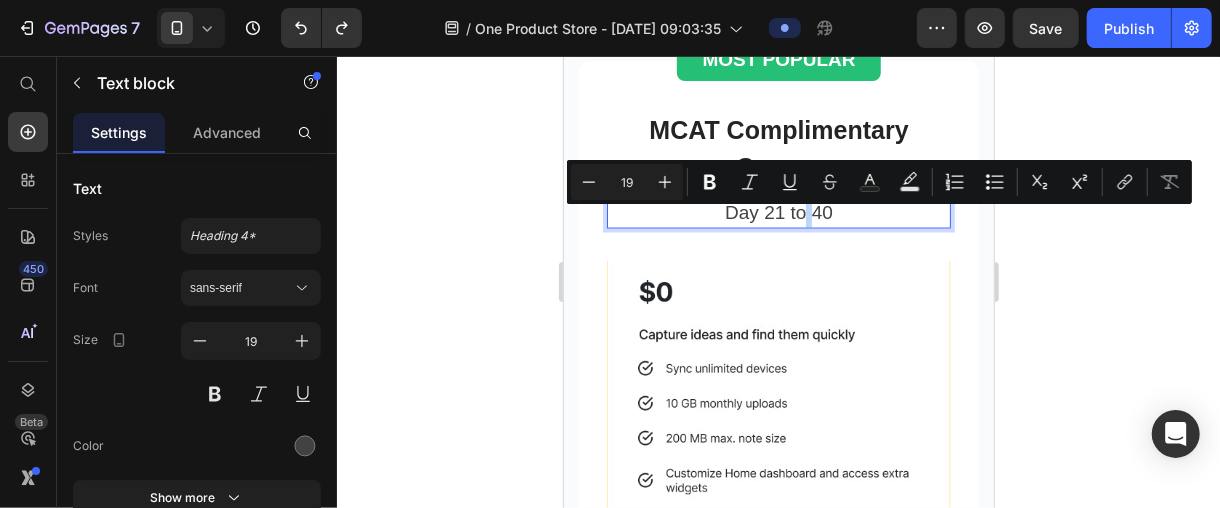 click on "Day 21 to 40" at bounding box center [778, 212] 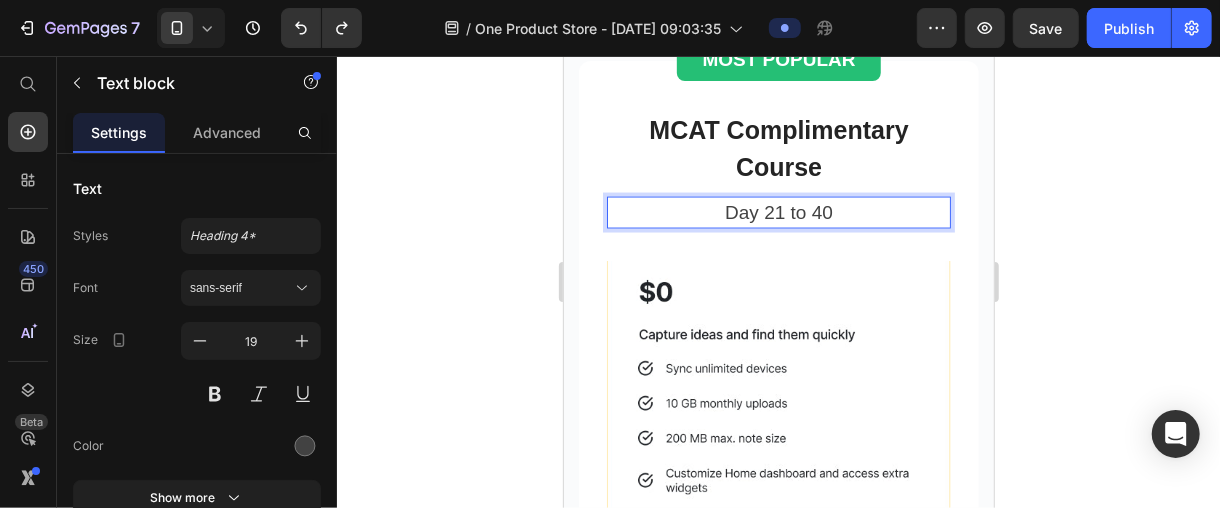 click on "Day 21 to 40" at bounding box center (778, 212) 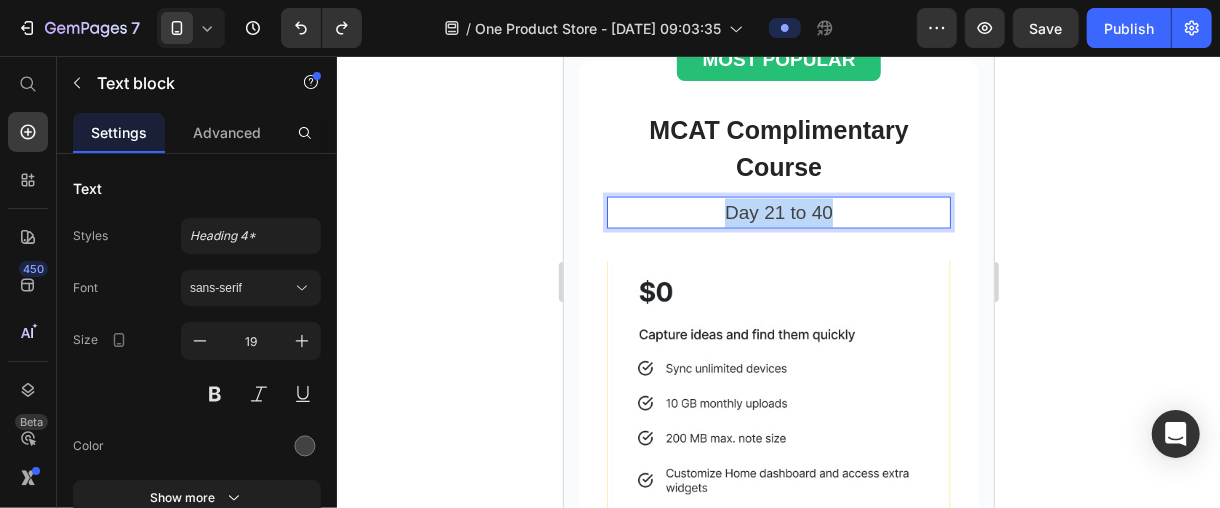 drag, startPoint x: 848, startPoint y: 216, endPoint x: 704, endPoint y: 227, distance: 144.41953 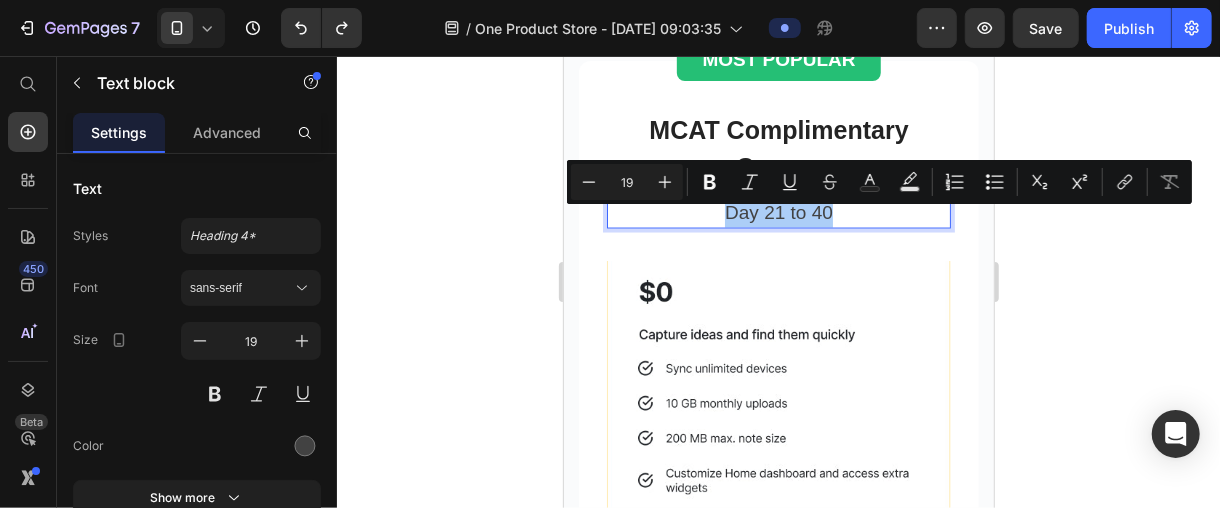 click 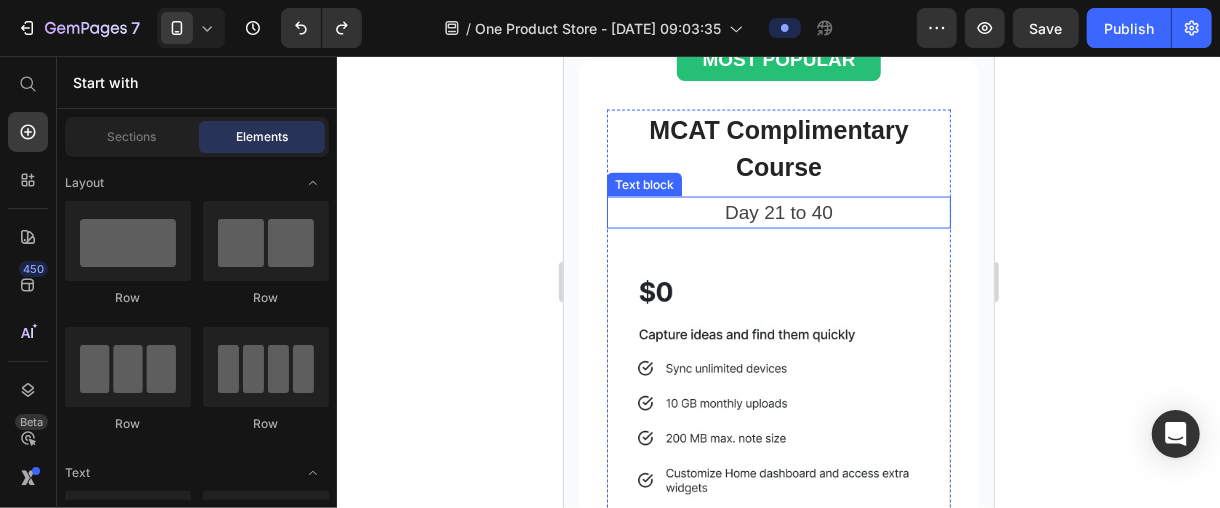 click on "Day 21 to 40" at bounding box center (778, 212) 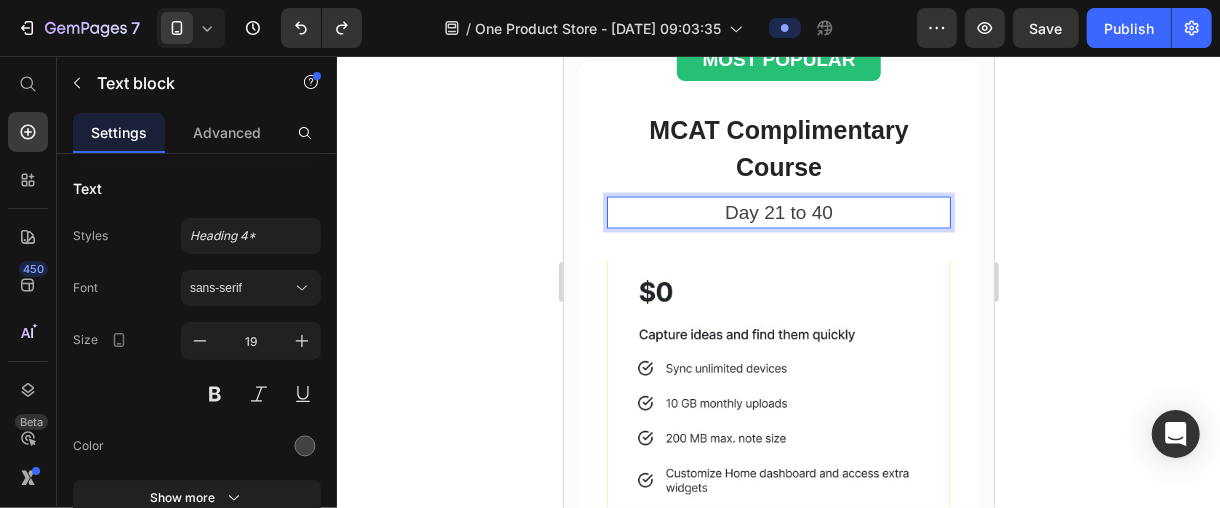 click on "Day 21 to 40" at bounding box center [778, 212] 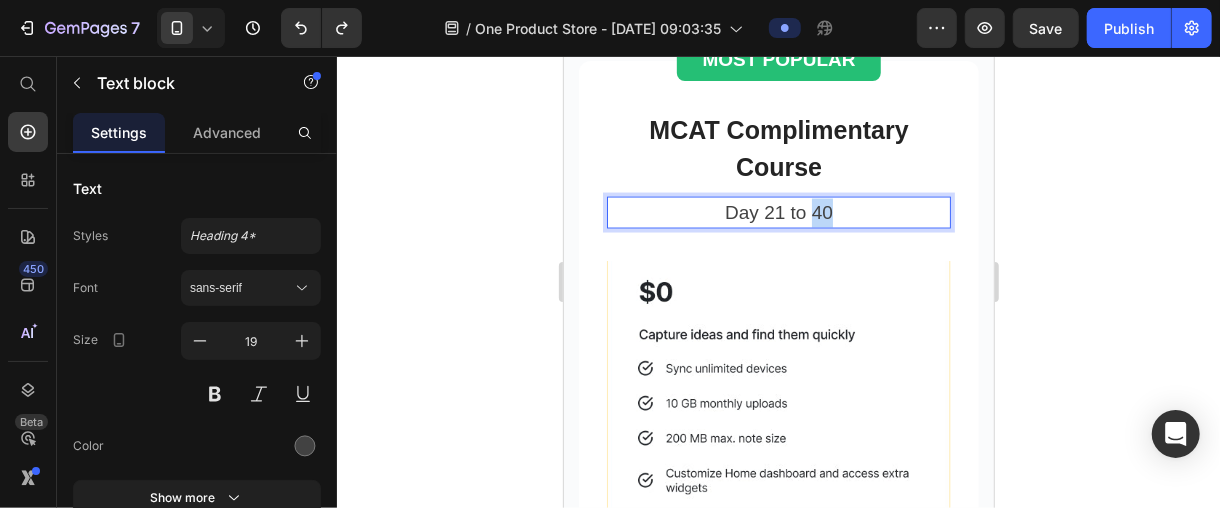 click on "Day 21 to 40" at bounding box center (778, 212) 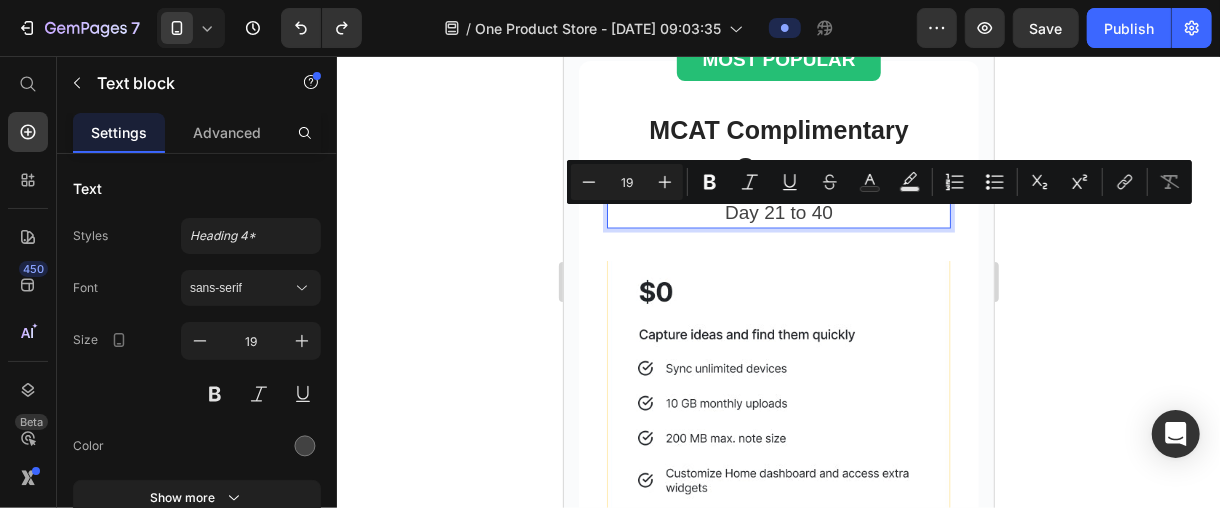 click on "Day 21 to 40" at bounding box center [778, 212] 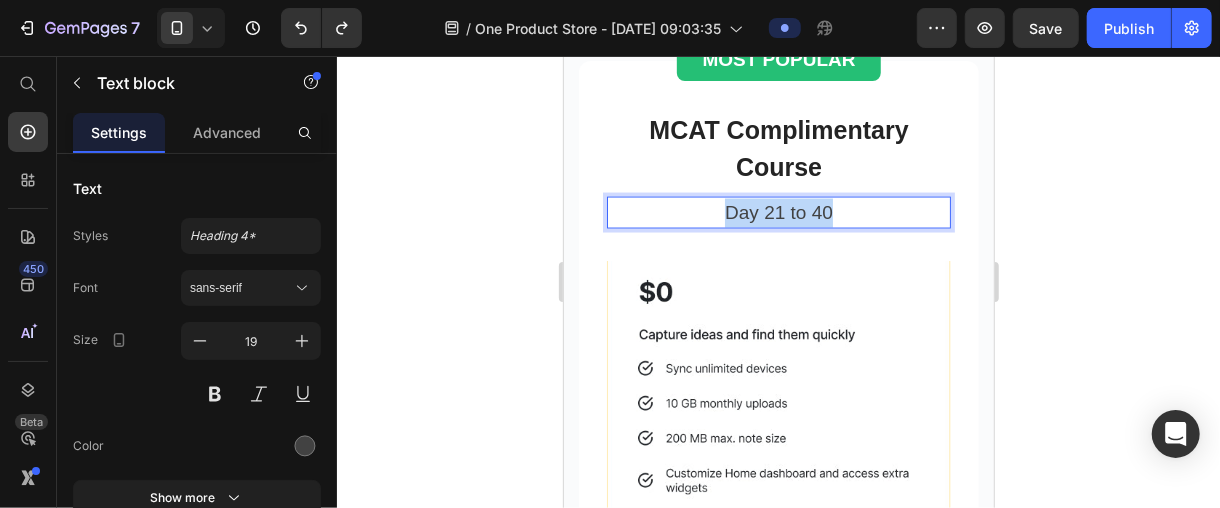 drag, startPoint x: 720, startPoint y: 222, endPoint x: 839, endPoint y: 221, distance: 119.0042 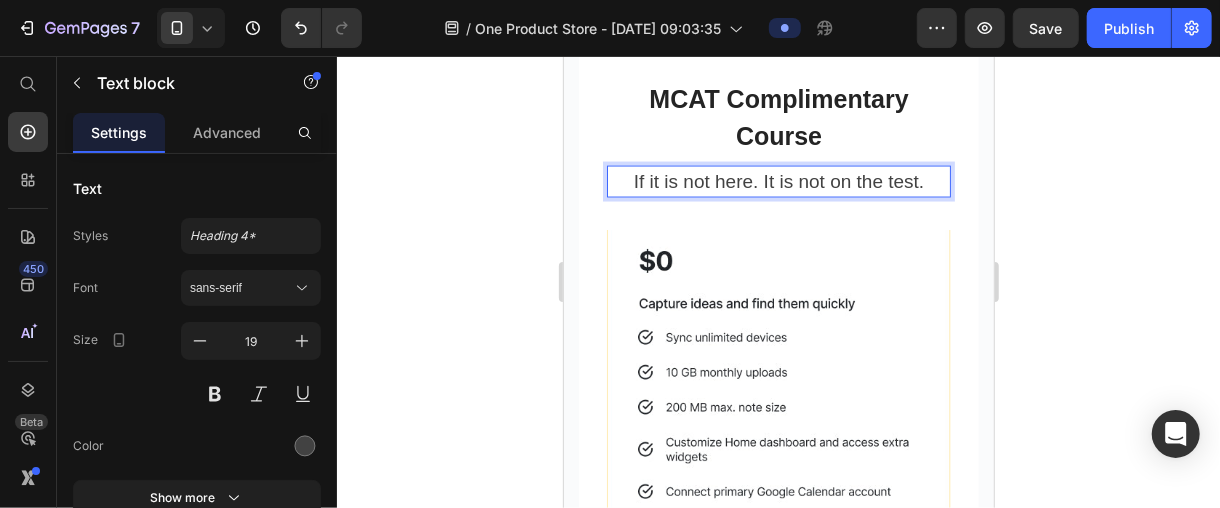 scroll, scrollTop: 5444, scrollLeft: 0, axis: vertical 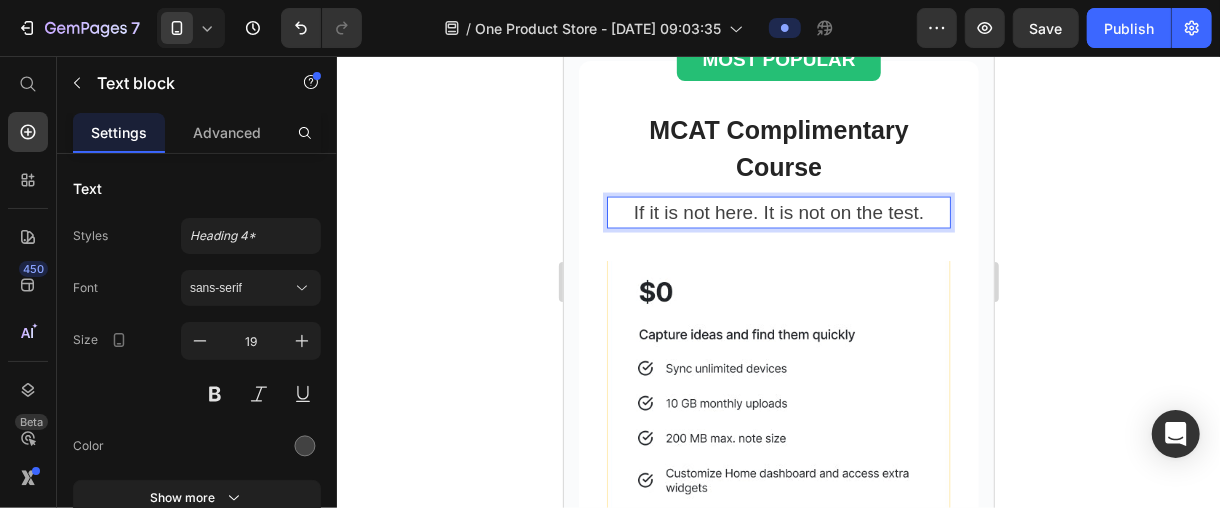 click at bounding box center (778, 432) 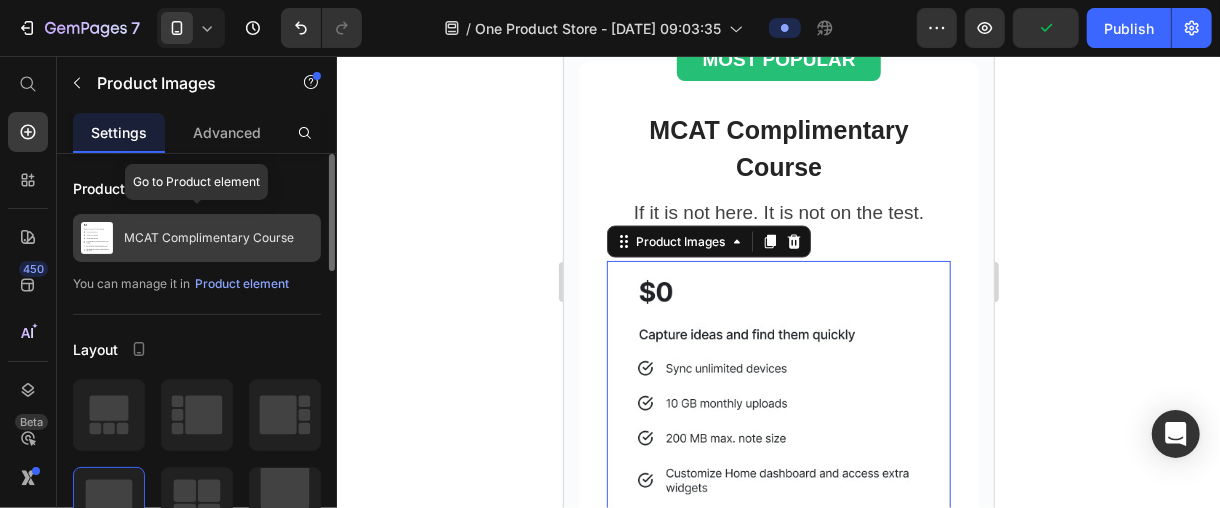 click at bounding box center (97, 238) 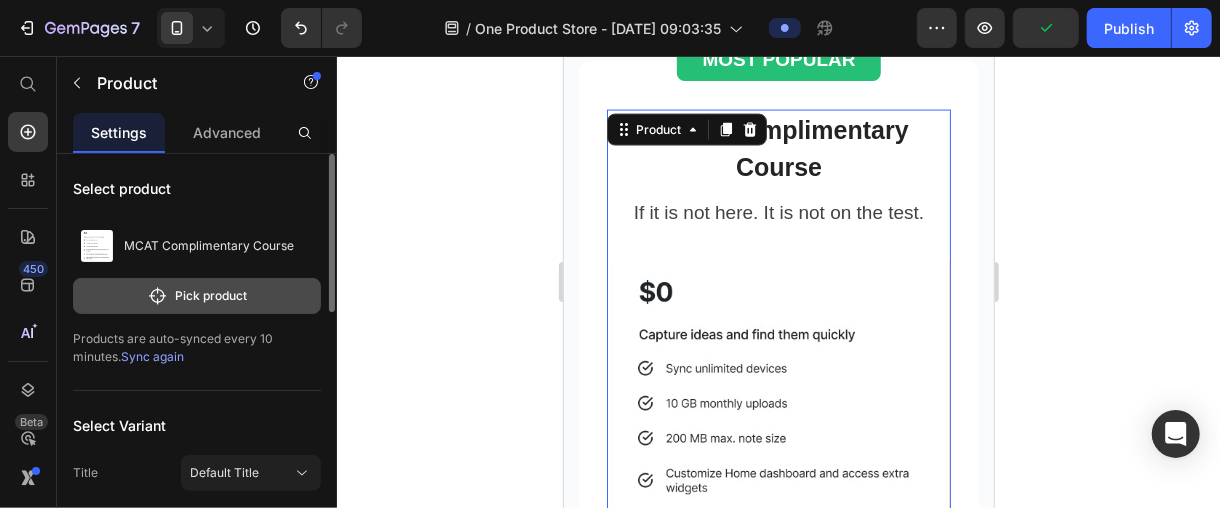 click on "Pick product" at bounding box center [197, 296] 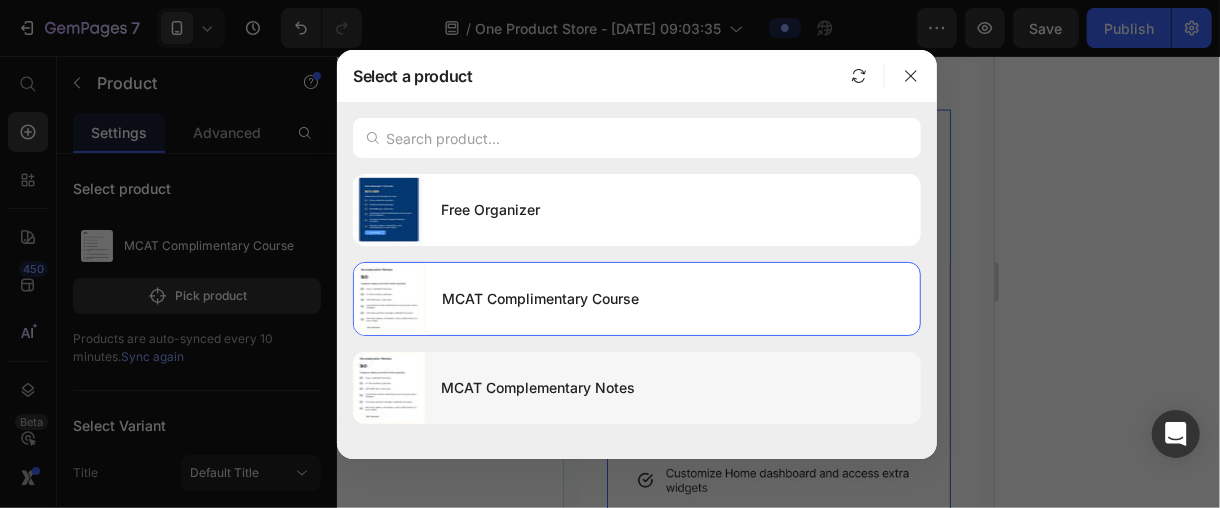click on "MCAT Complementary Notes" at bounding box center [673, 388] 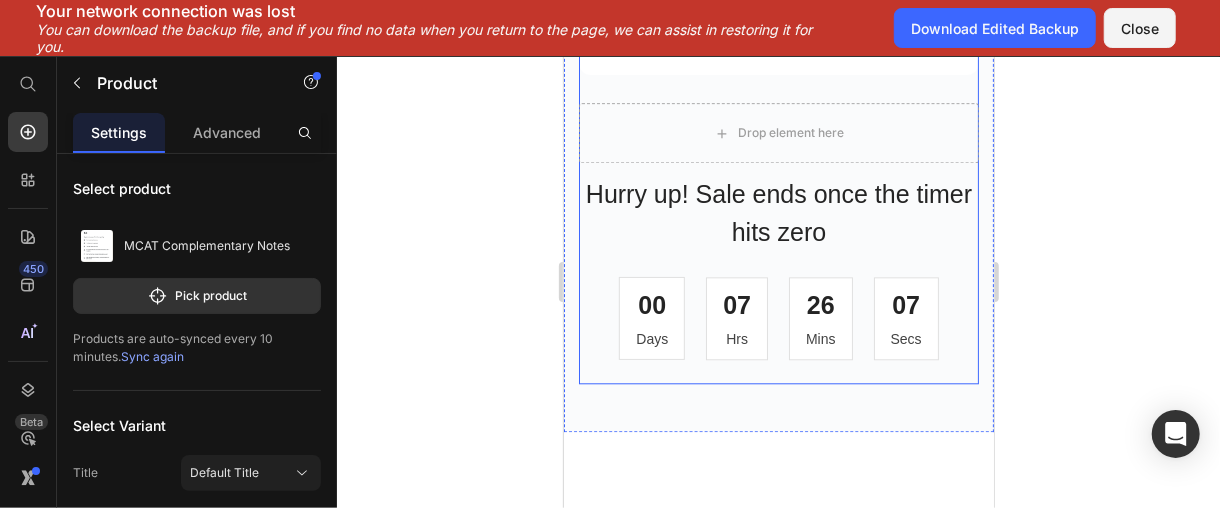 scroll, scrollTop: 6000, scrollLeft: 0, axis: vertical 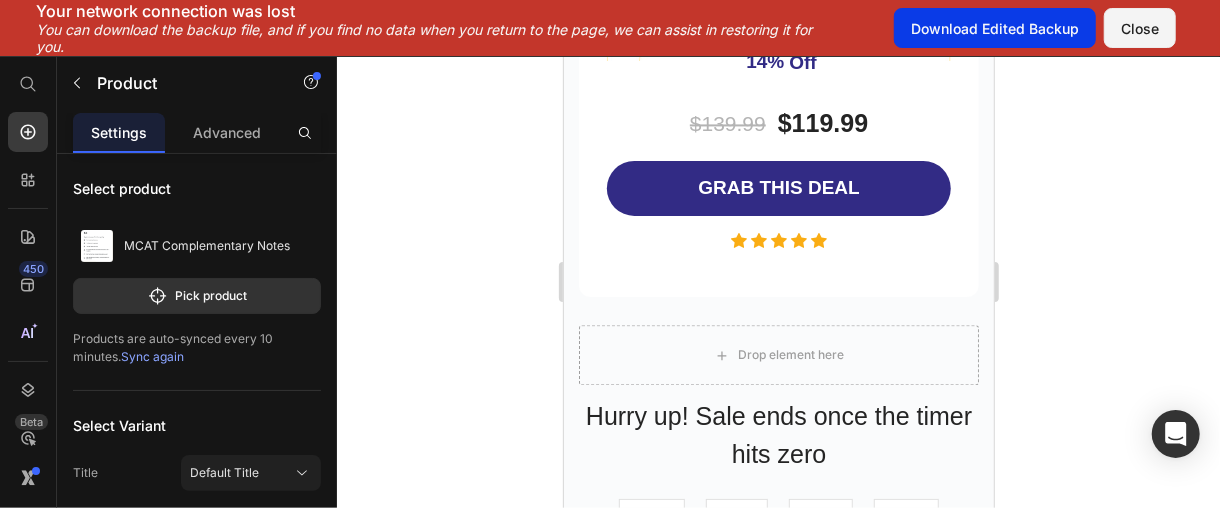 click on "Download Edited Backup" at bounding box center (995, 28) 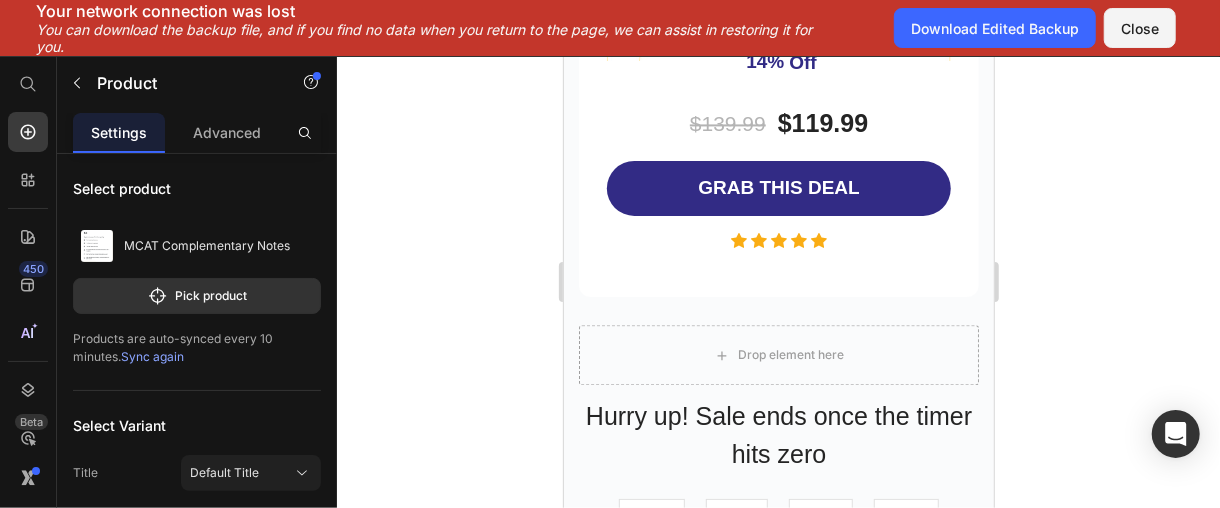 click 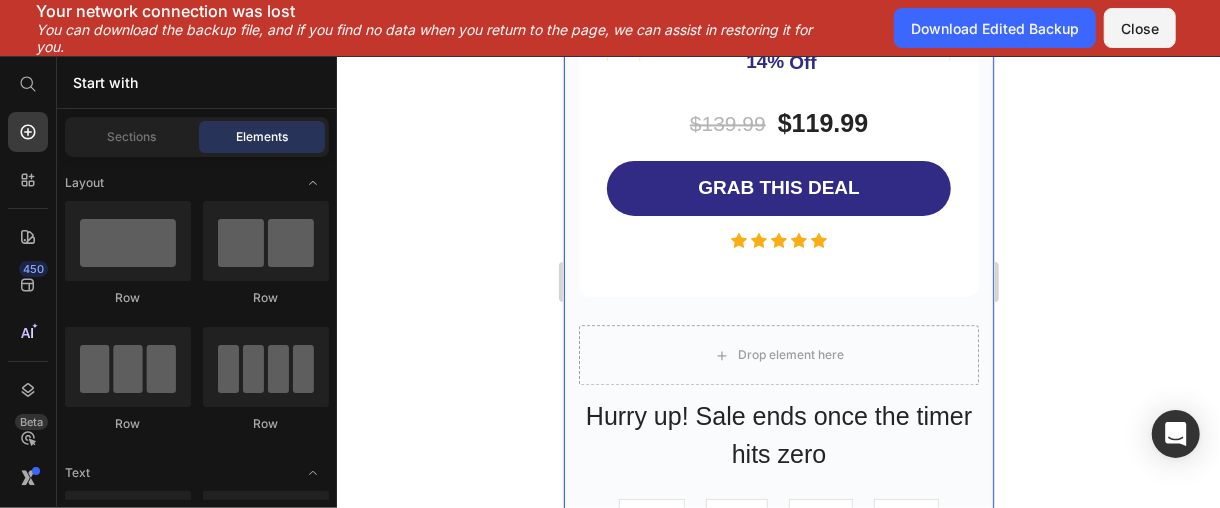 click 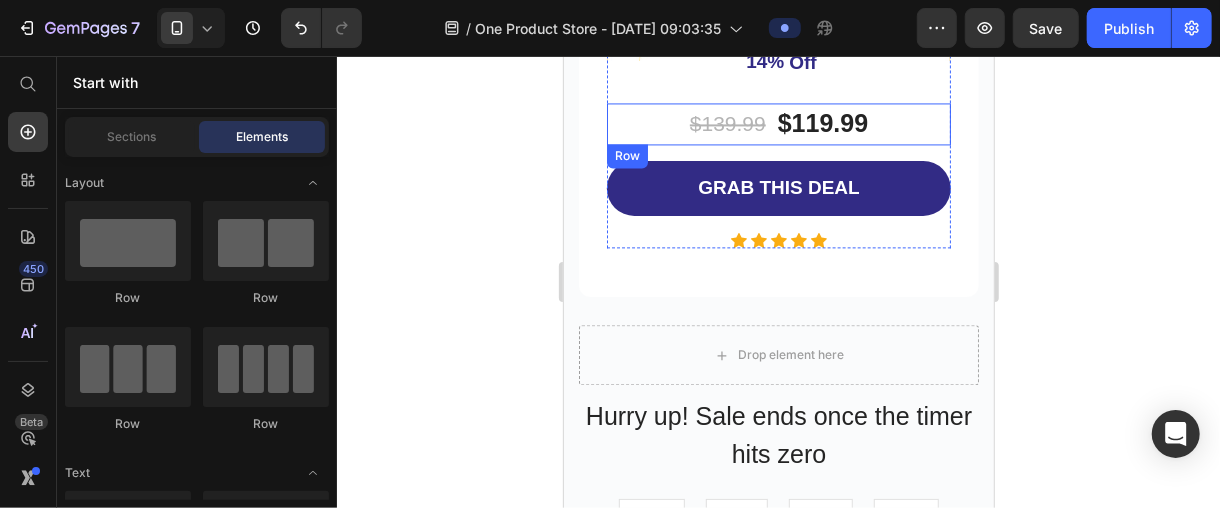 click on "$139.99 Product Price $119.99 Product Price Row" at bounding box center (778, 123) 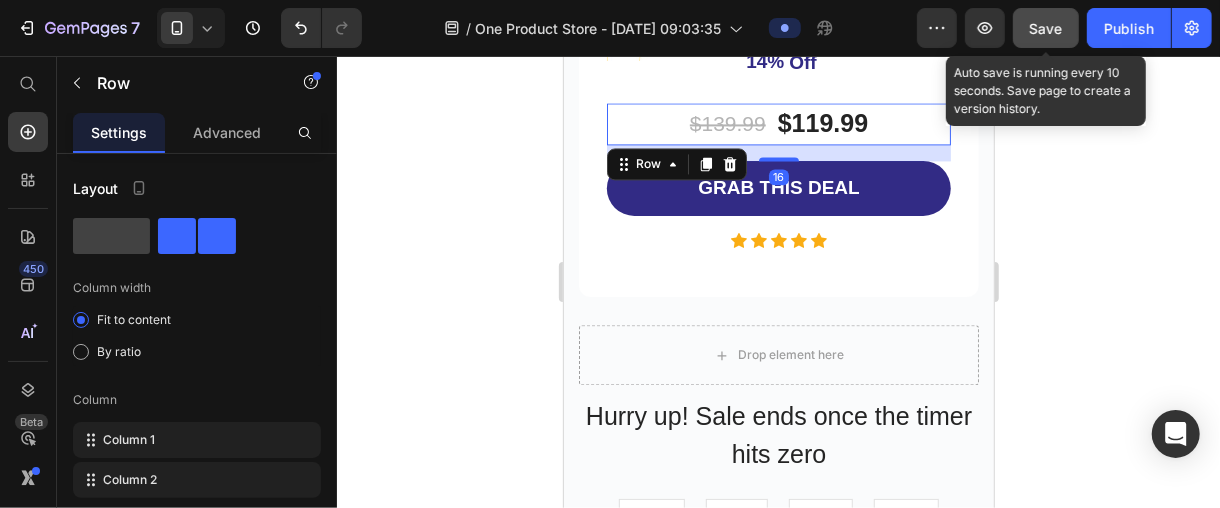 click on "Save" at bounding box center [1046, 28] 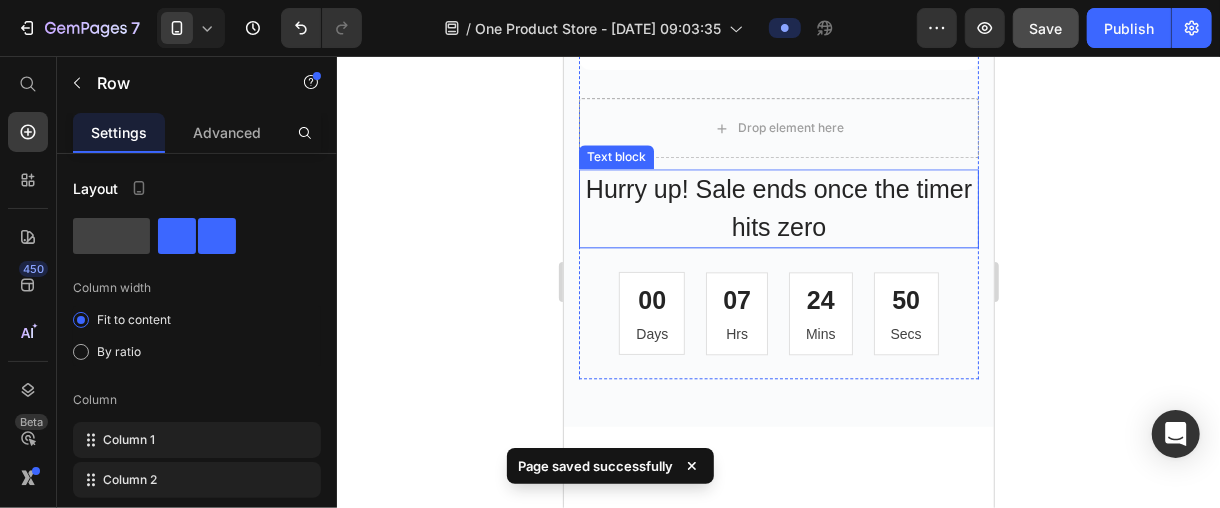 scroll, scrollTop: 6222, scrollLeft: 0, axis: vertical 